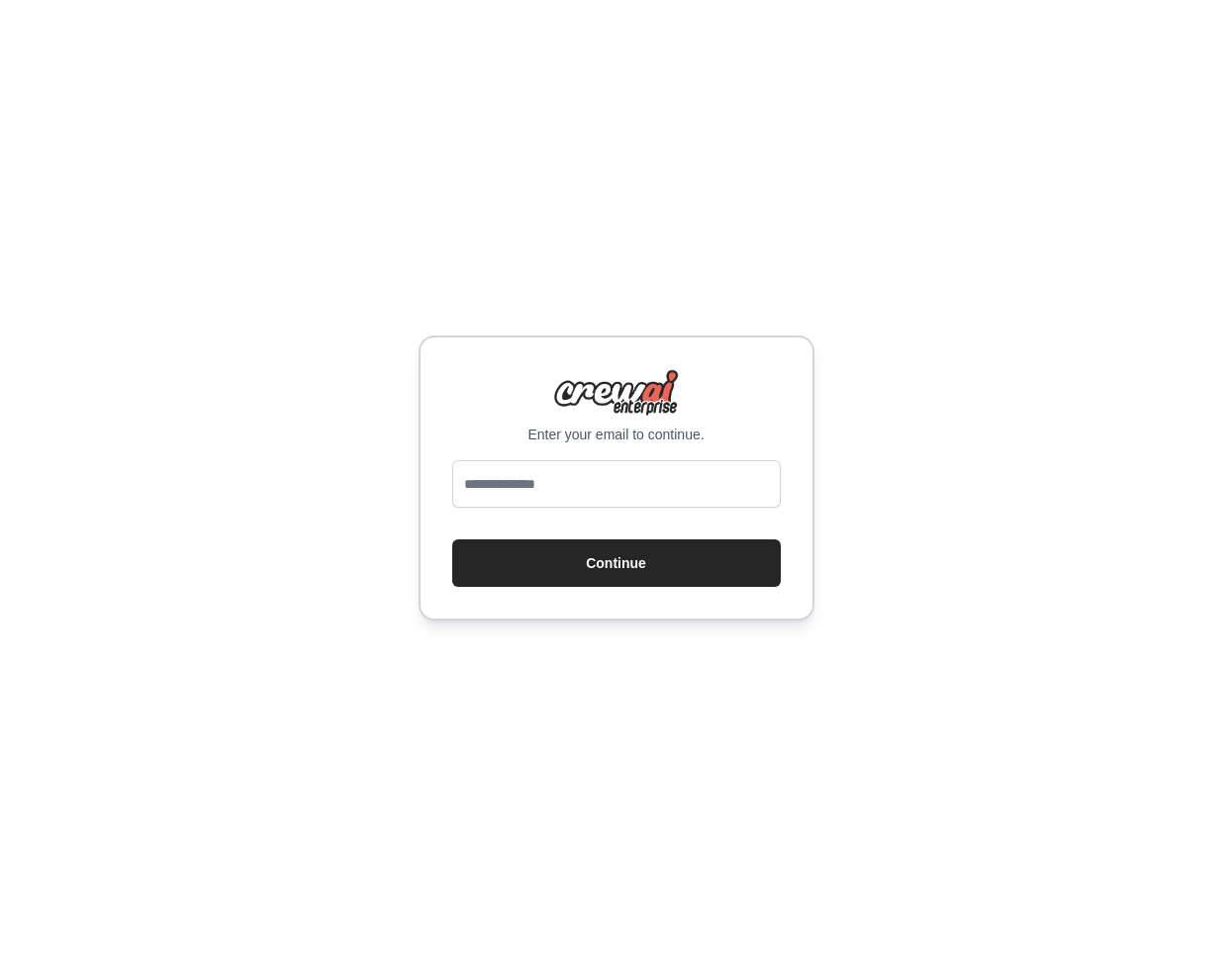 scroll, scrollTop: 0, scrollLeft: 0, axis: both 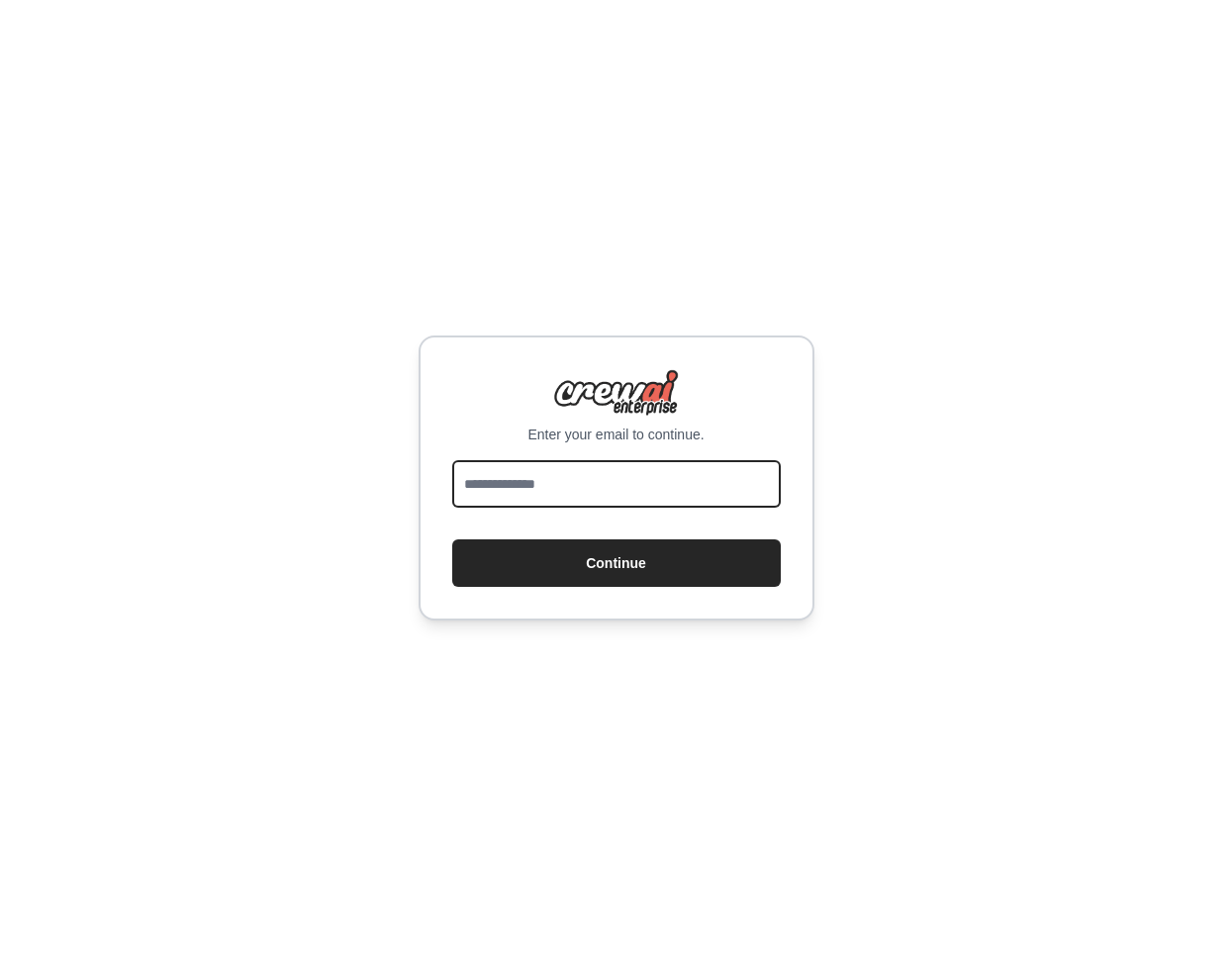 click at bounding box center (616, 484) 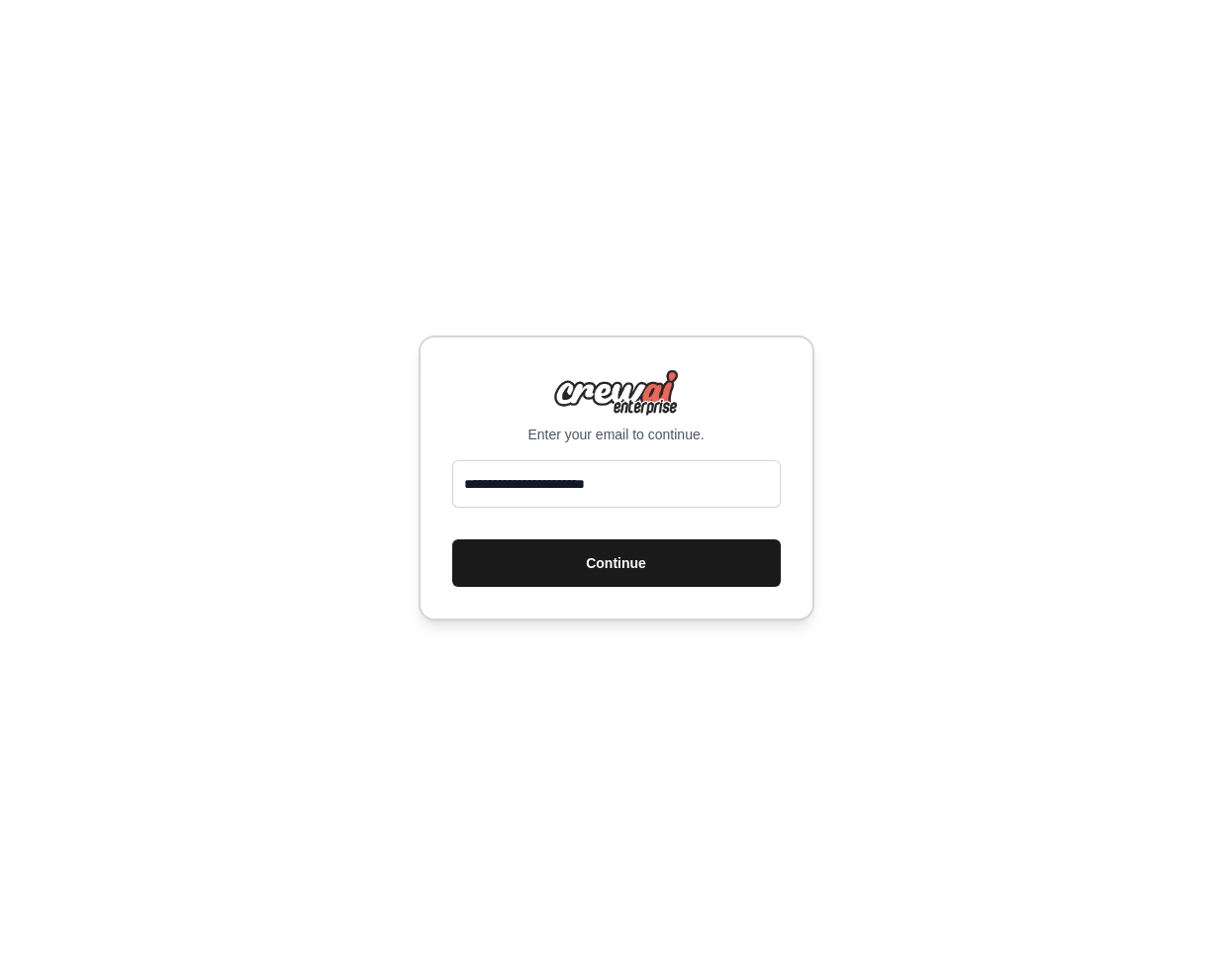click on "Continue" at bounding box center (616, 563) 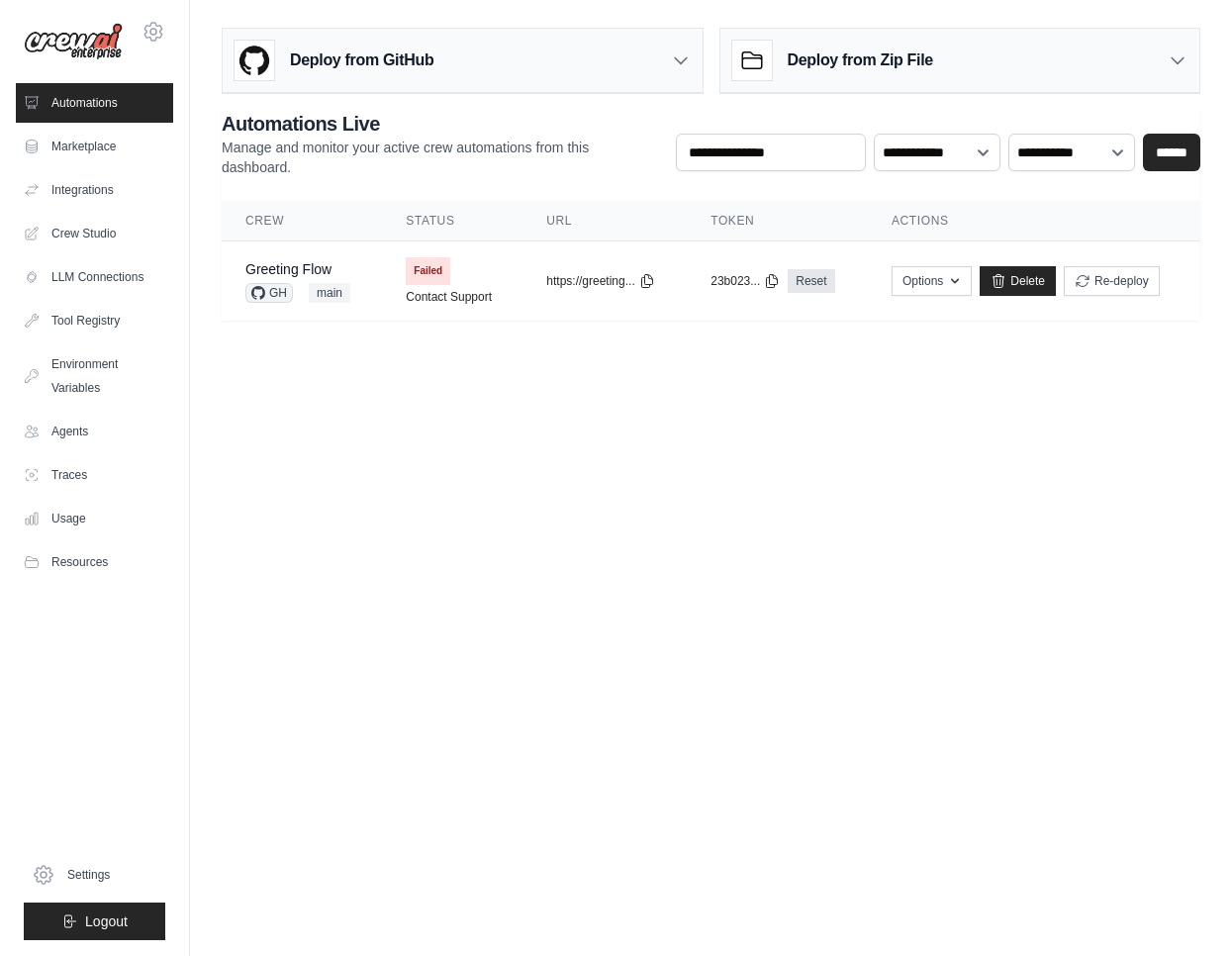 scroll, scrollTop: 0, scrollLeft: 0, axis: both 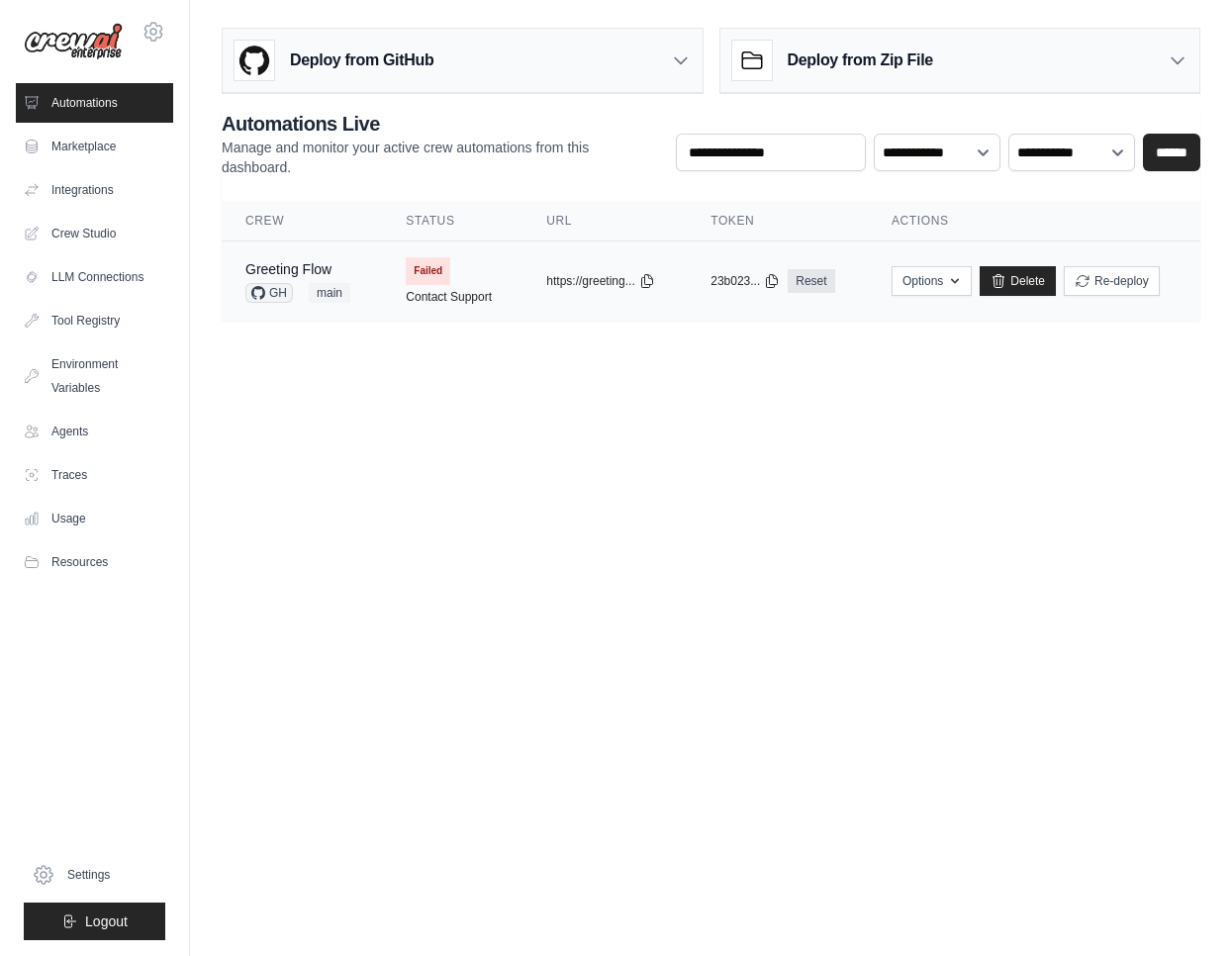 click on "Greeting Flow
GH
main" at bounding box center [302, 281] 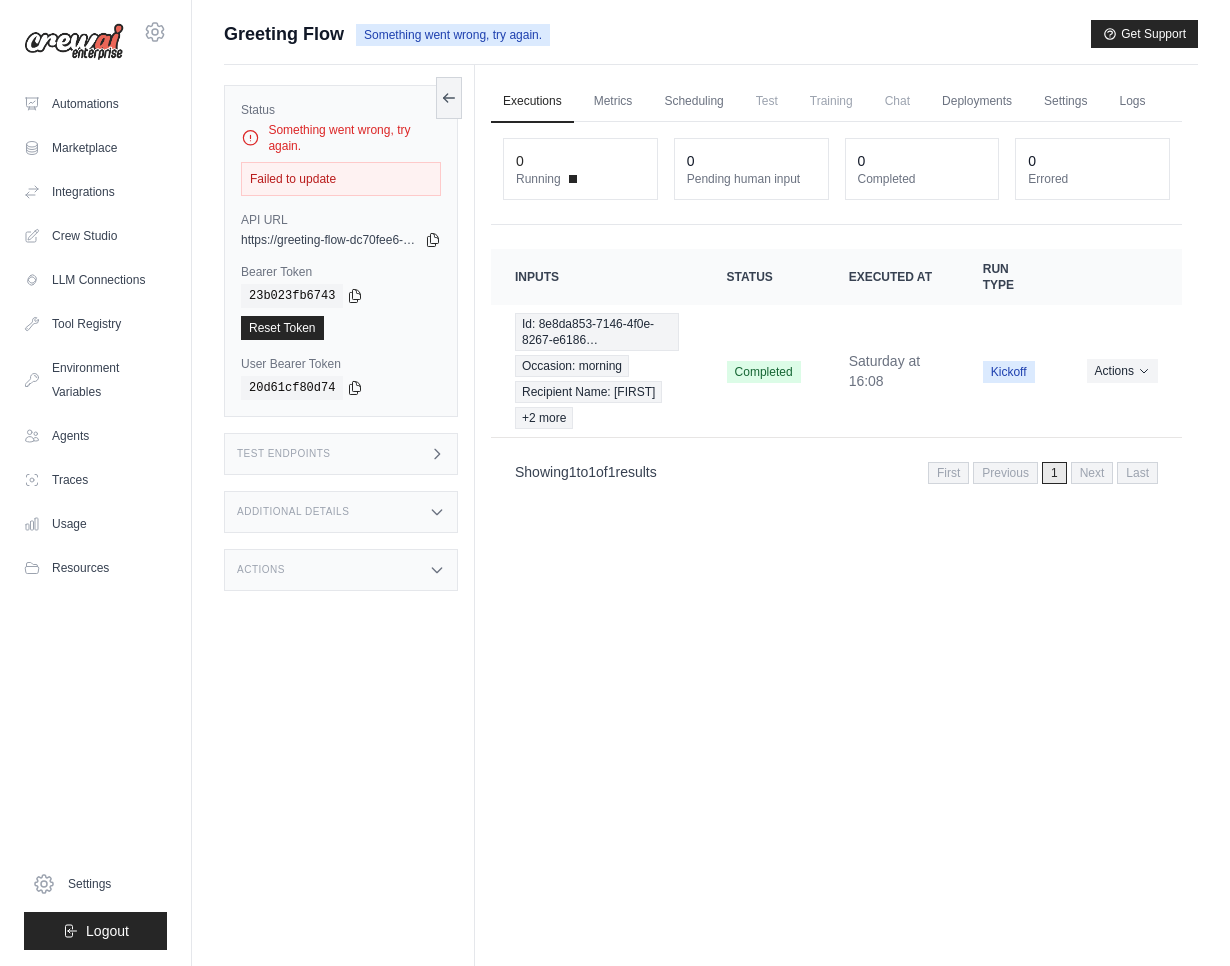 scroll, scrollTop: 0, scrollLeft: 0, axis: both 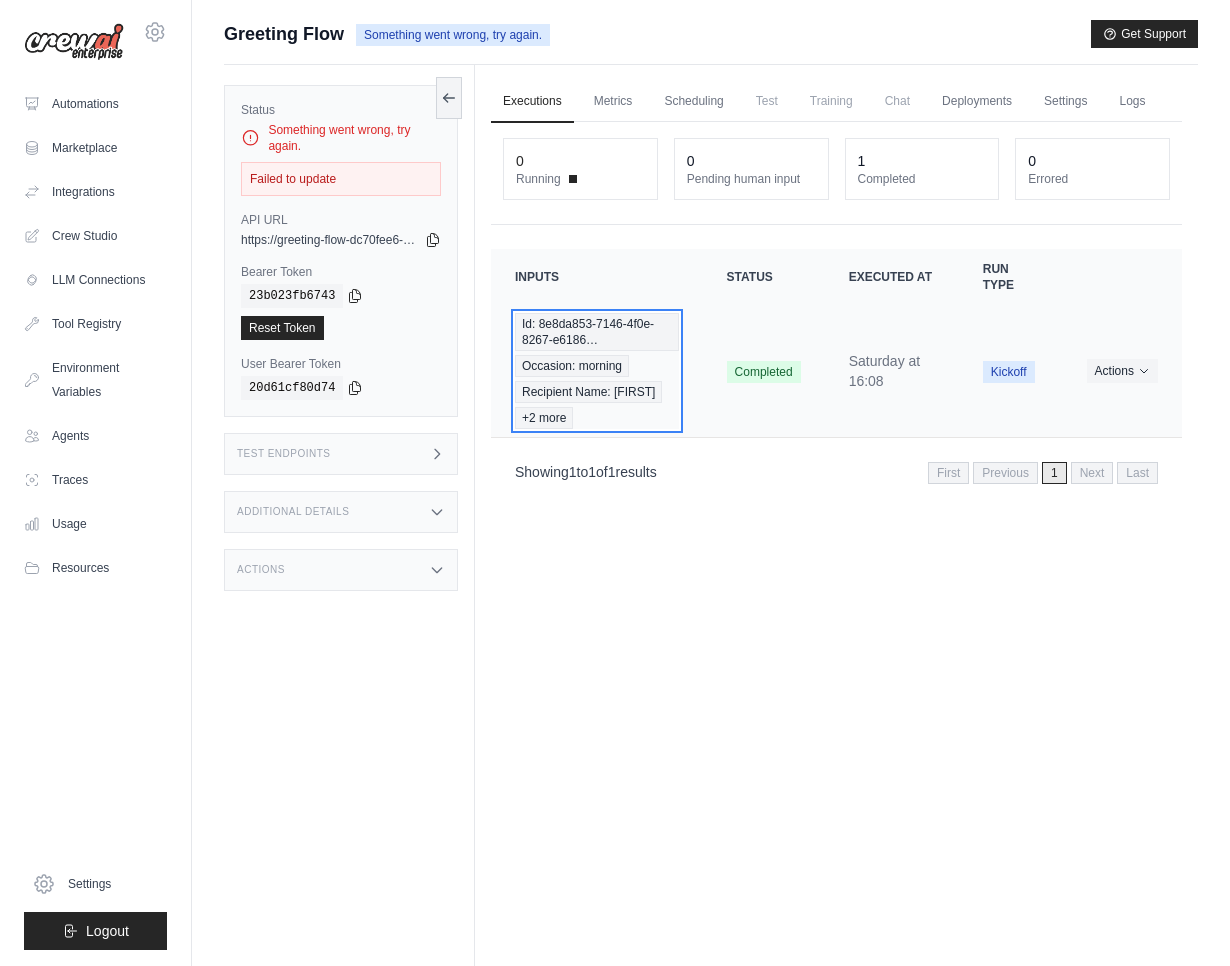 click on "Id:
8e8da853-7146-4f0e-8267-e6186…" at bounding box center [597, 332] 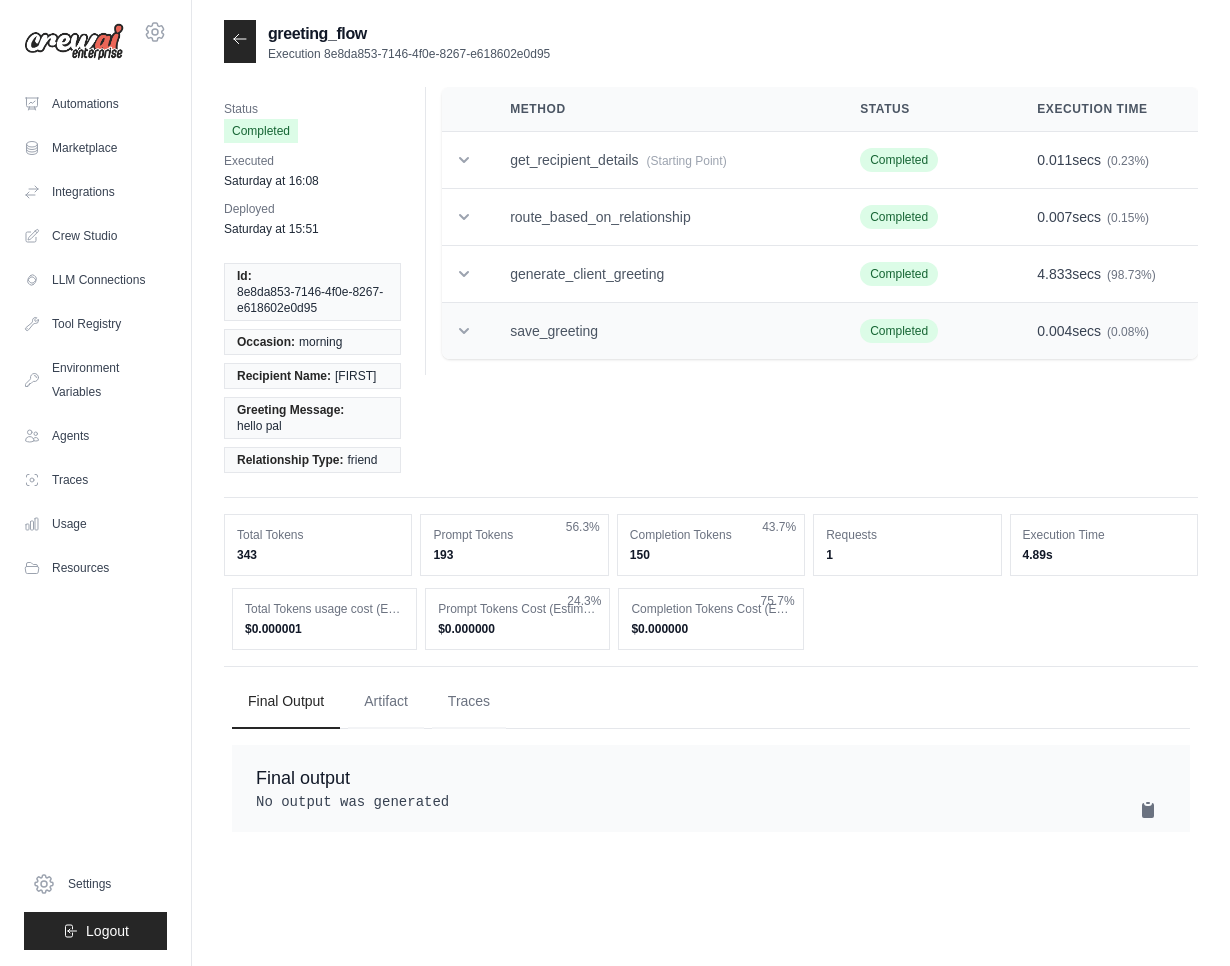 scroll, scrollTop: 0, scrollLeft: 0, axis: both 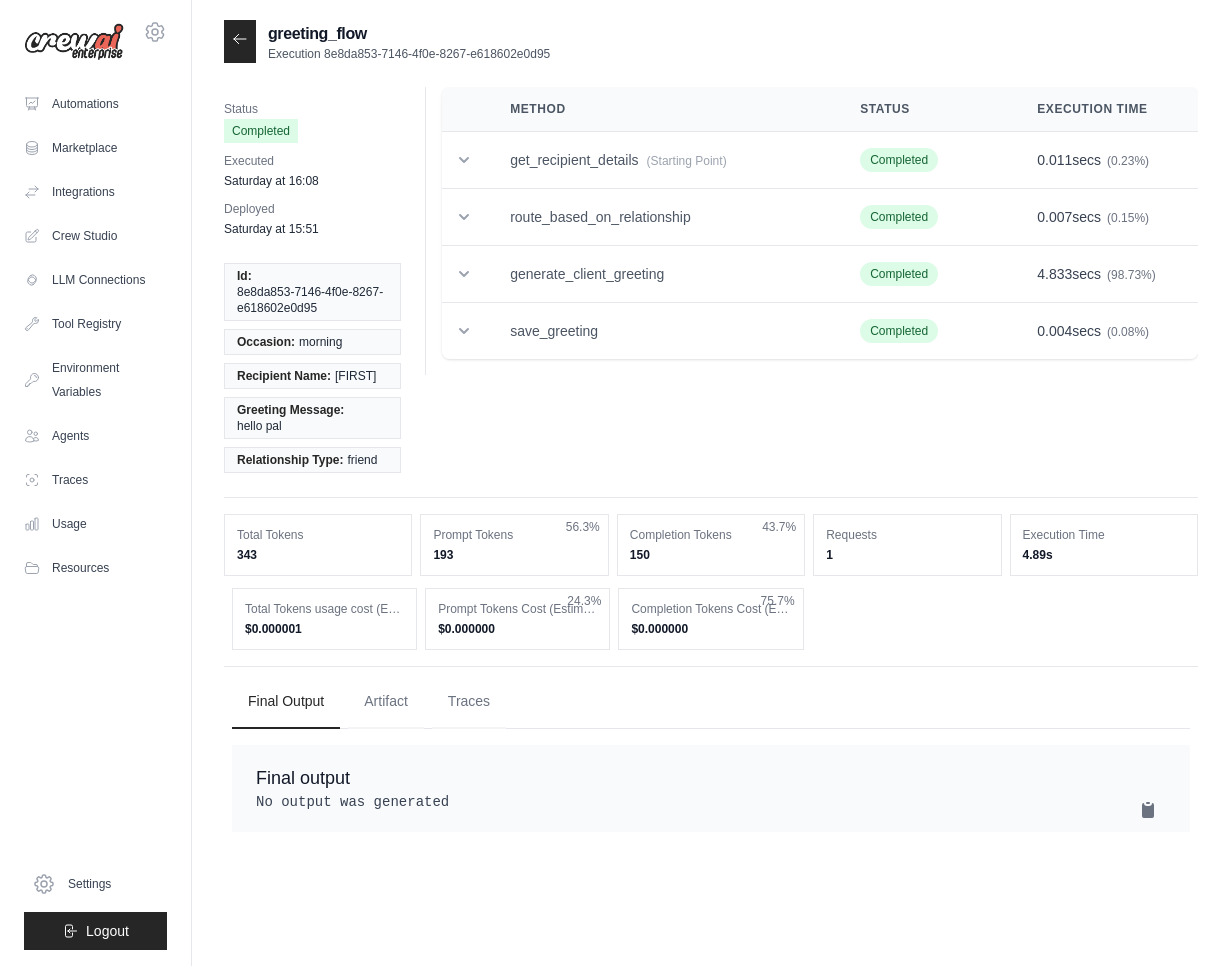 click on "8e8da853-7146-4f0e-8267-e618602e0d95" at bounding box center [312, 300] 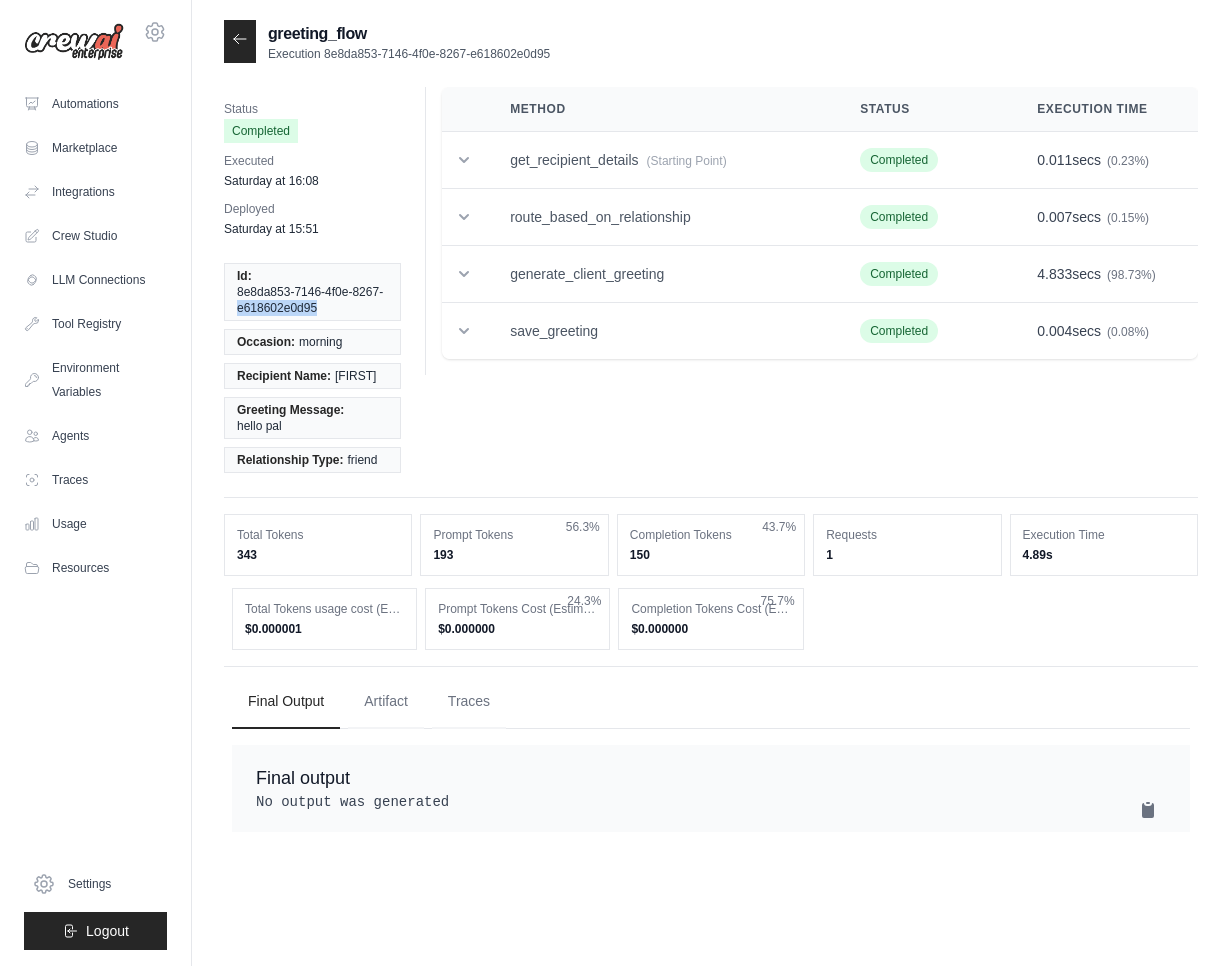 click on "8e8da853-7146-4f0e-8267-e618602e0d95" at bounding box center [312, 300] 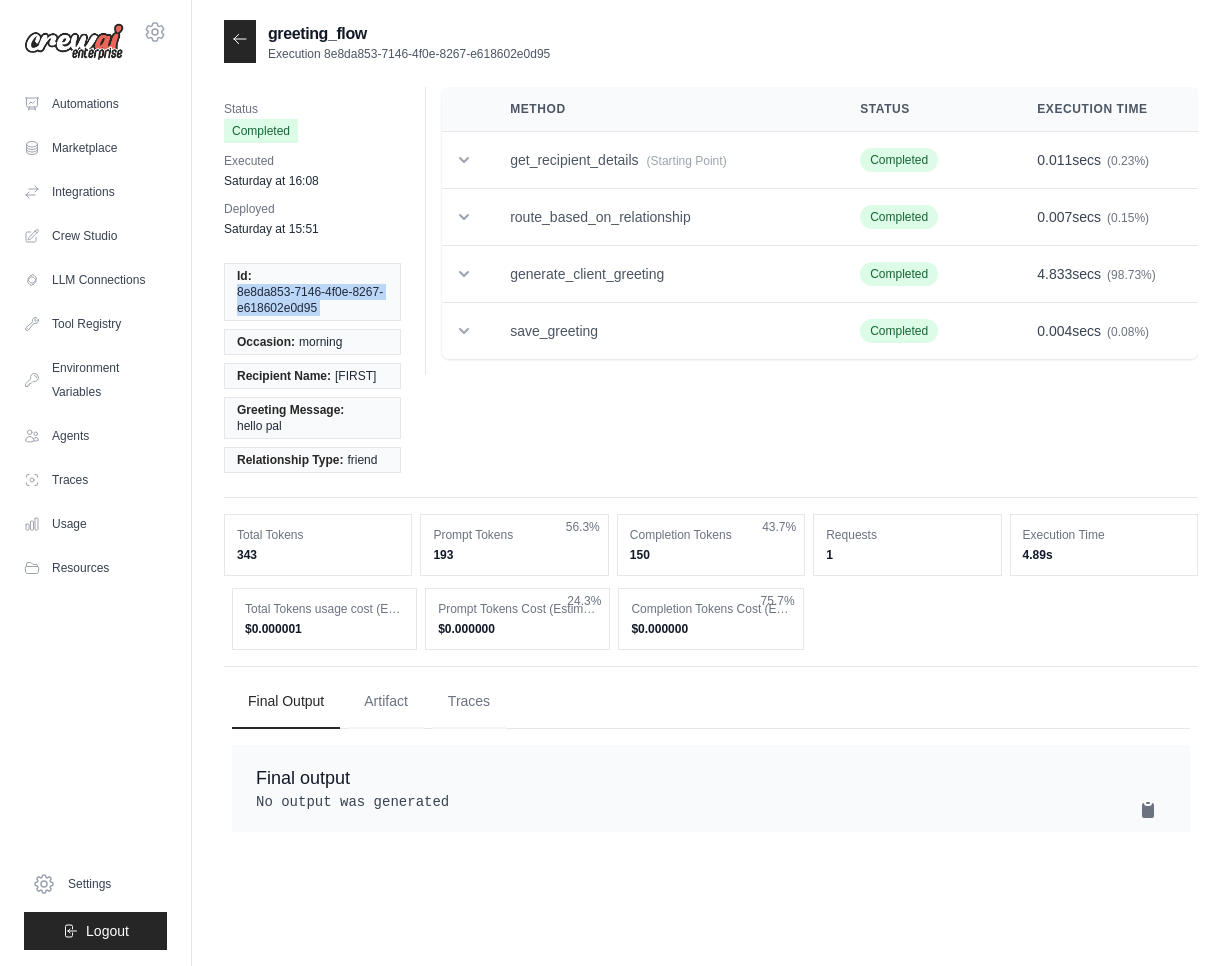 click on "8e8da853-7146-4f0e-8267-e618602e0d95" at bounding box center [312, 300] 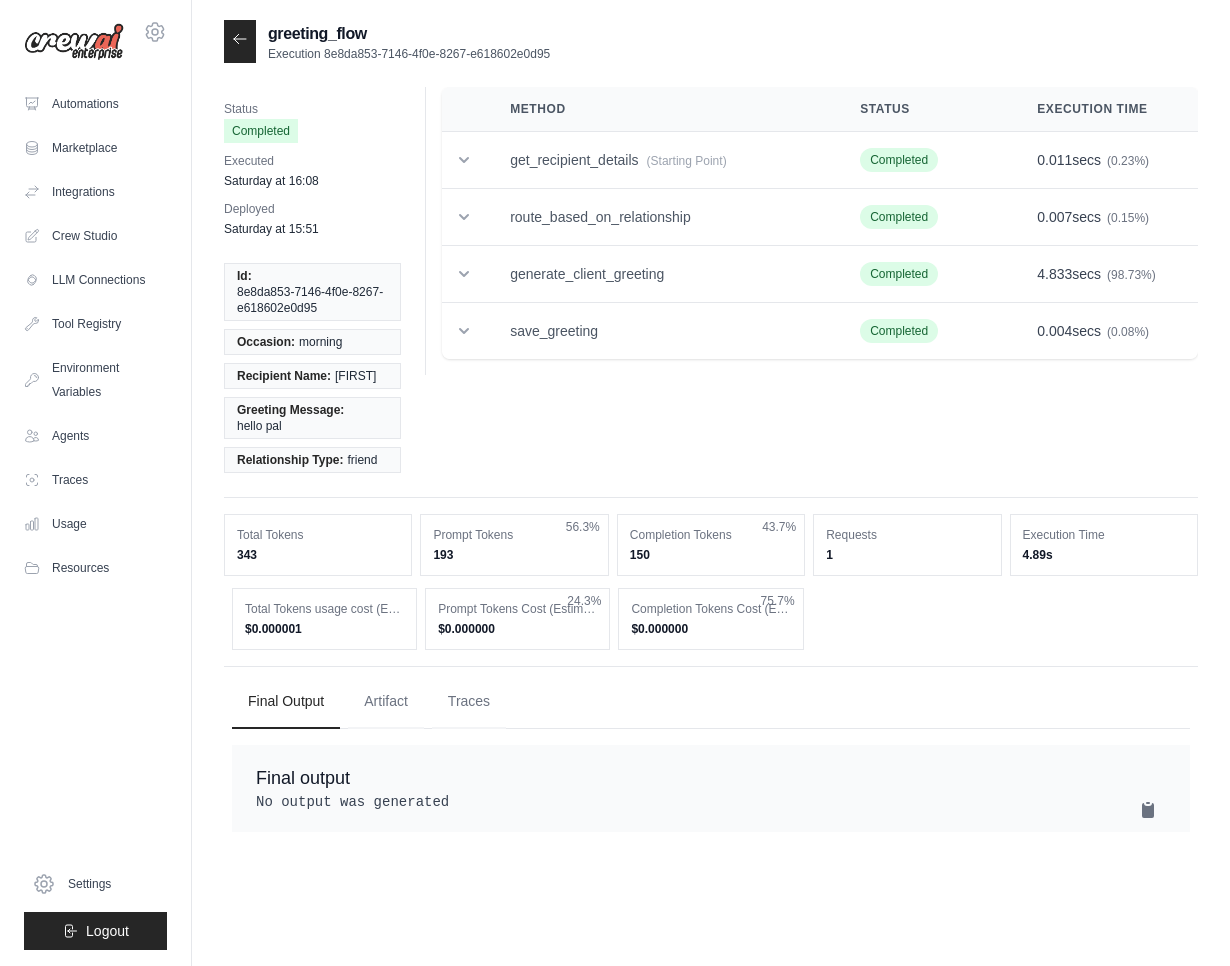 click at bounding box center [240, 41] 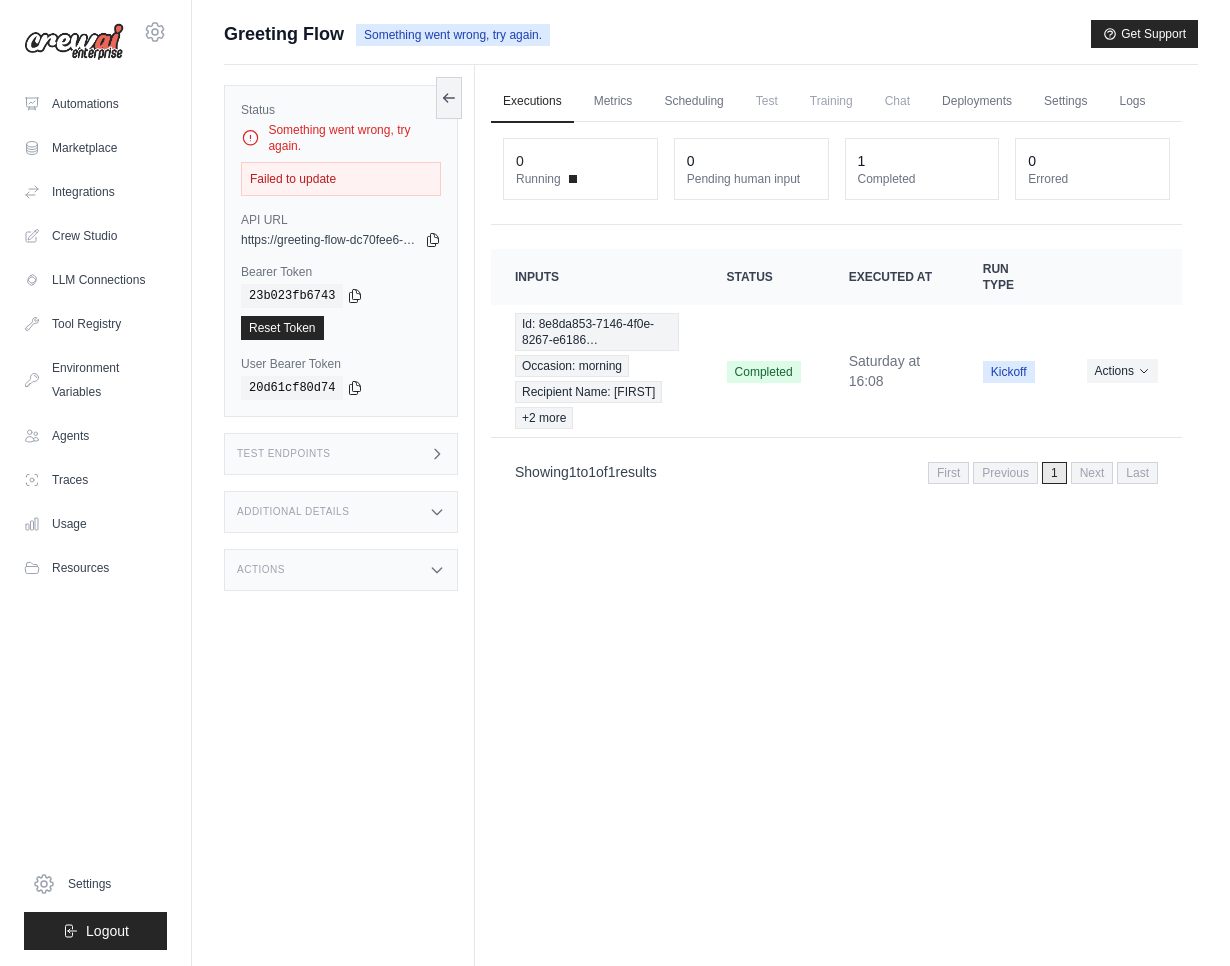 click on "Test Endpoints" at bounding box center (341, 454) 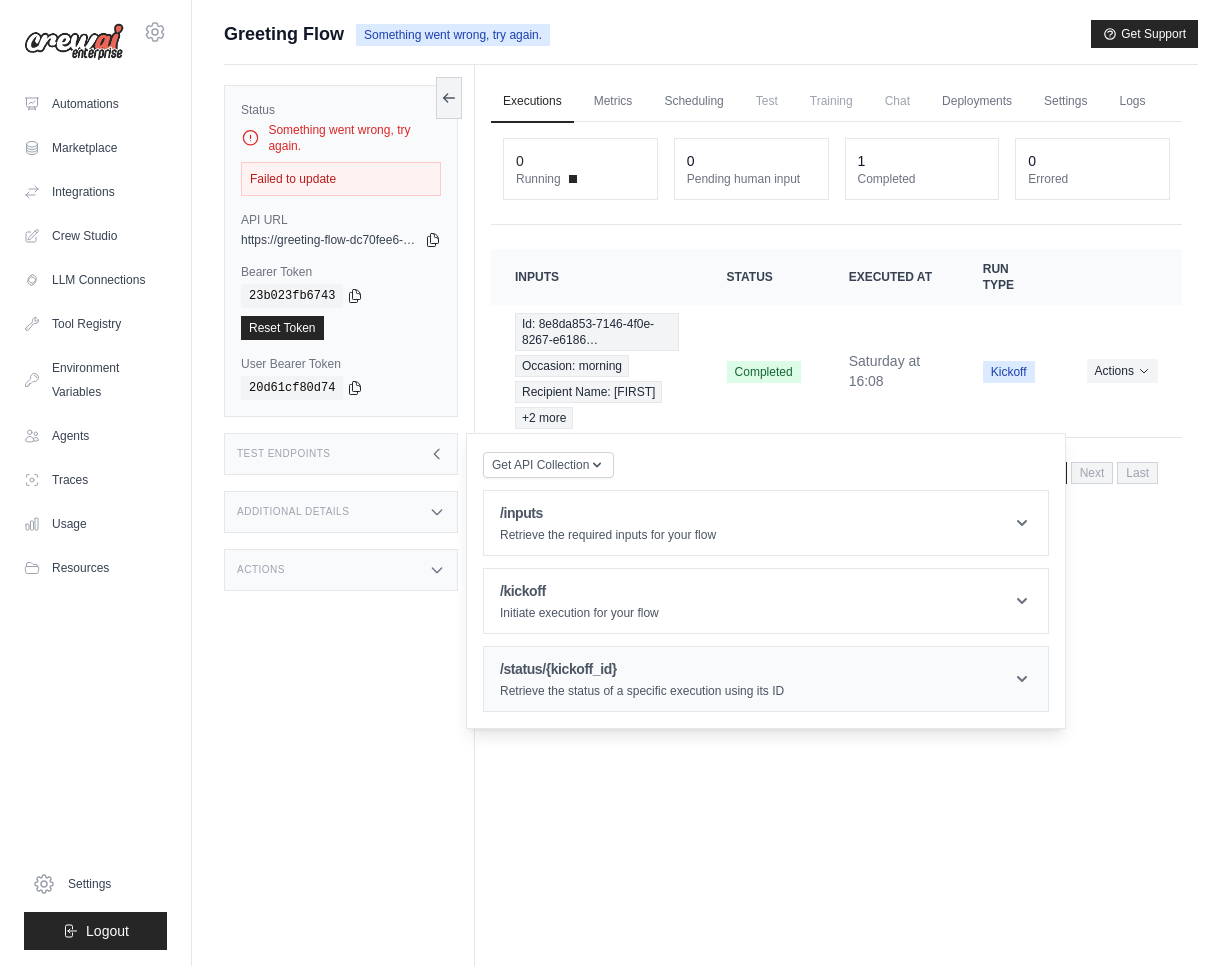 click on "Retrieve the status of a specific execution using its ID" at bounding box center (642, 691) 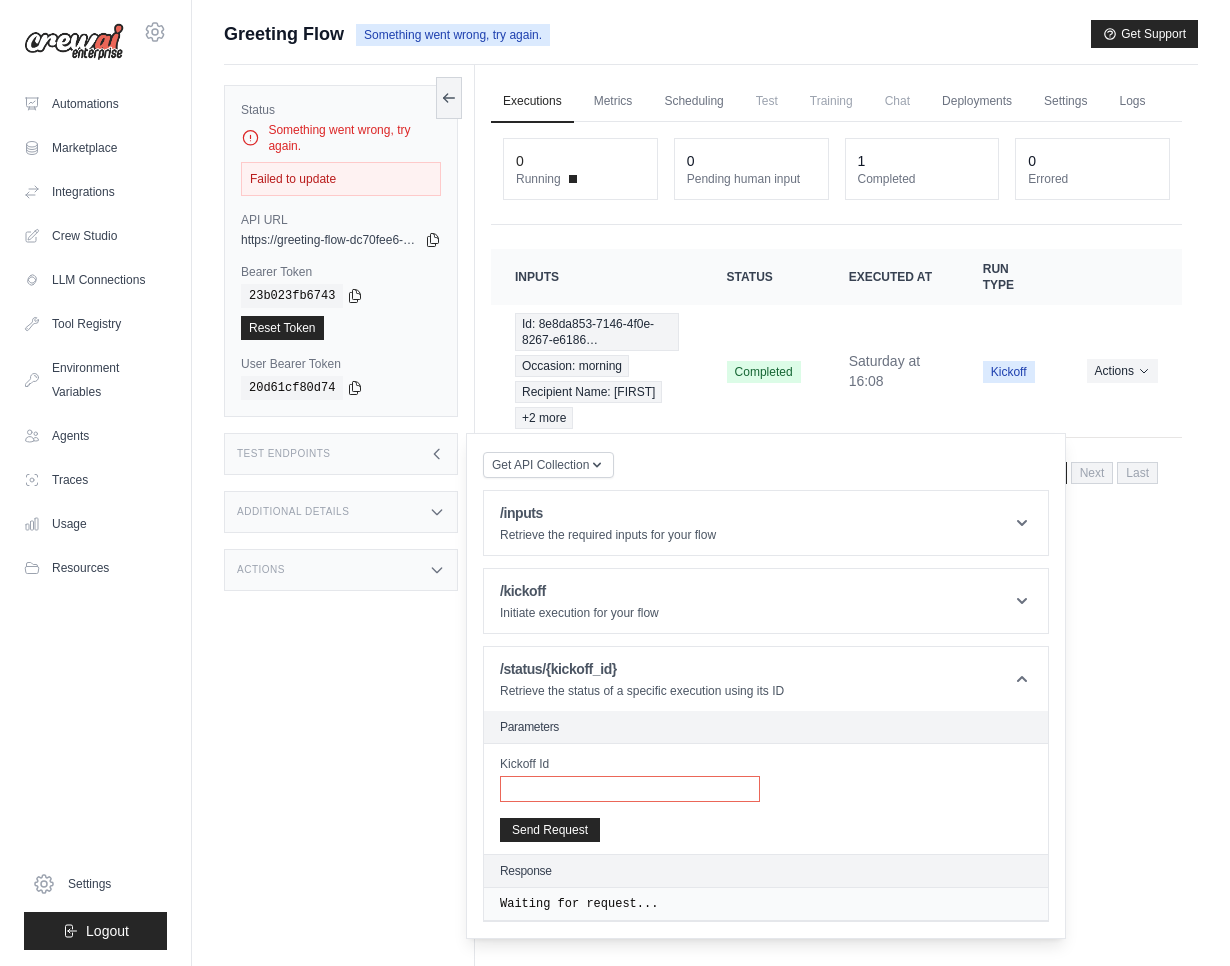 click on "Kickoff Id" at bounding box center [630, 789] 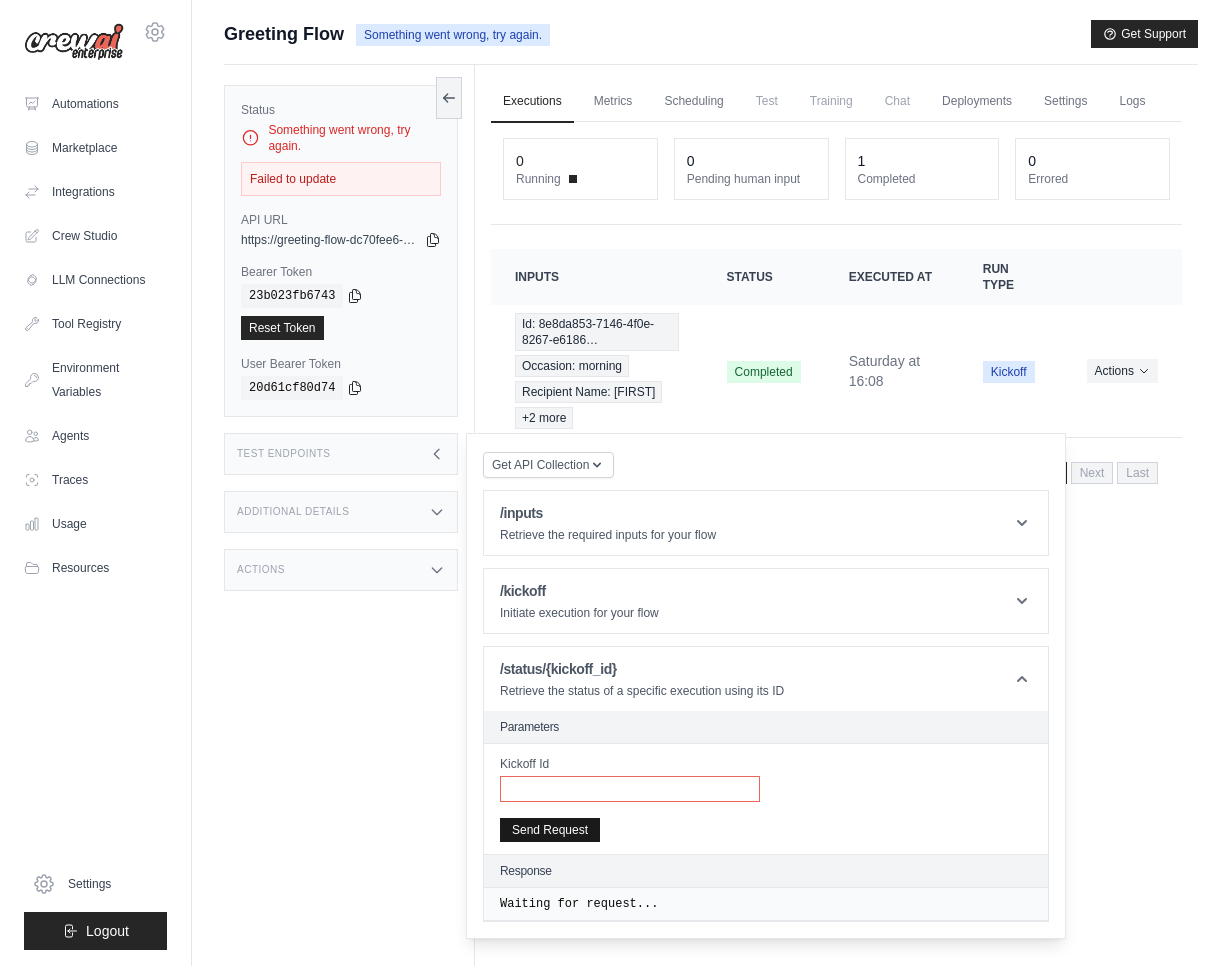 paste on "**********" 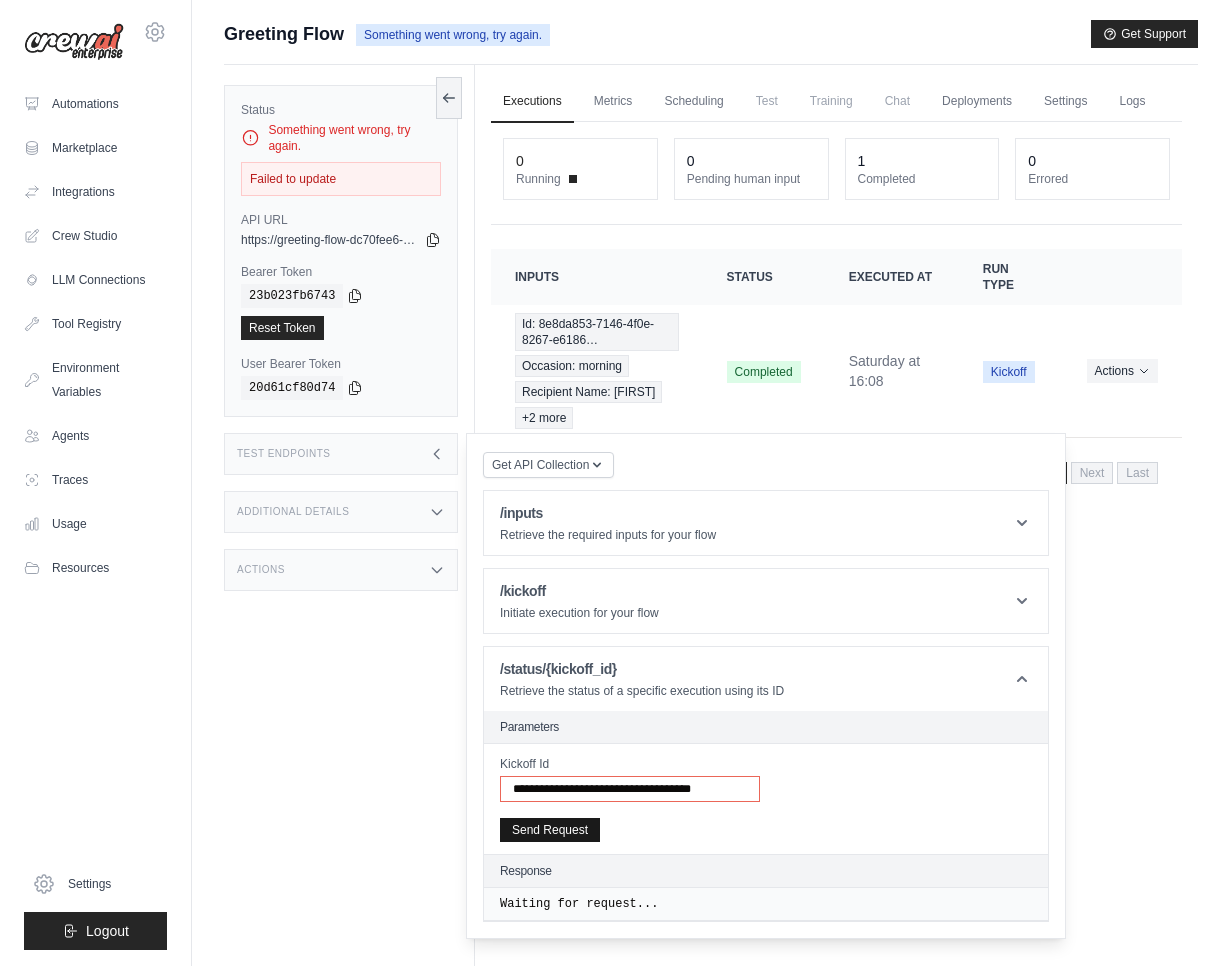 type on "**********" 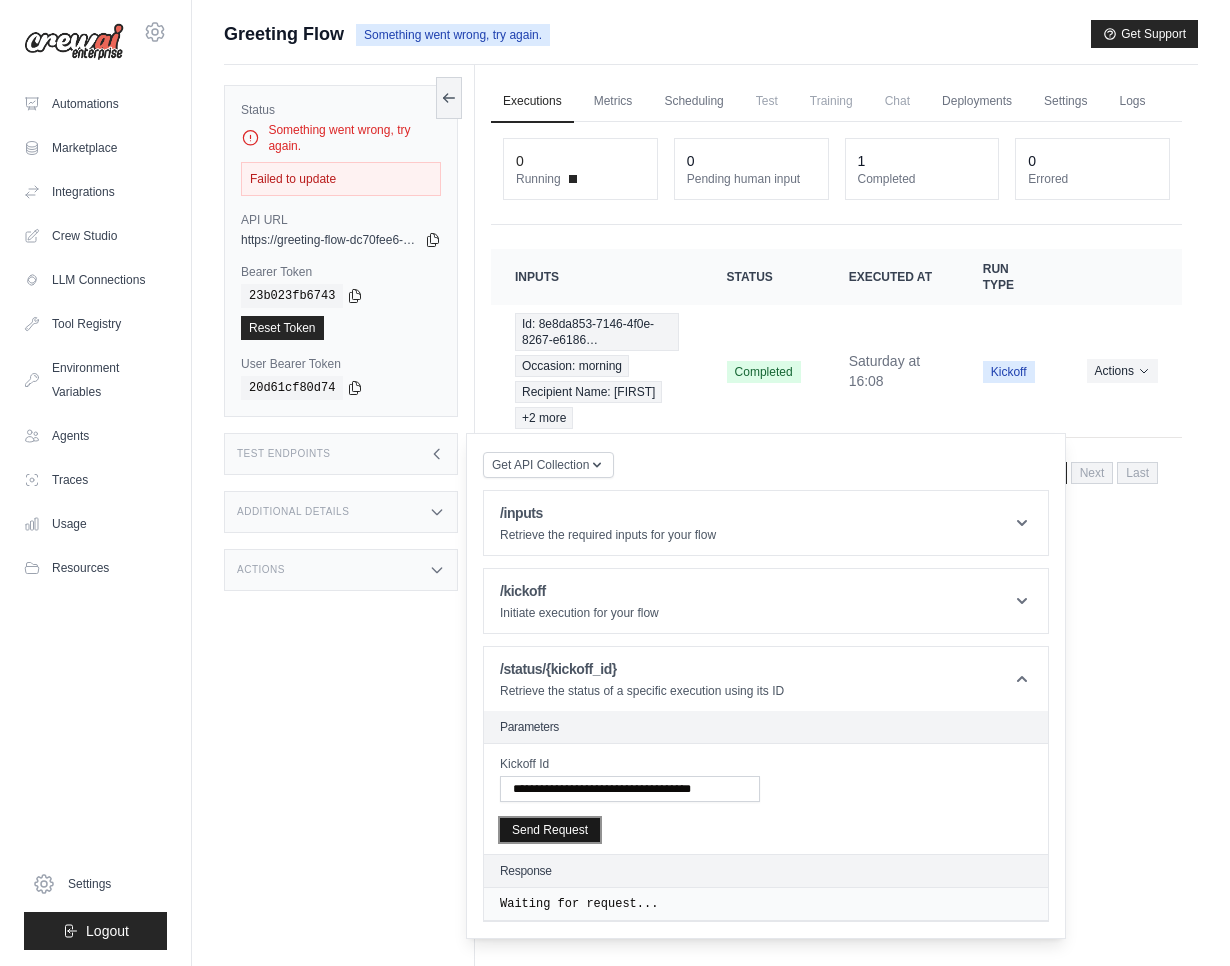 click on "Send Request" at bounding box center [550, 830] 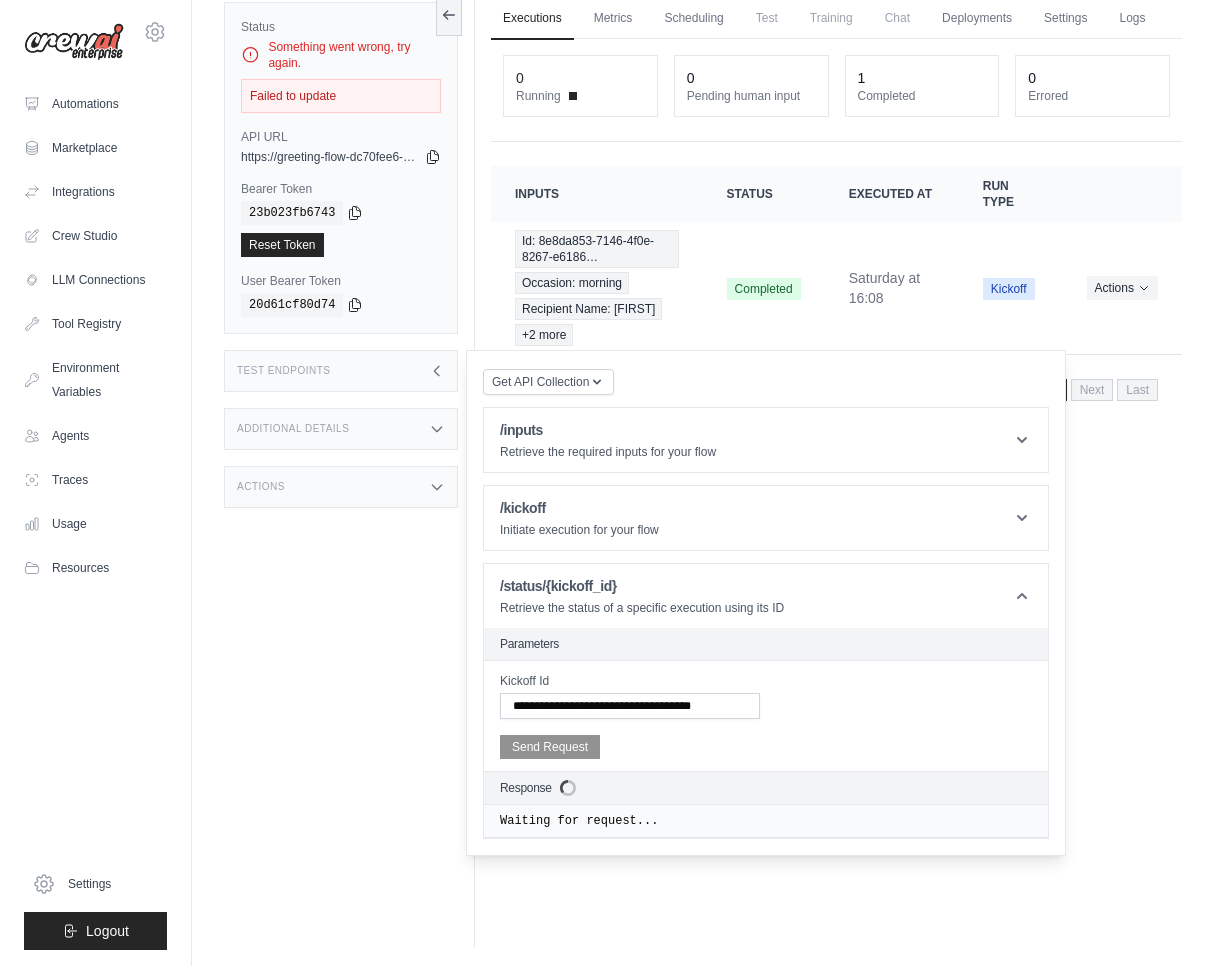 scroll, scrollTop: 85, scrollLeft: 0, axis: vertical 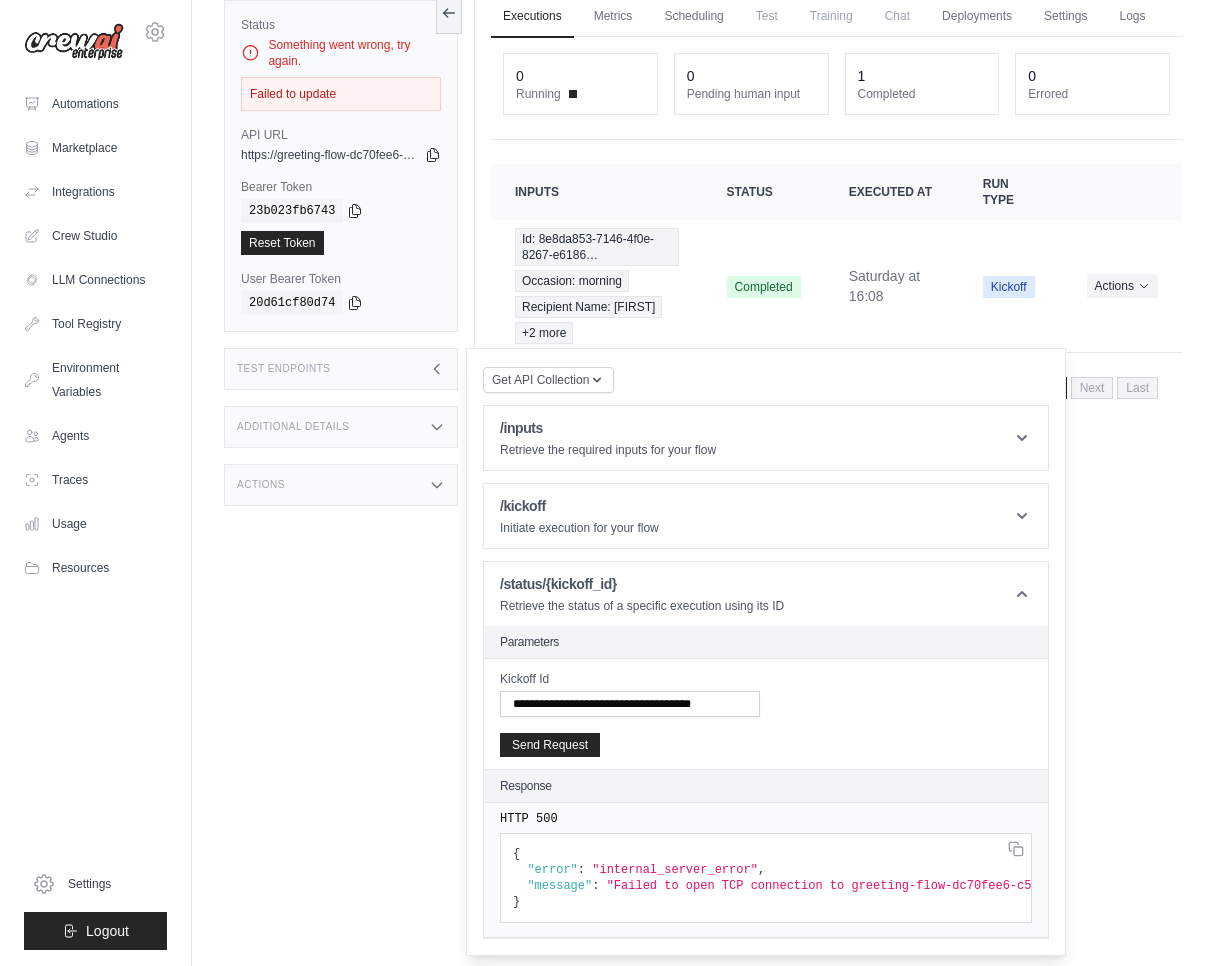 drag, startPoint x: 719, startPoint y: 917, endPoint x: 773, endPoint y: 918, distance: 54.00926 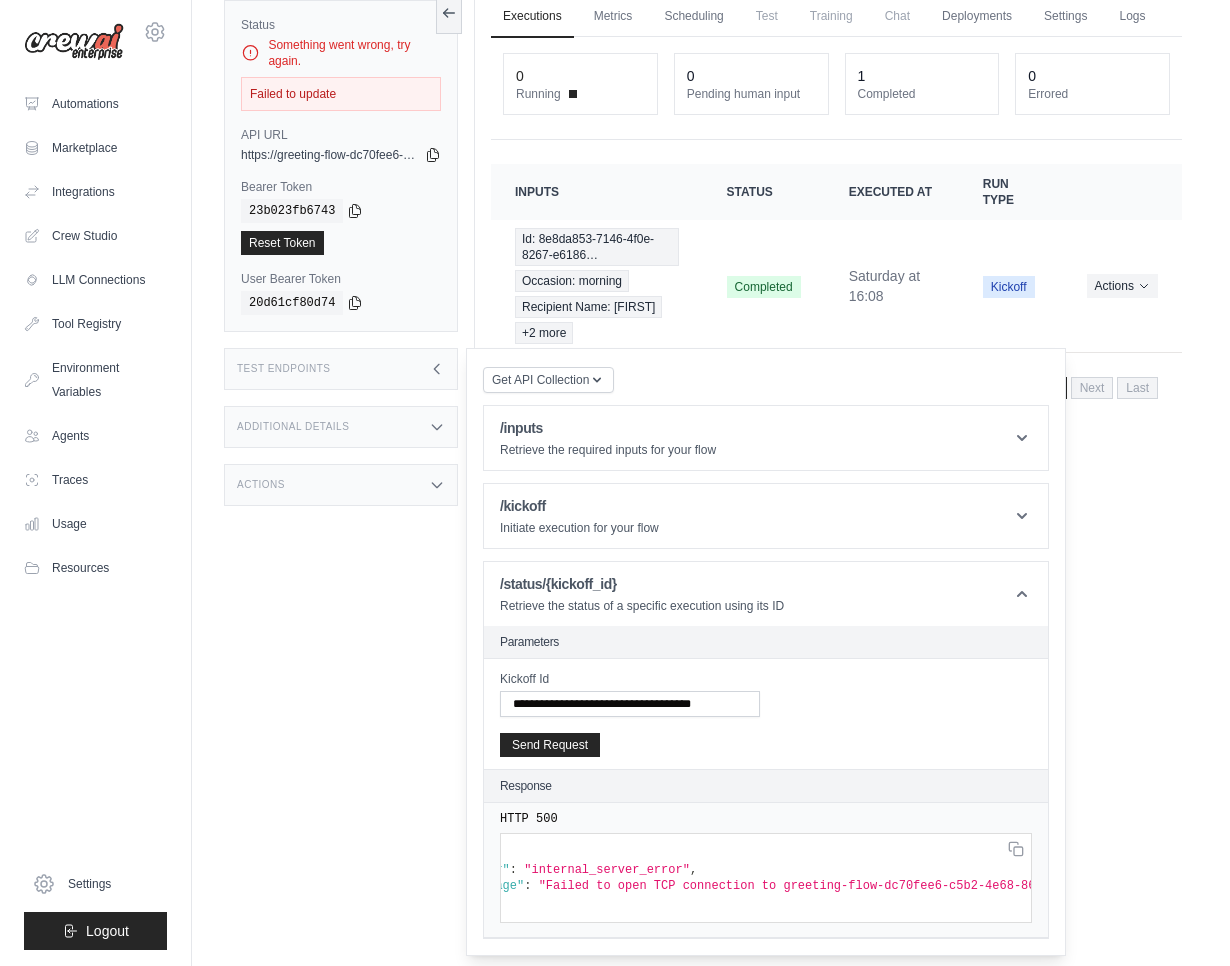 scroll, scrollTop: 0, scrollLeft: 0, axis: both 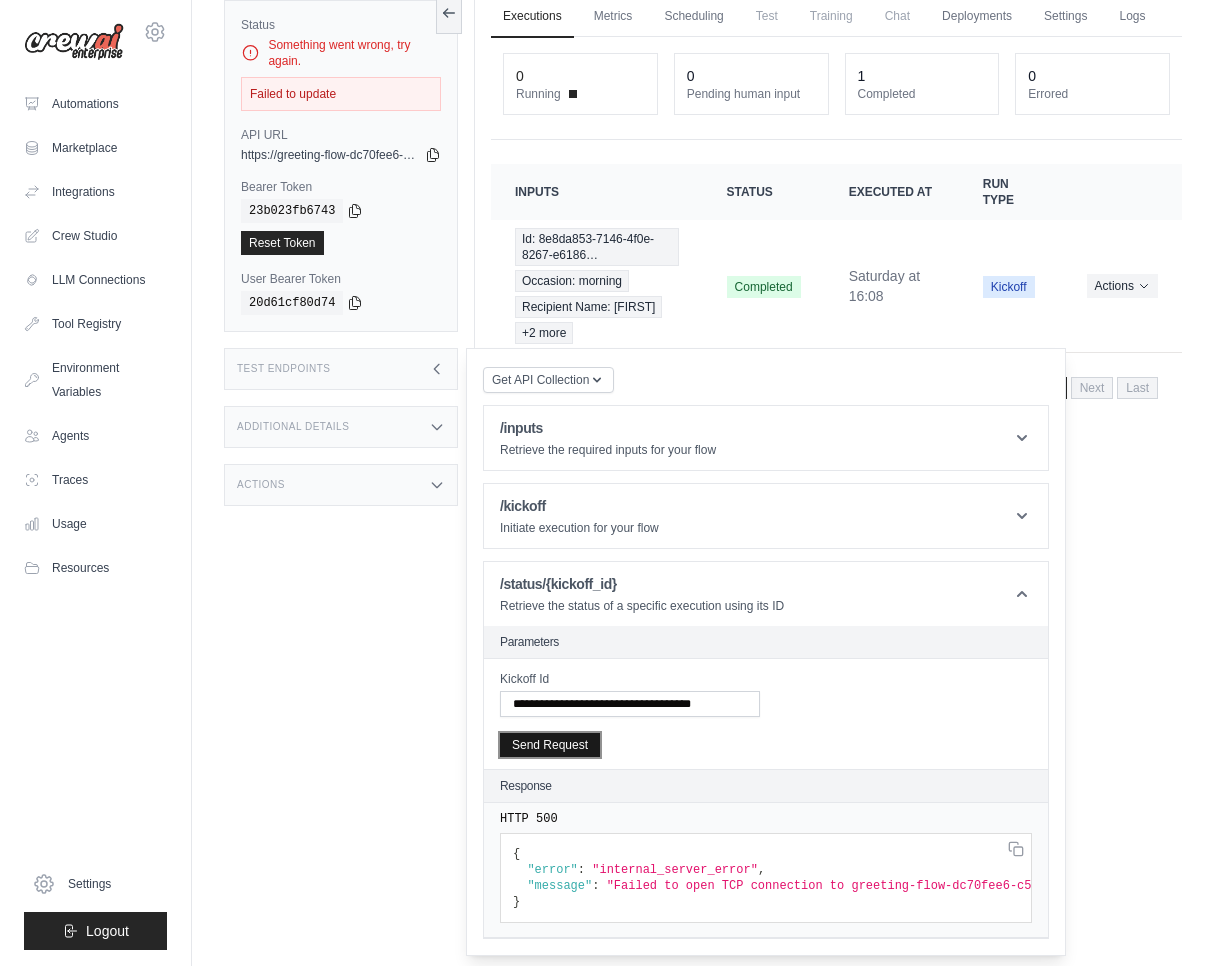 click on "Send Request" at bounding box center [550, 745] 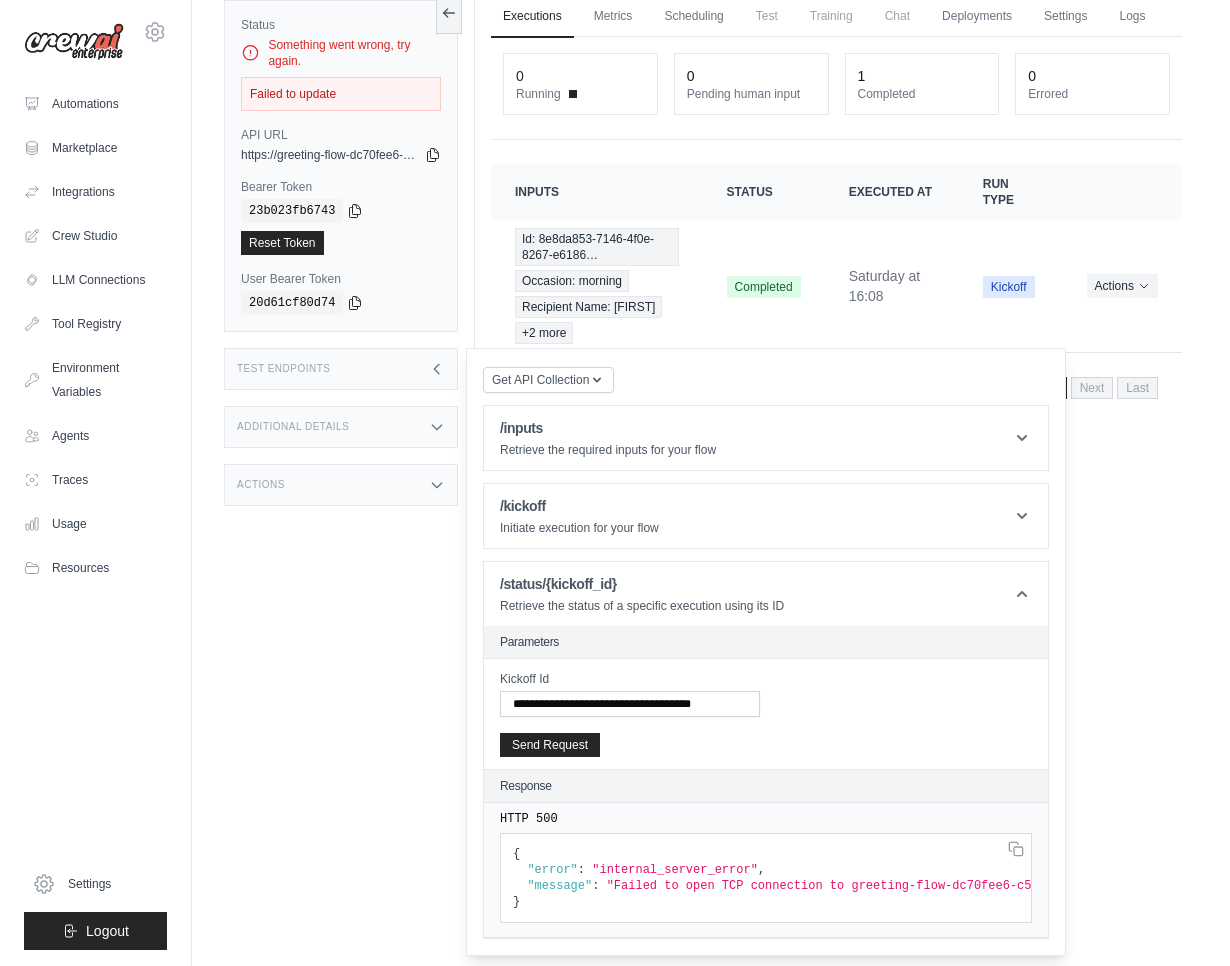 click on "Executions
Metrics
Scheduling
Test
Training
Chat
Deployments
Settings
Logs
0
Running
0
Pending human input
1" at bounding box center (836, 463) 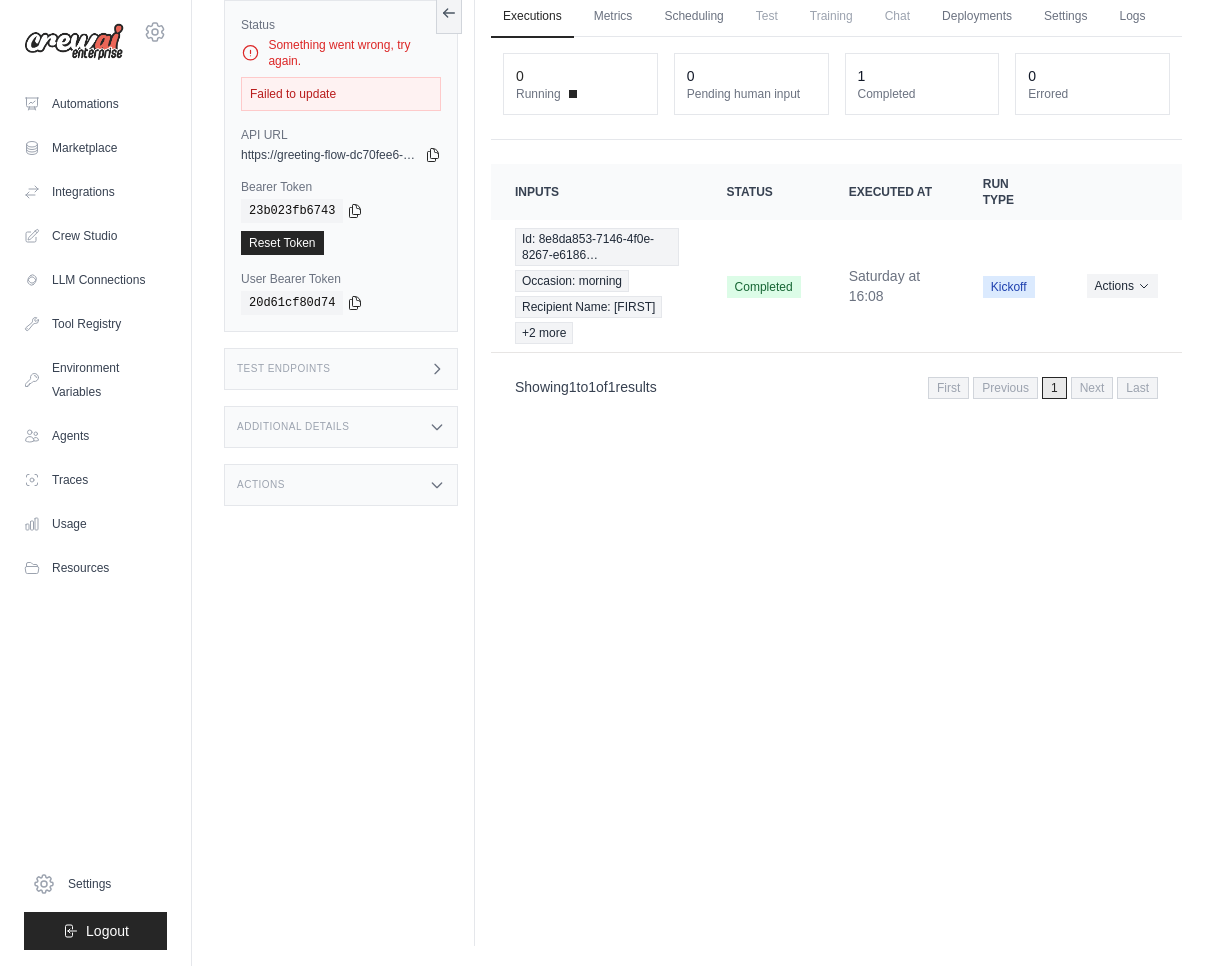 click on "Test Endpoints" at bounding box center [341, 369] 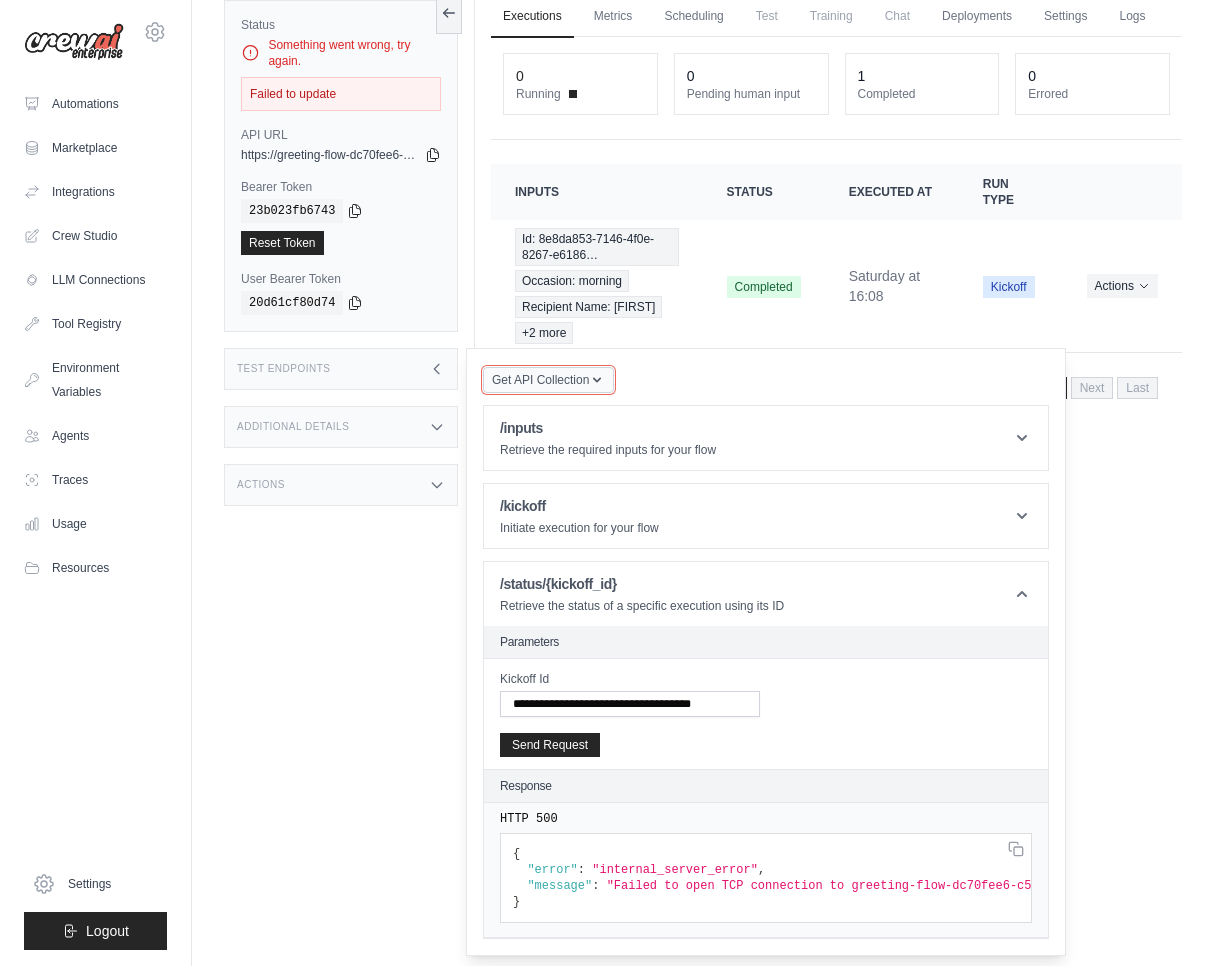 click on "Get API Collection" at bounding box center (540, 380) 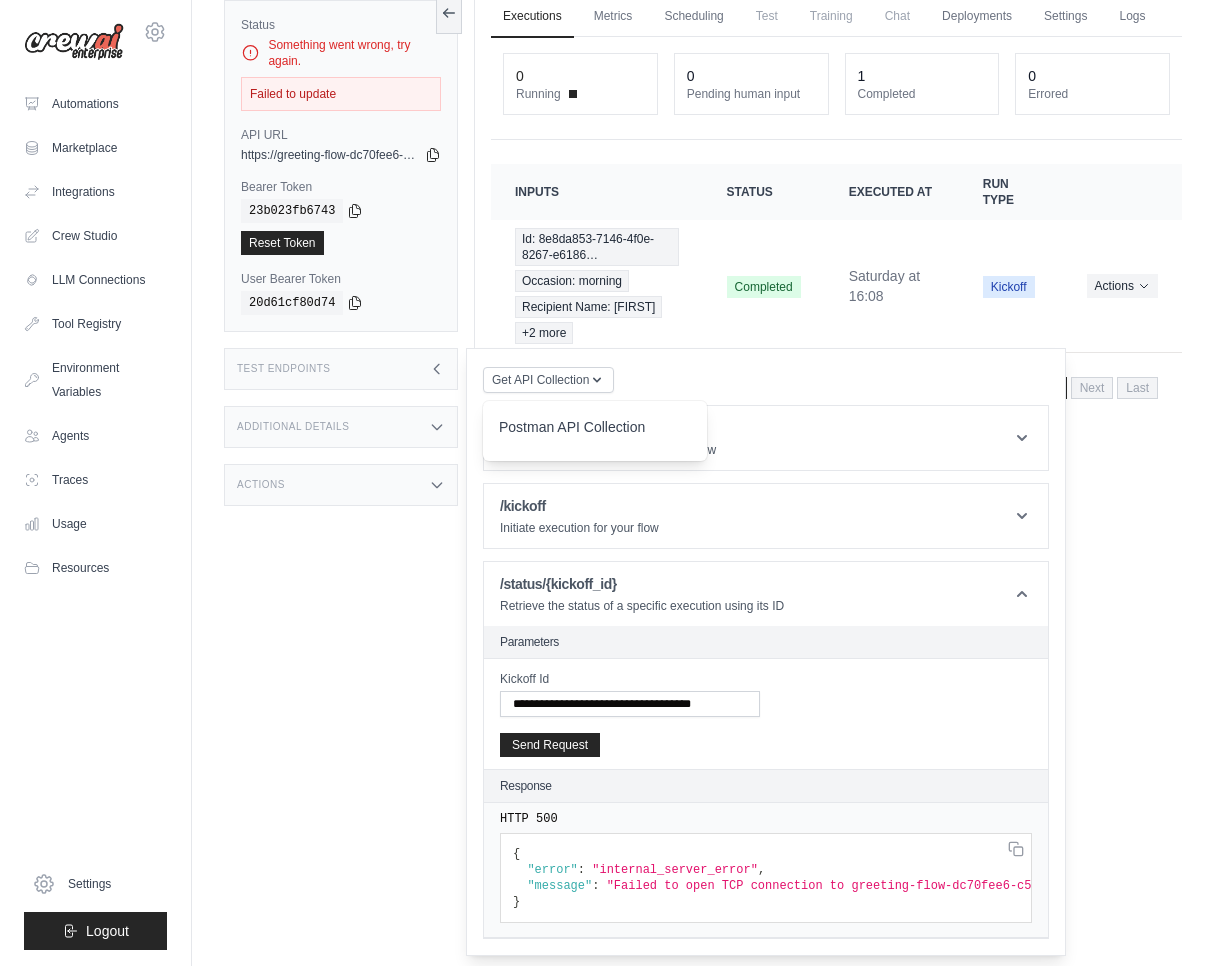 click on "Get API Collection
Postman API Collection
/inputs
Retrieve the required inputs for your flow
Parameters
Send Request
Response
Waiting for request...
/kickoff
Initiate execution for your flow
Parameters
{" at bounding box center [766, 652] 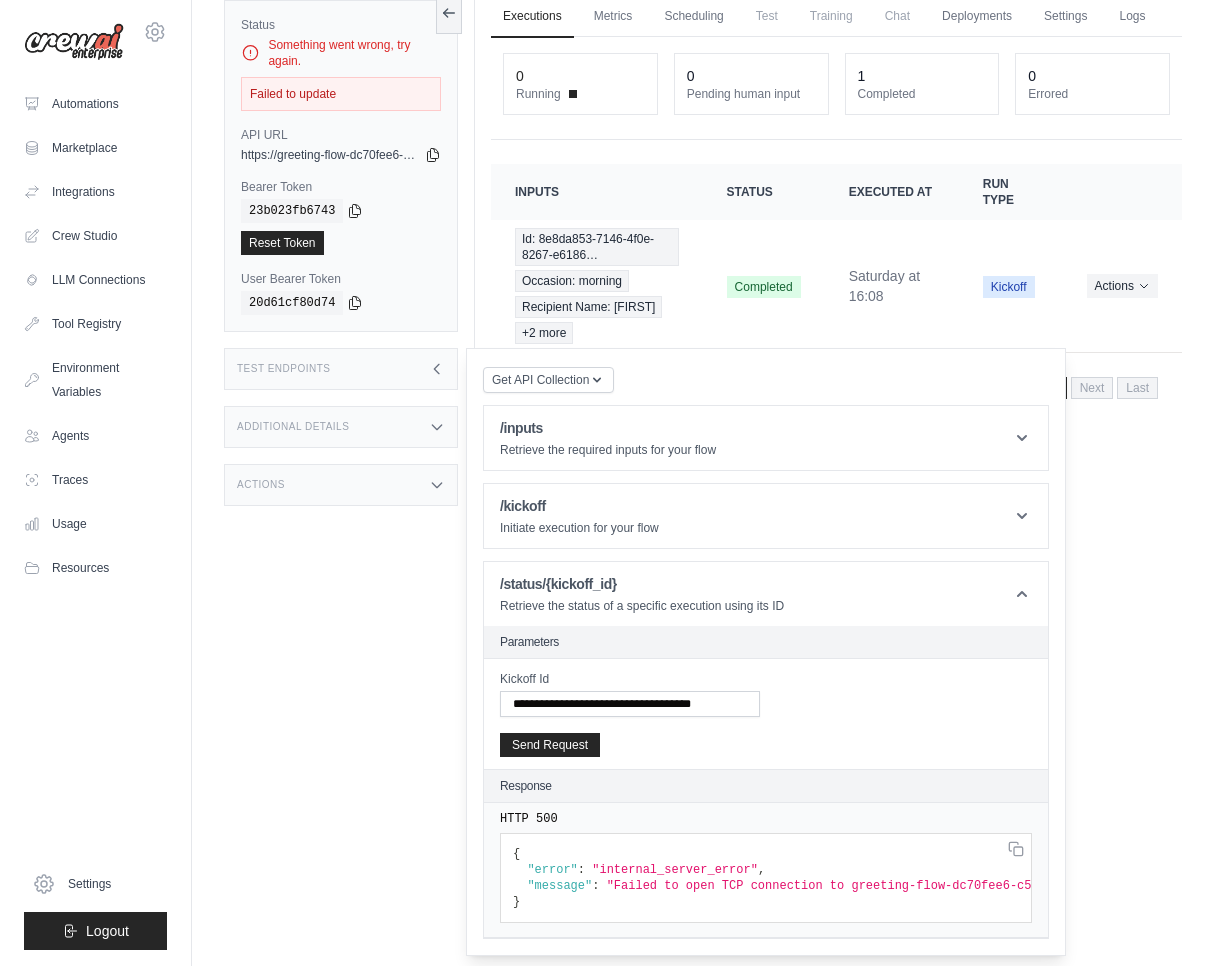 scroll, scrollTop: 90, scrollLeft: 0, axis: vertical 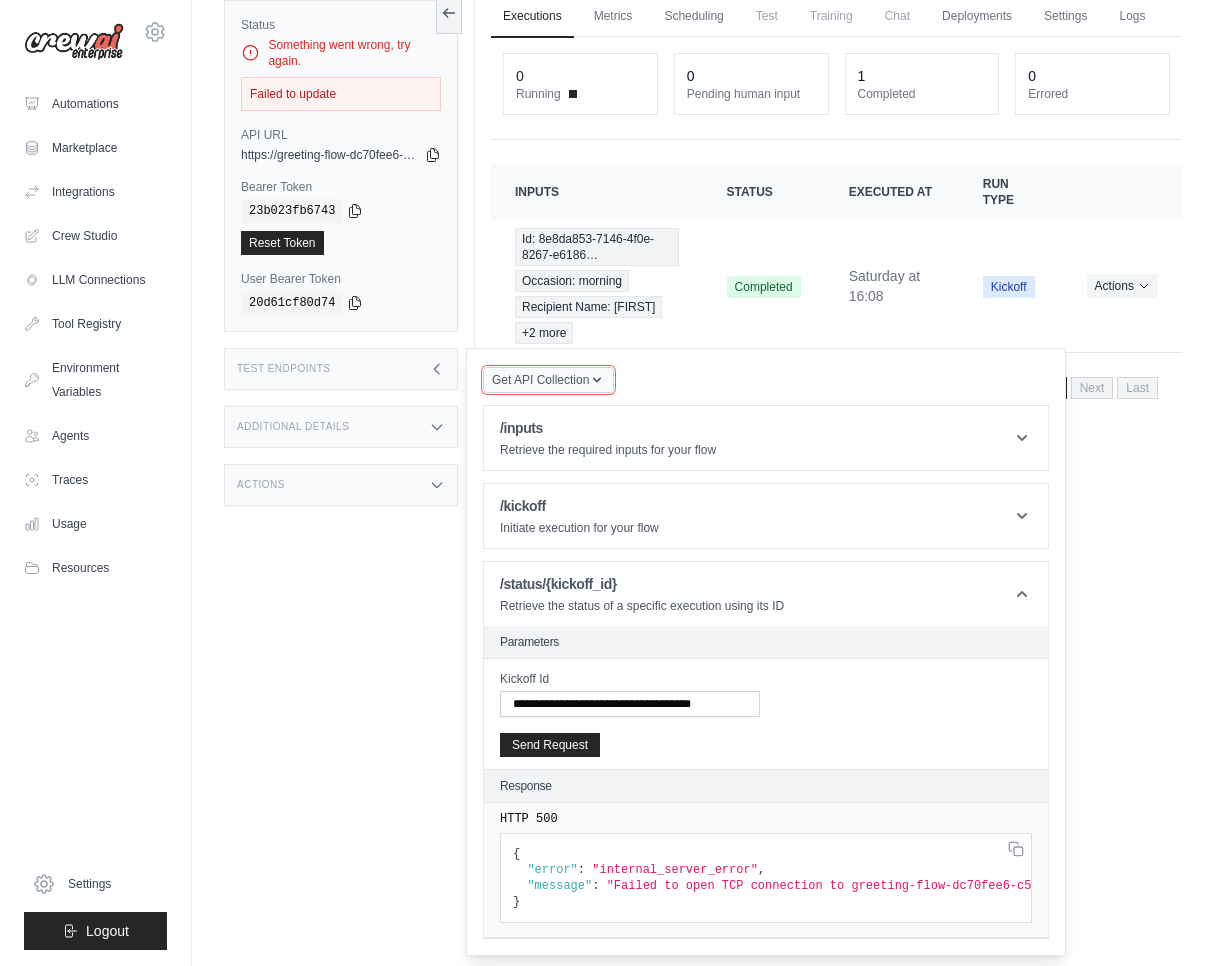 click on "Get API Collection" at bounding box center [540, 380] 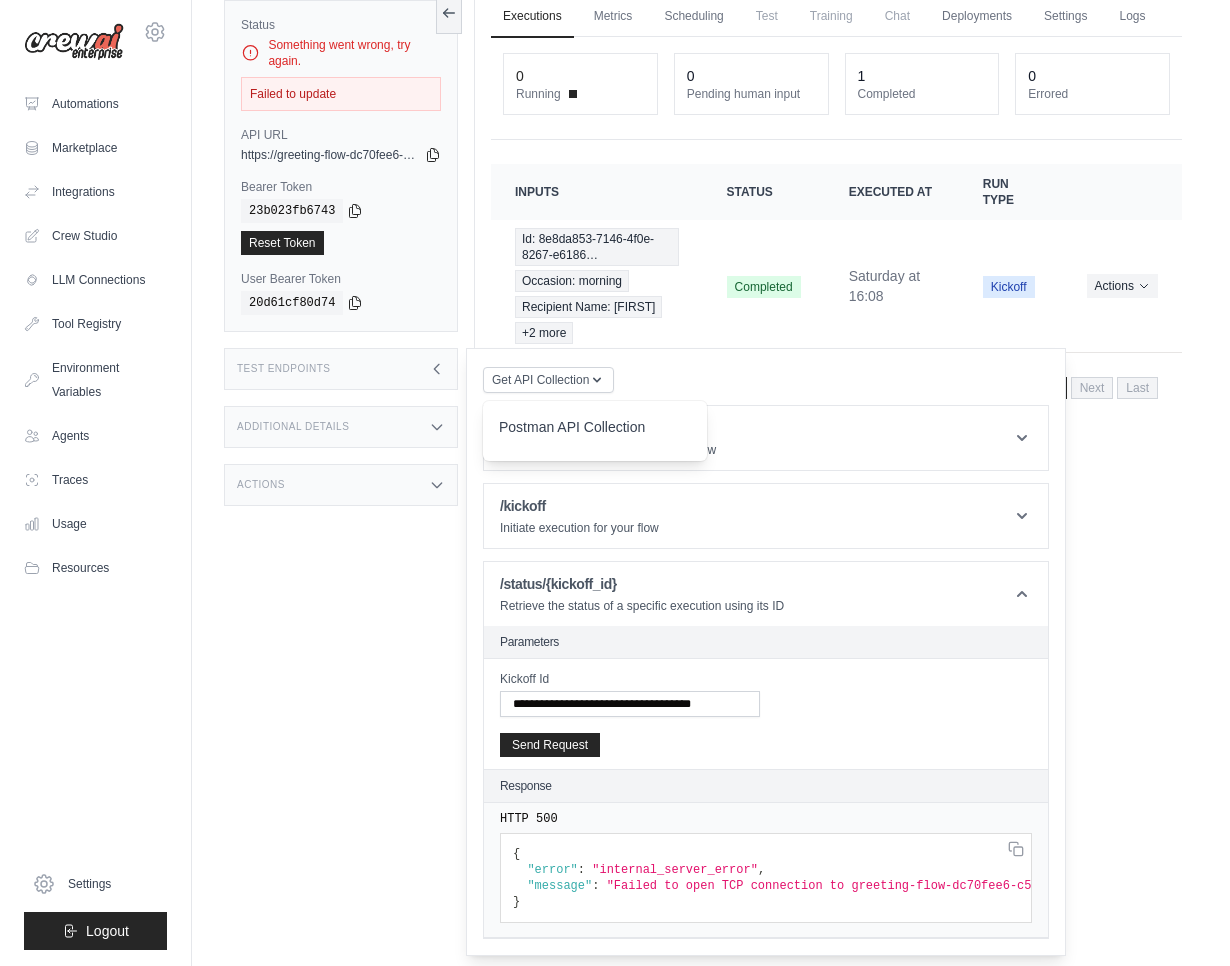 click on "Postman API Collection" at bounding box center (595, 433) 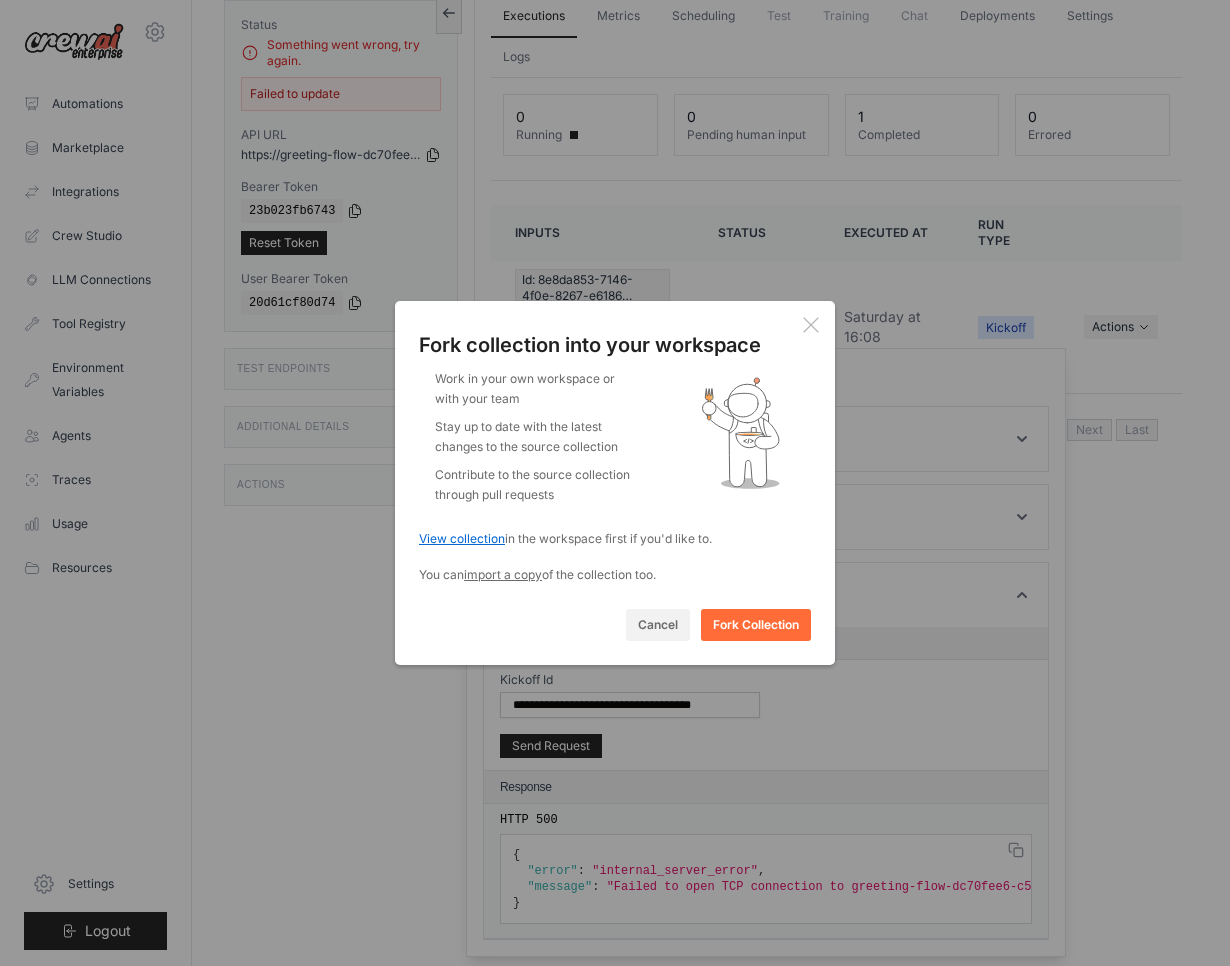 click on "View collection" at bounding box center [462, 538] 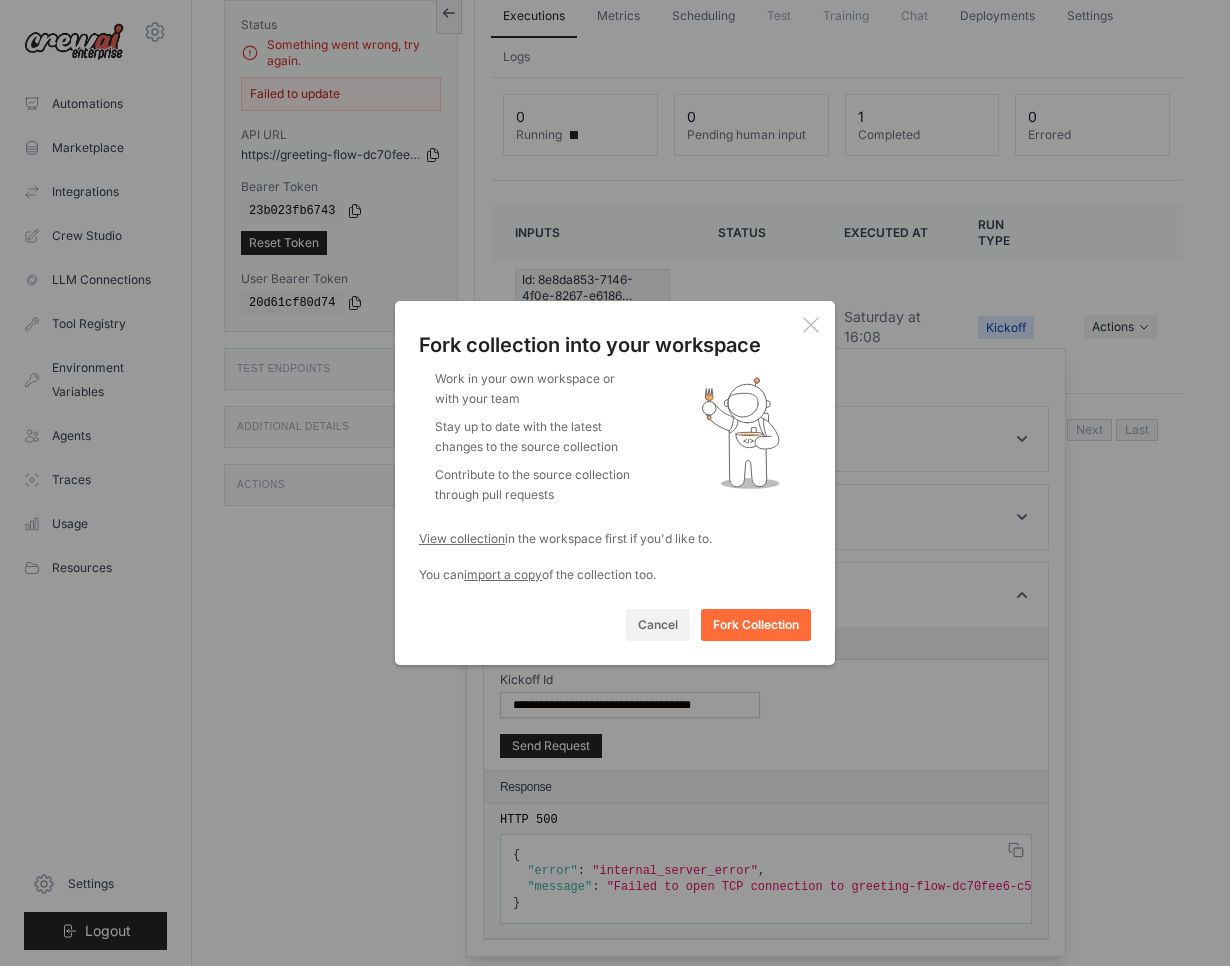 click 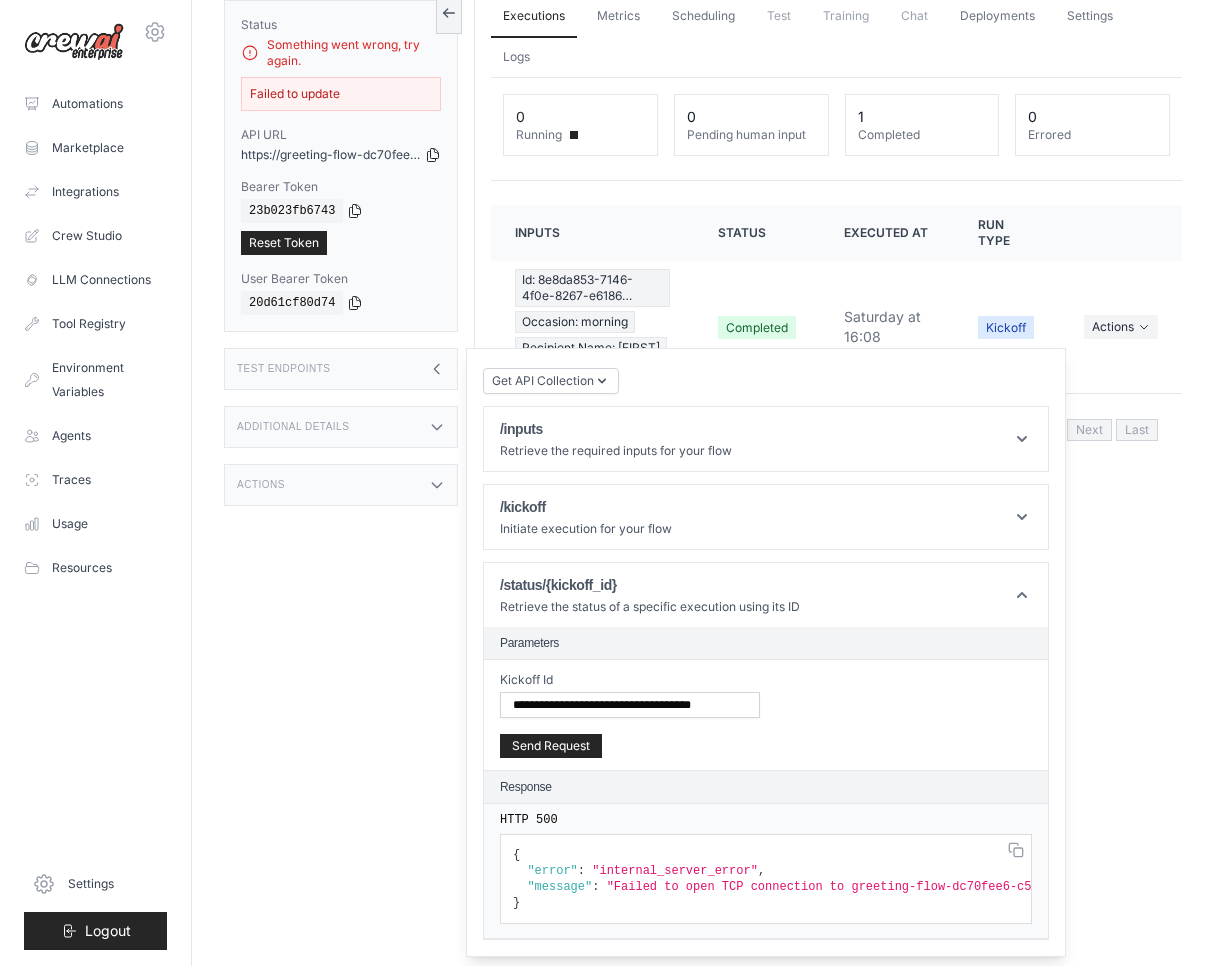 click on "Actions" at bounding box center (341, 485) 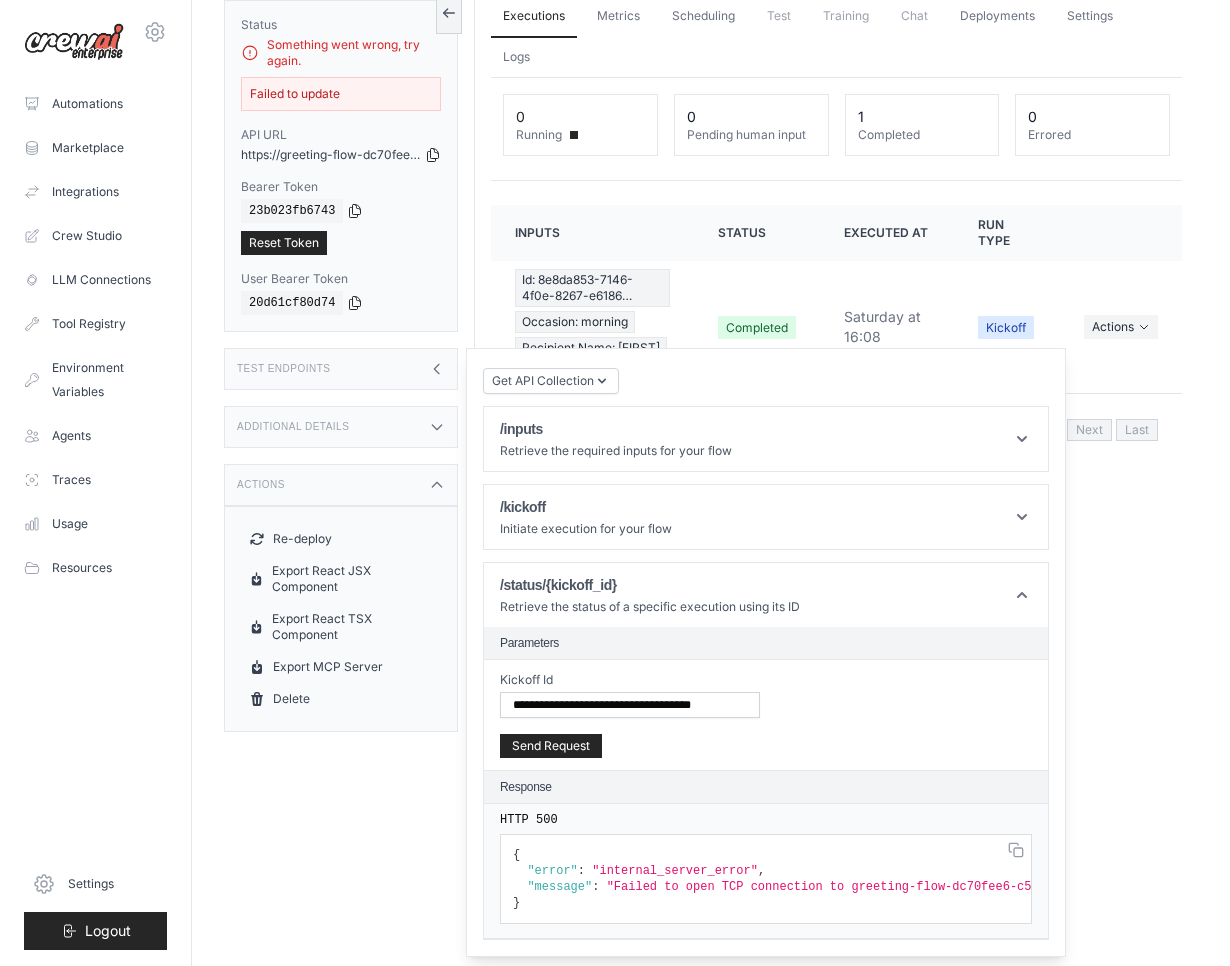 click on "Actions" at bounding box center [341, 485] 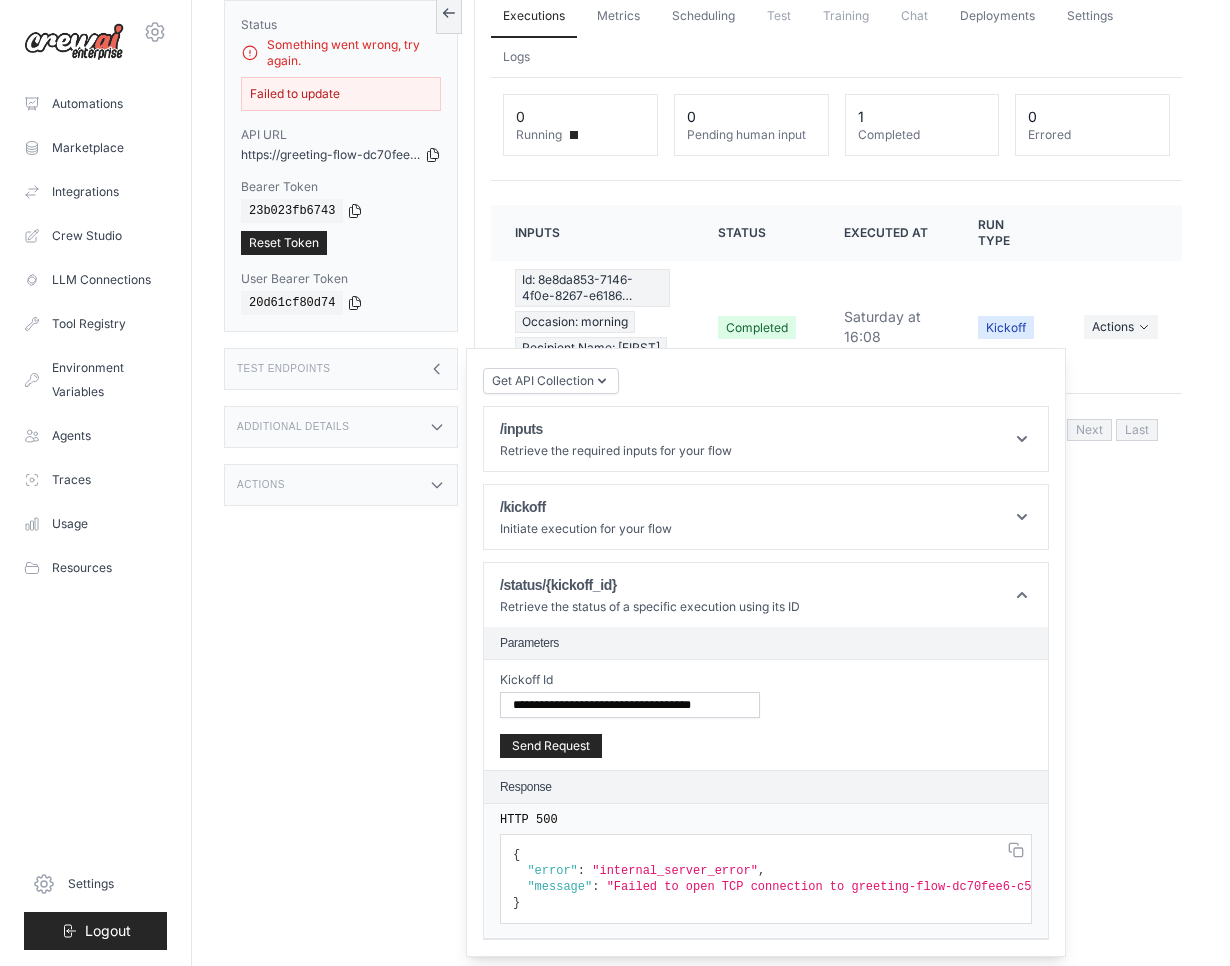 click on "Additional Details" at bounding box center [341, 427] 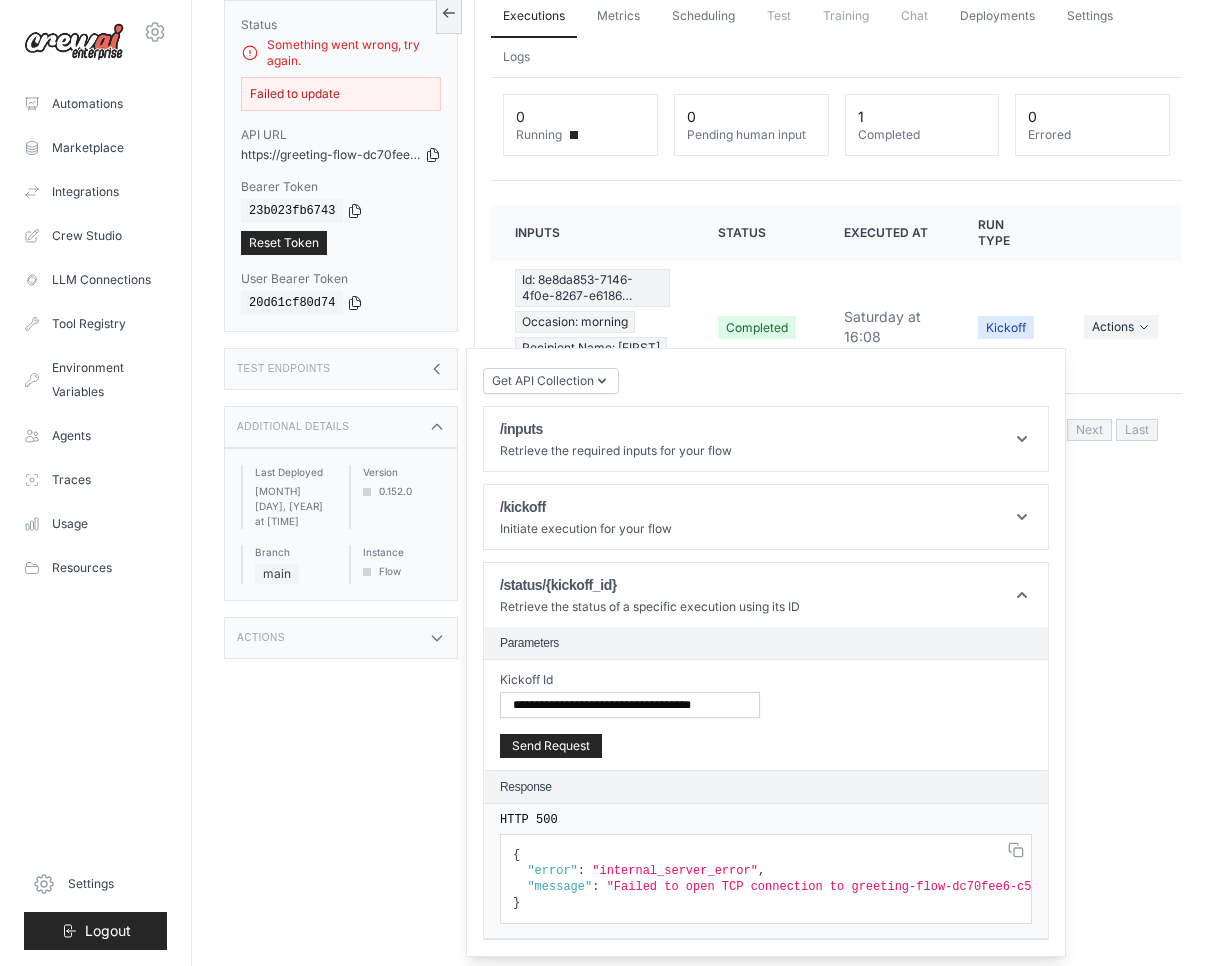 click on "Additional Details" at bounding box center [341, 427] 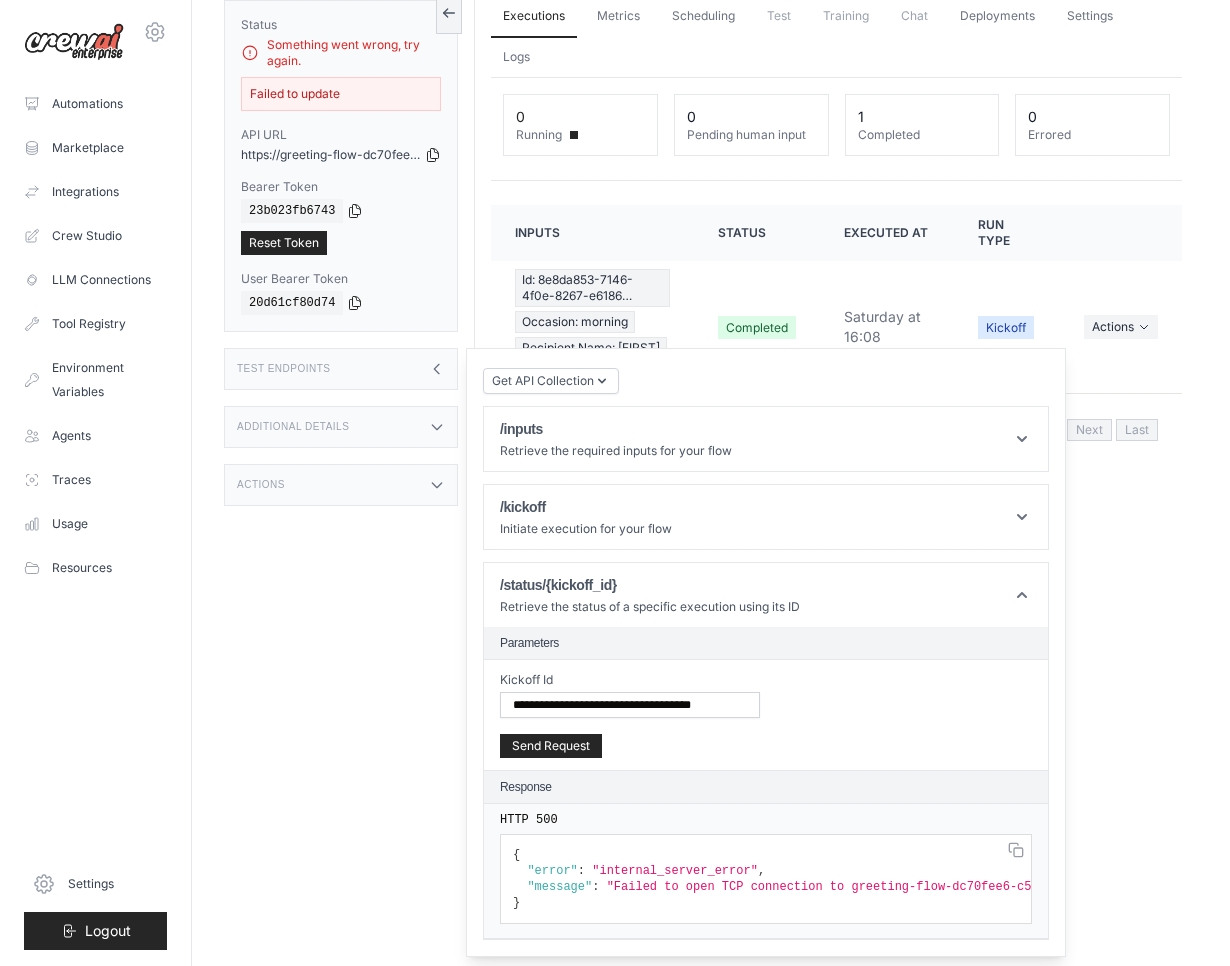 click on "Test Endpoints" at bounding box center (341, 369) 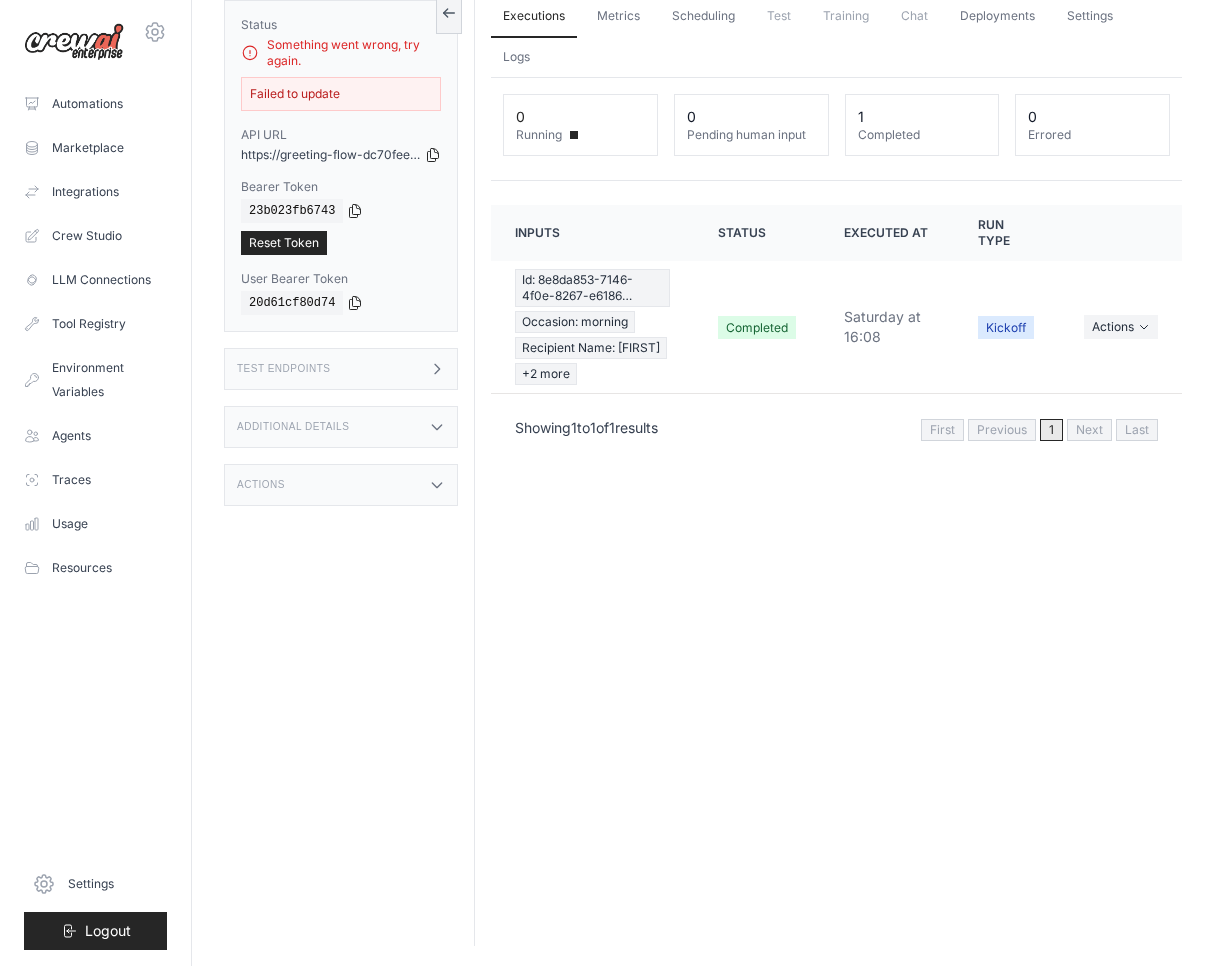 click on "Test Endpoints" at bounding box center [341, 369] 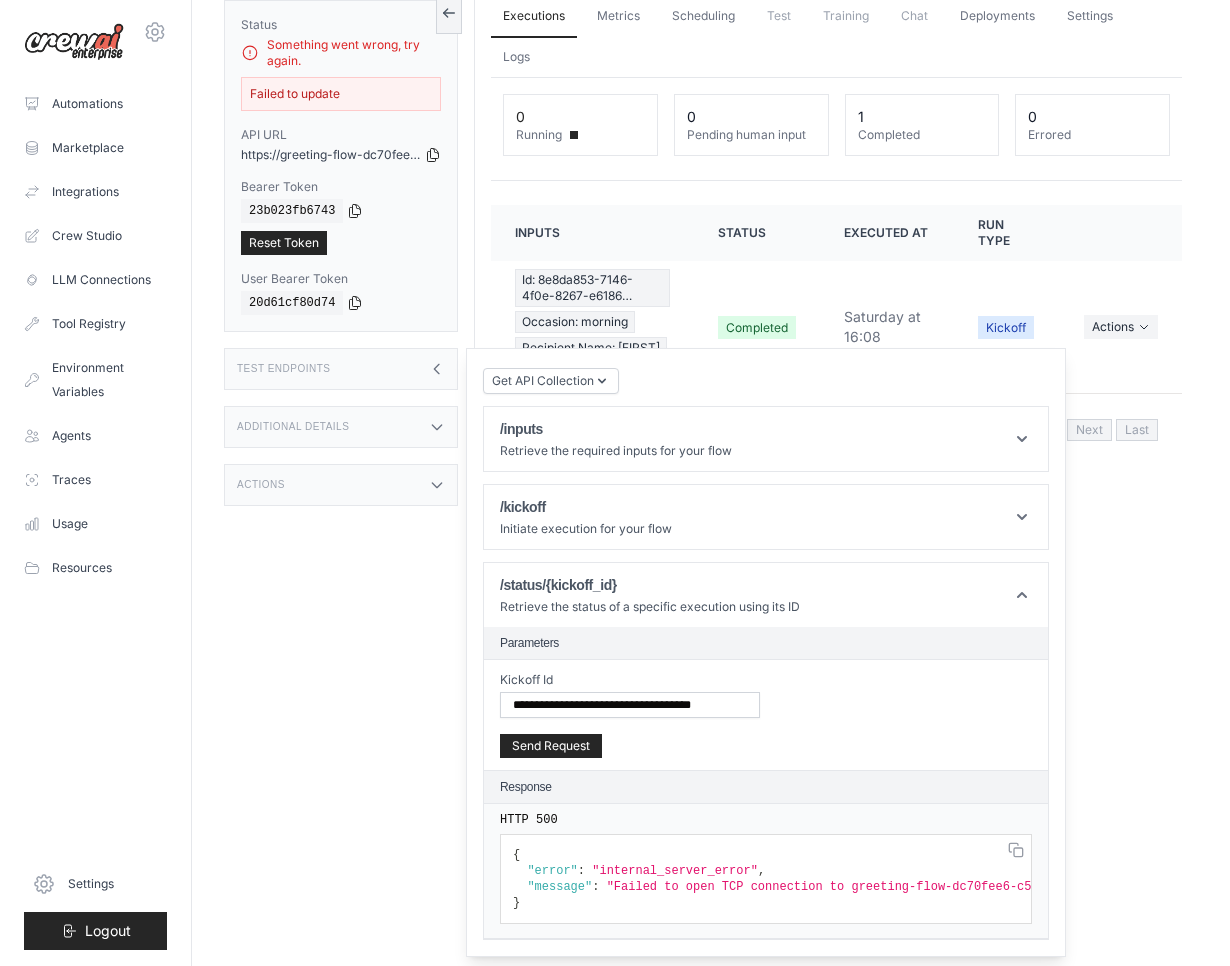 click on "Test Endpoints" at bounding box center [341, 369] 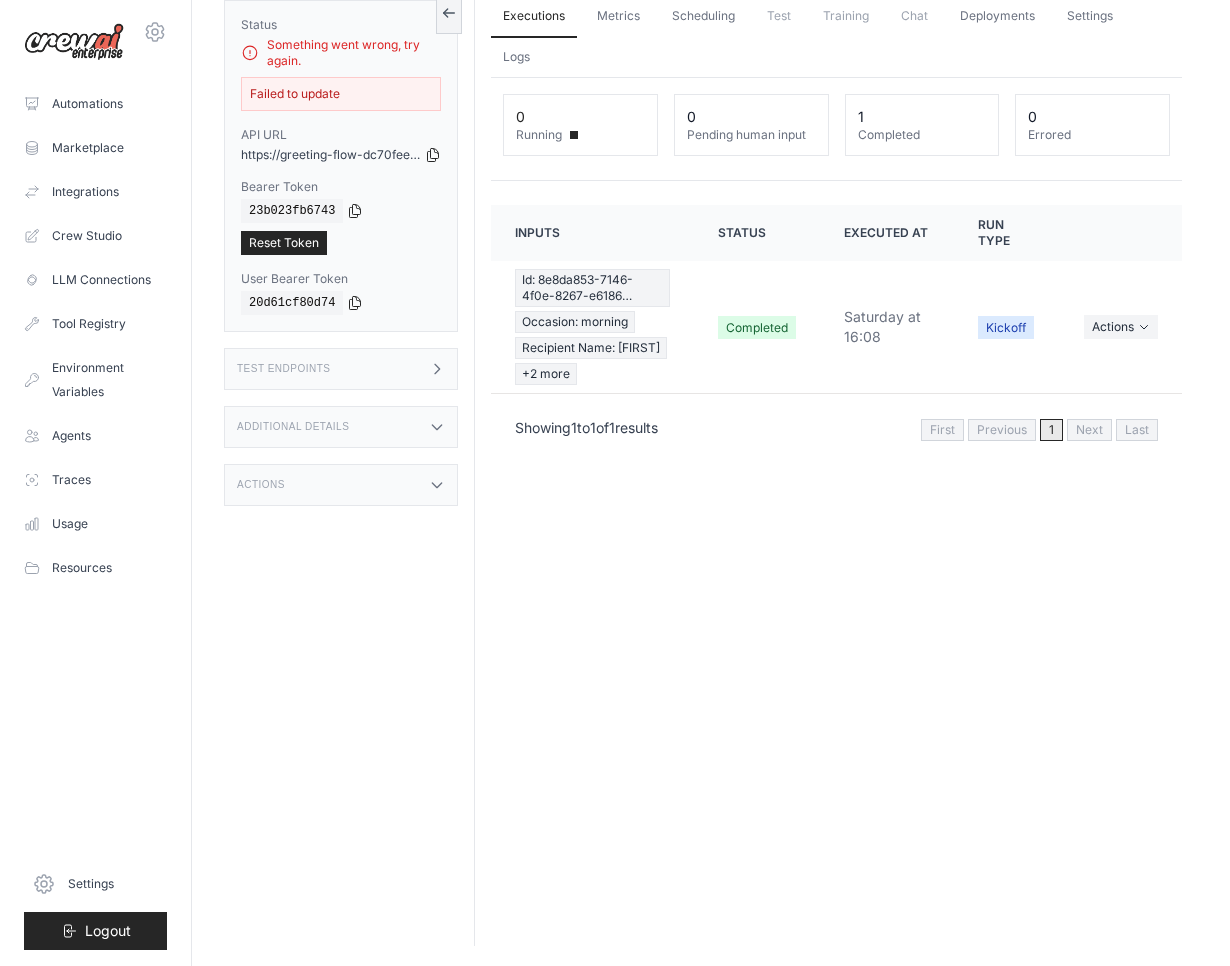 click on "Test Endpoints" at bounding box center [341, 369] 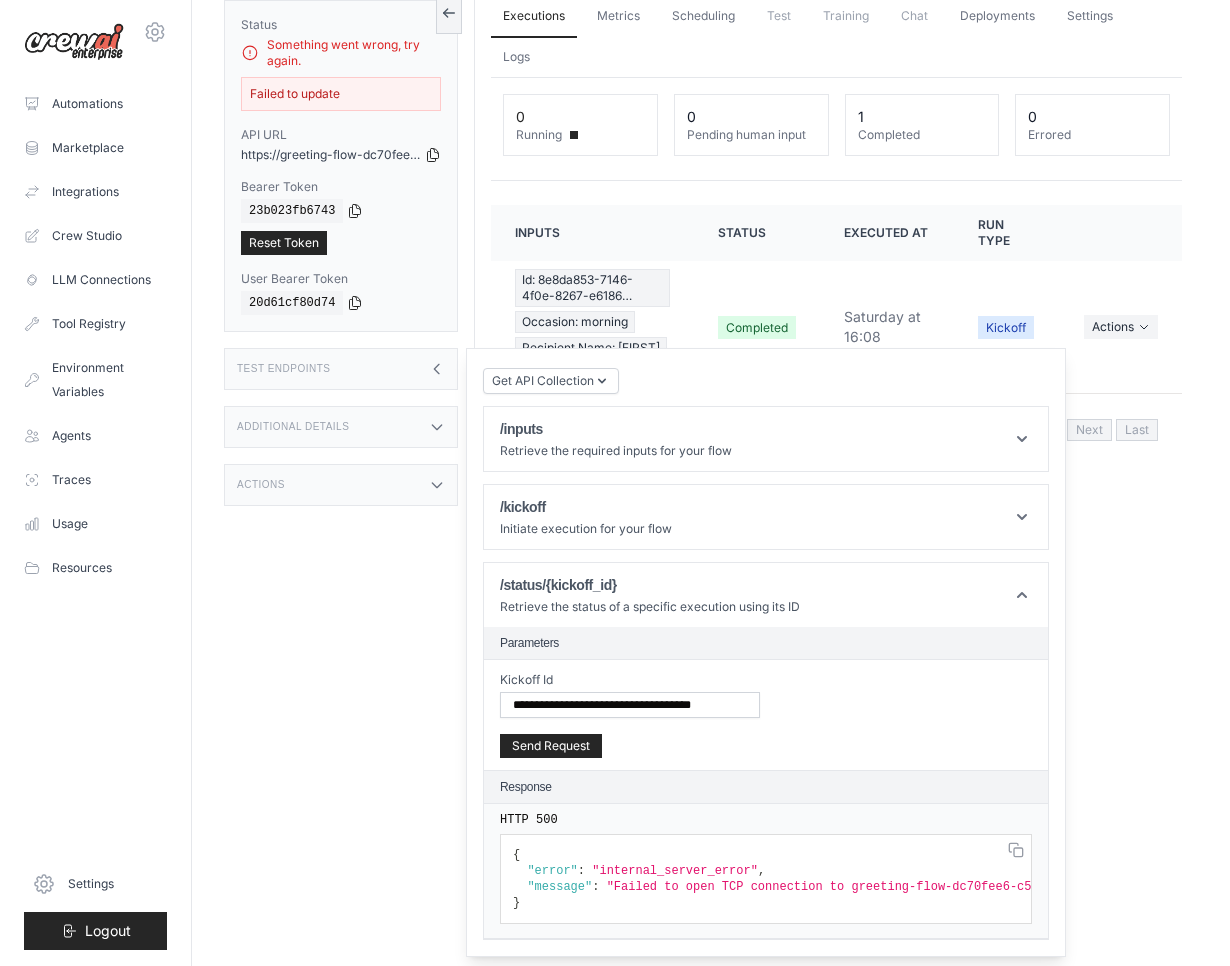 scroll, scrollTop: 90, scrollLeft: 0, axis: vertical 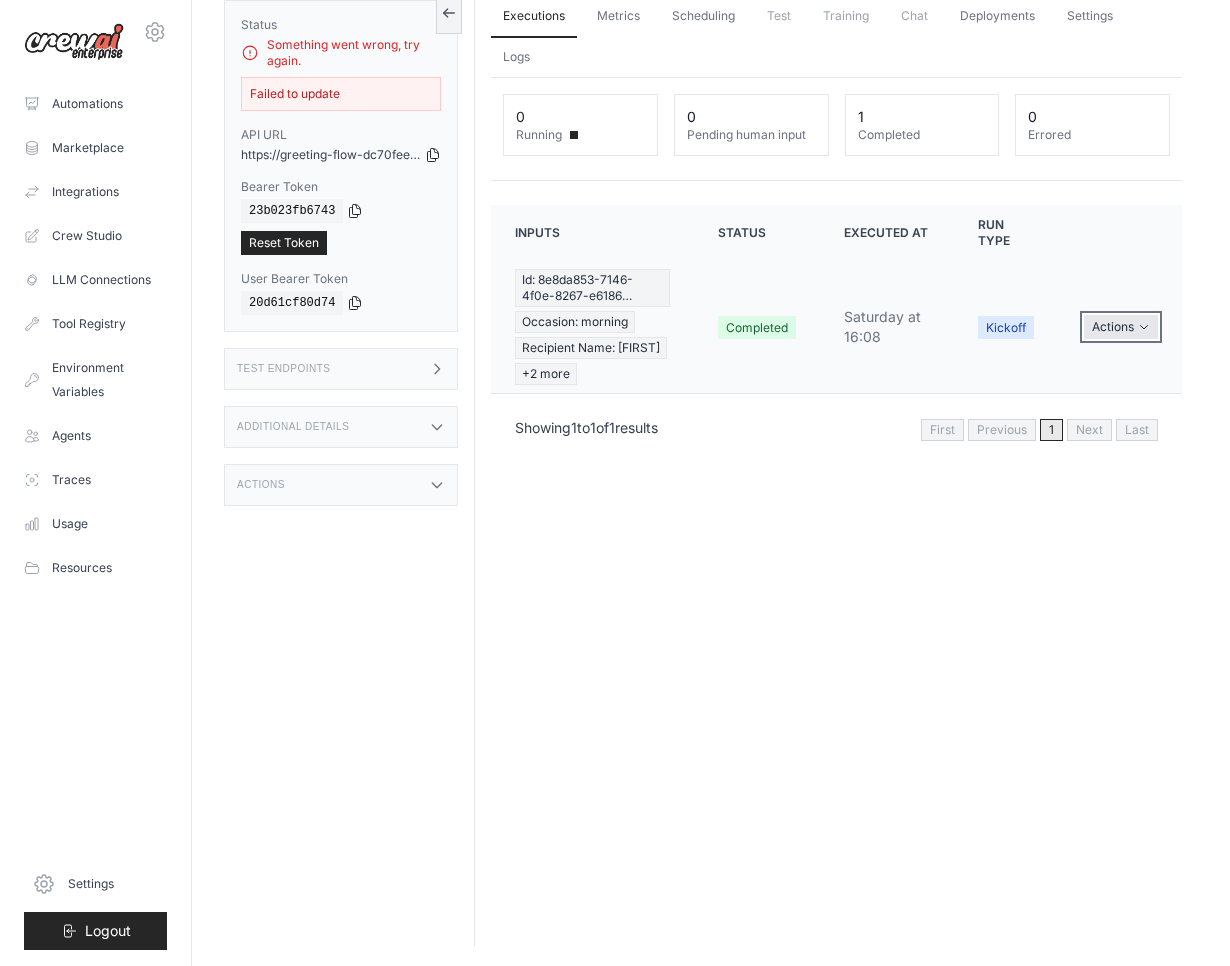 click on "Actions" at bounding box center (1121, 327) 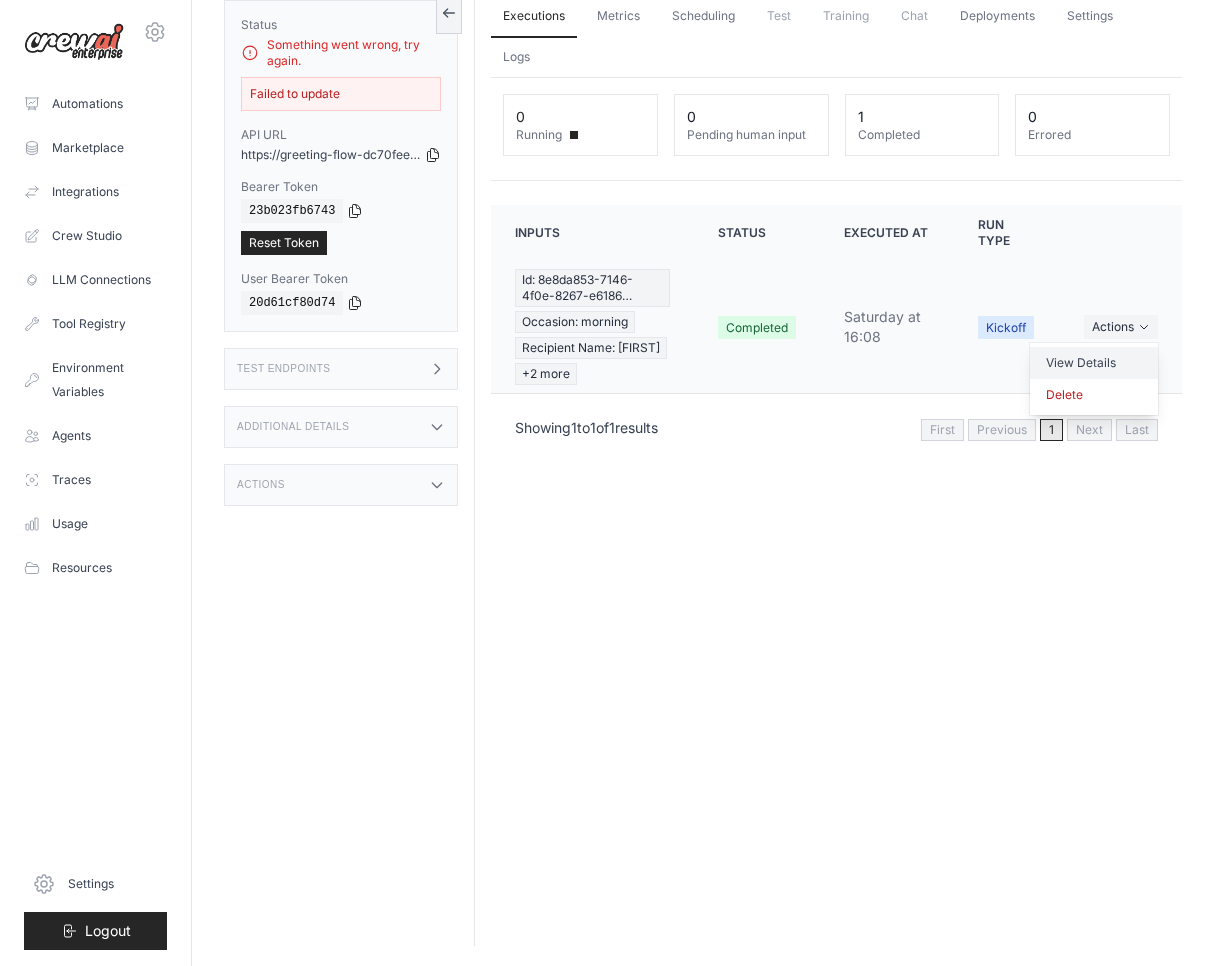 click on "View Details" at bounding box center (1094, 363) 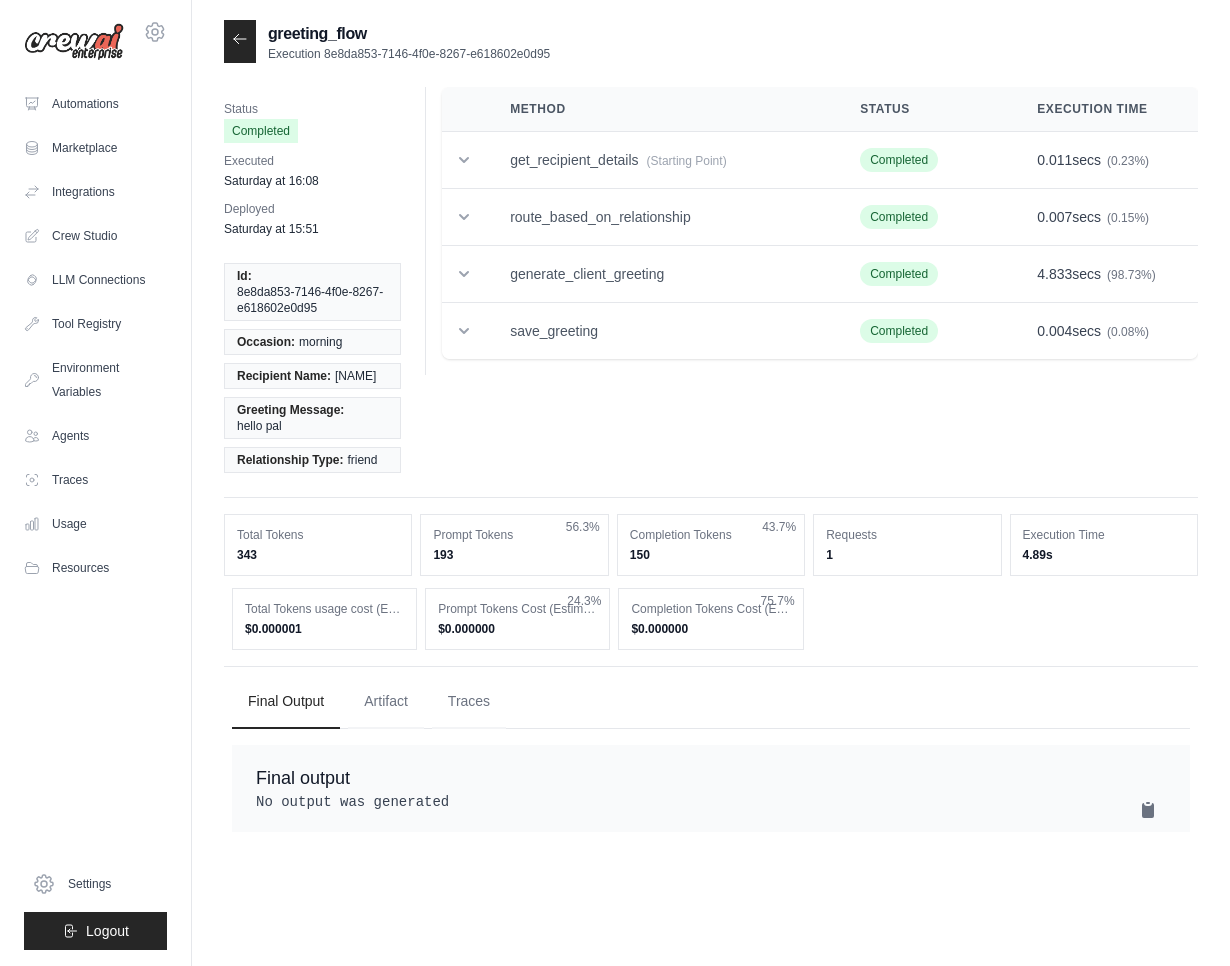 scroll, scrollTop: 0, scrollLeft: 0, axis: both 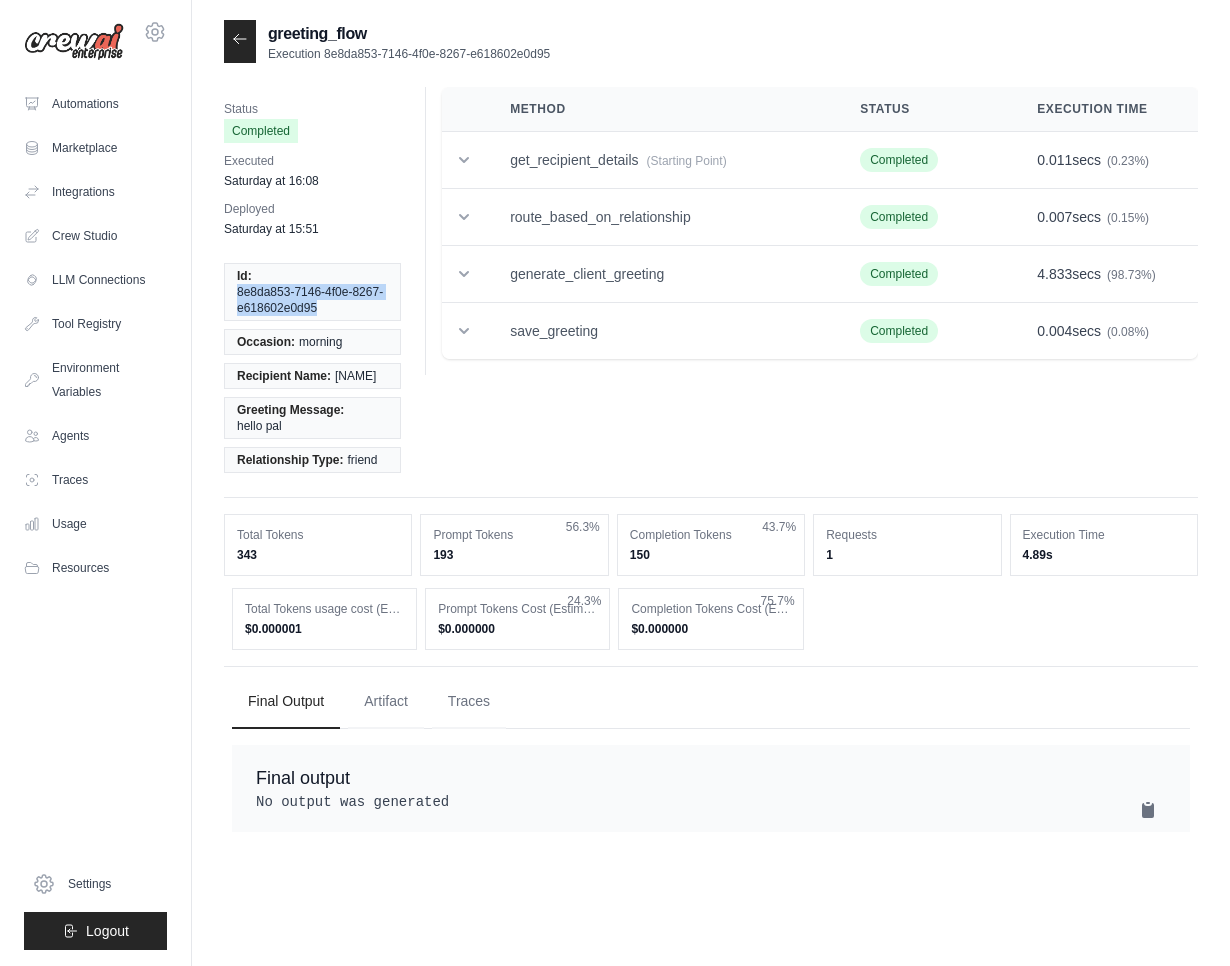 drag, startPoint x: 239, startPoint y: 290, endPoint x: 327, endPoint y: 312, distance: 90.70832 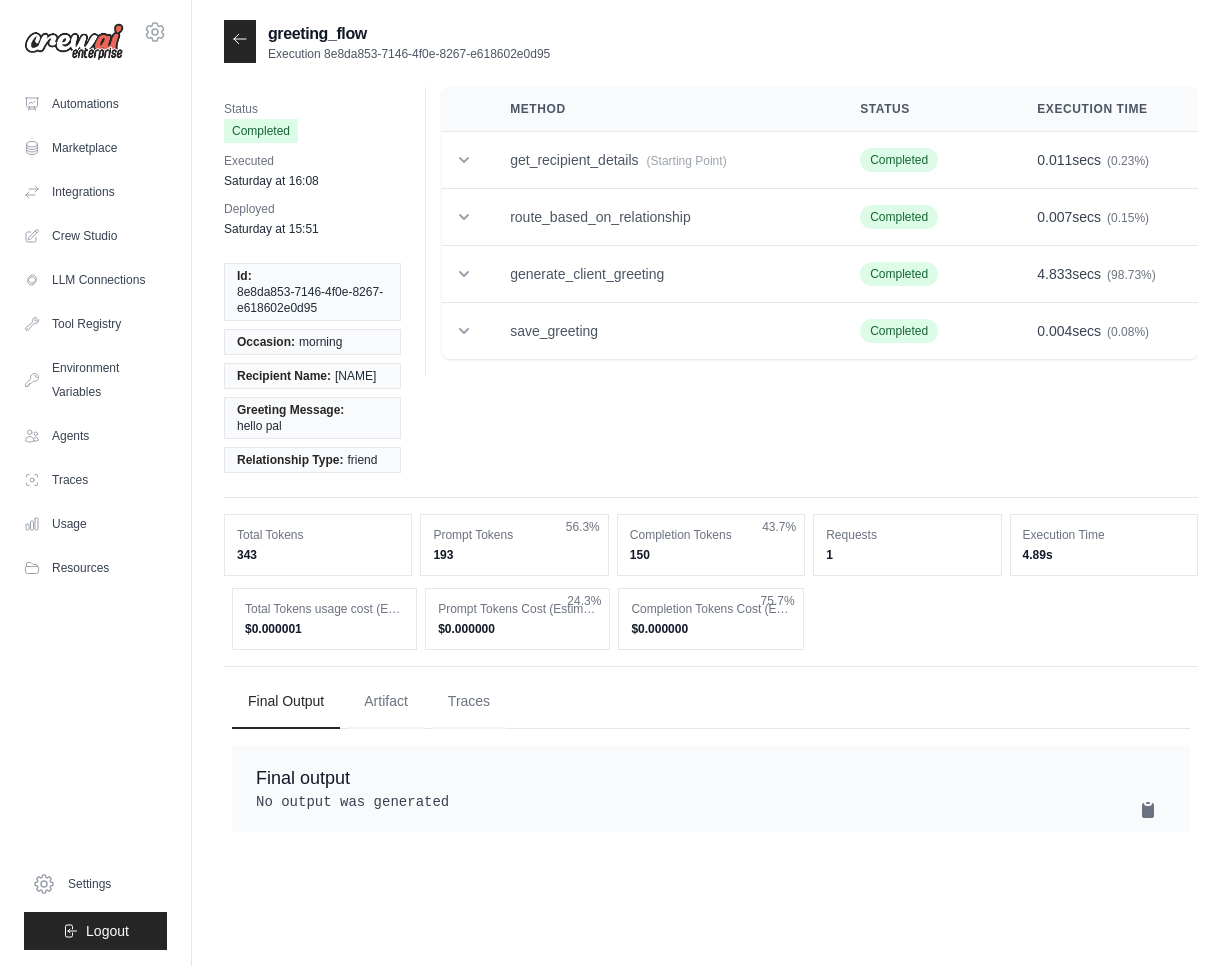 click at bounding box center [240, 41] 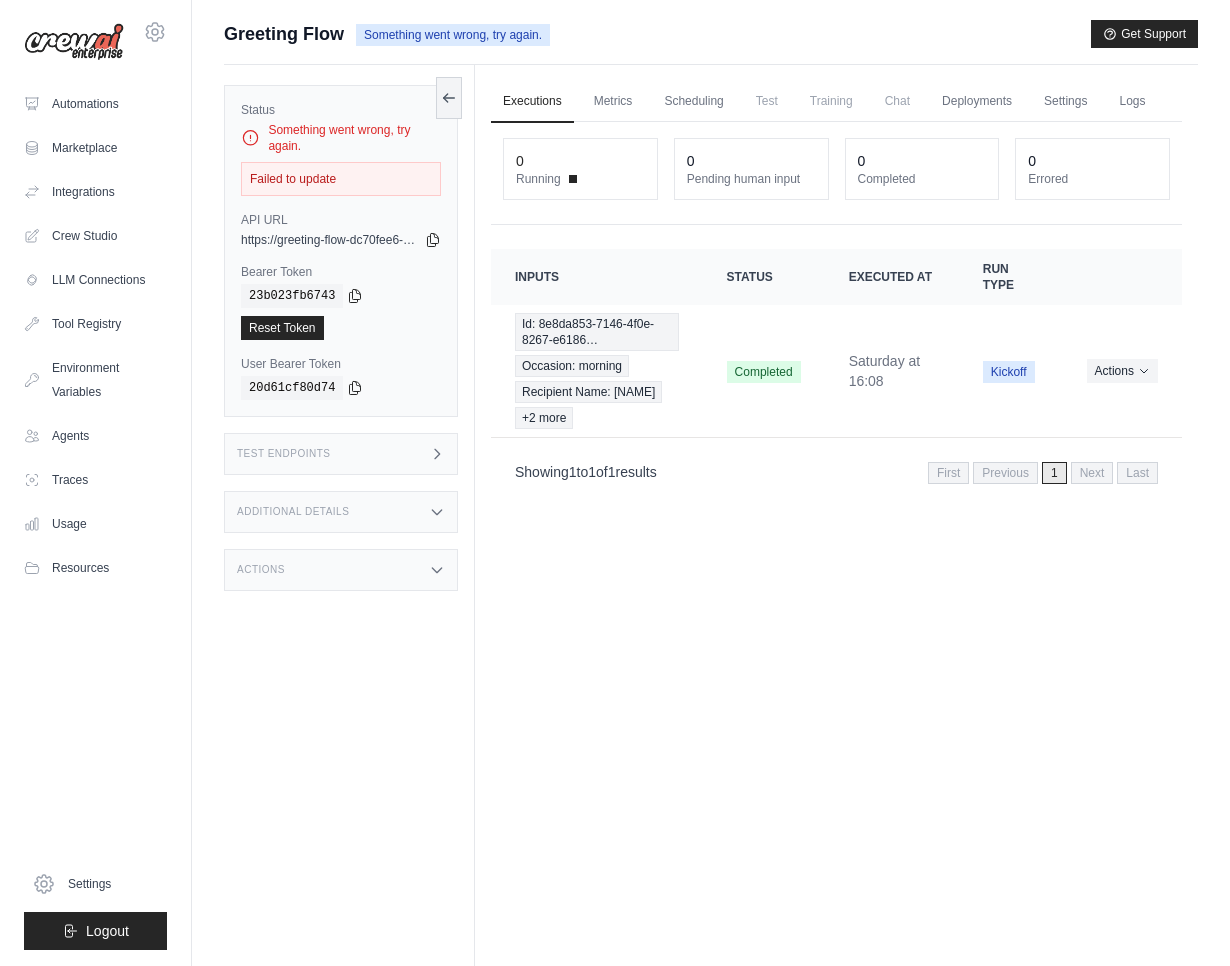 scroll, scrollTop: 0, scrollLeft: 0, axis: both 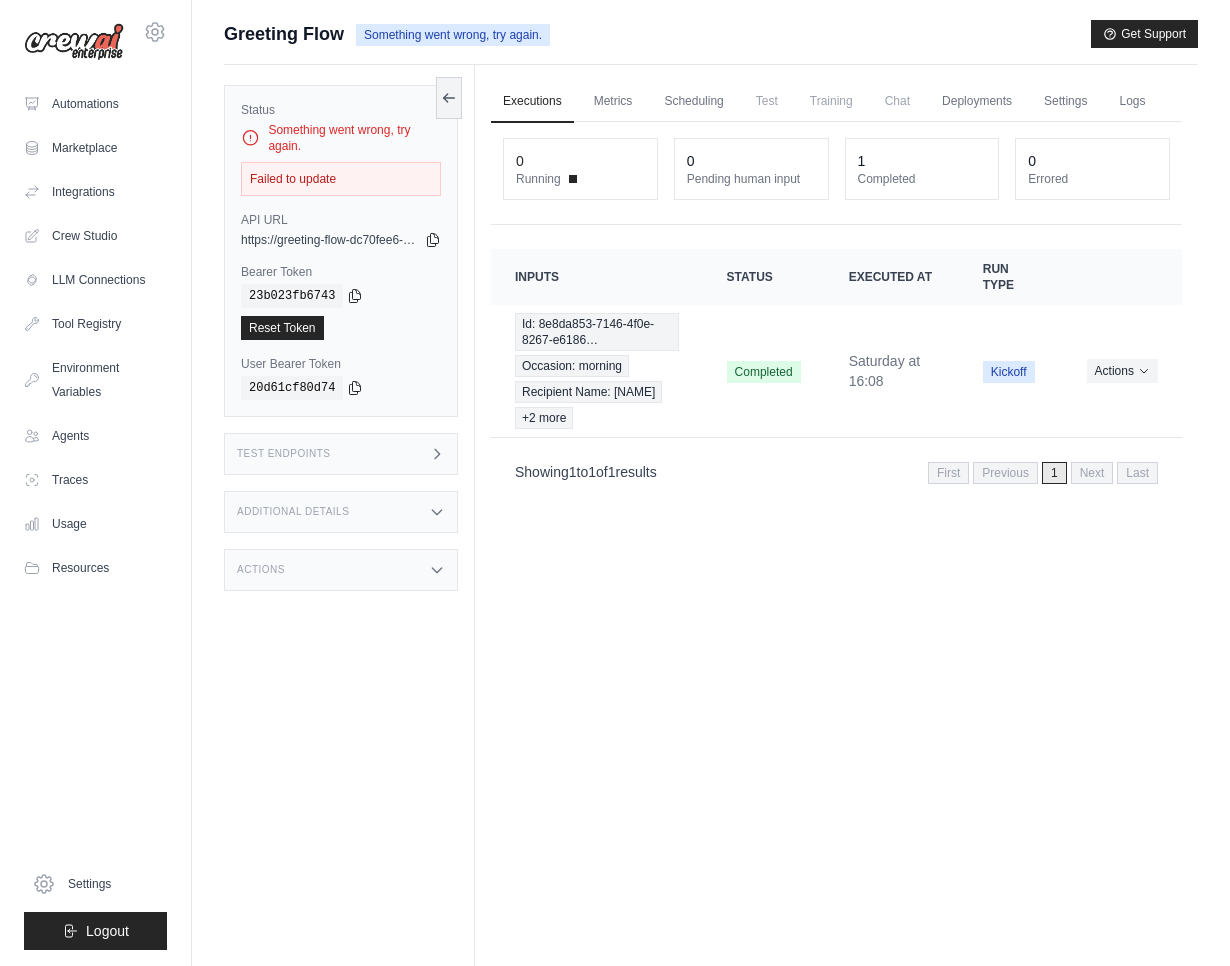 click on "Test Endpoints" at bounding box center (341, 454) 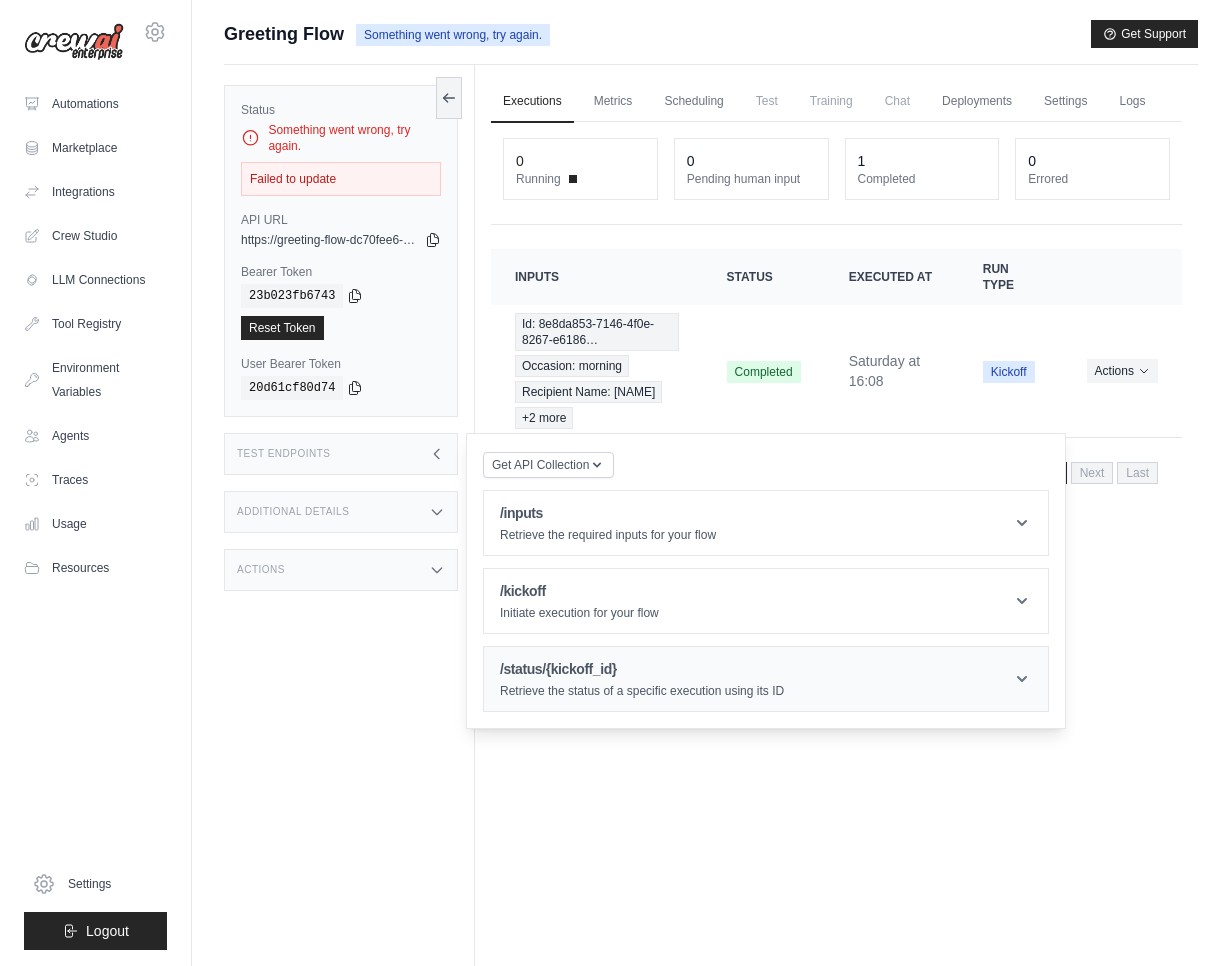 click on "/status/{kickoff_id}" at bounding box center [642, 669] 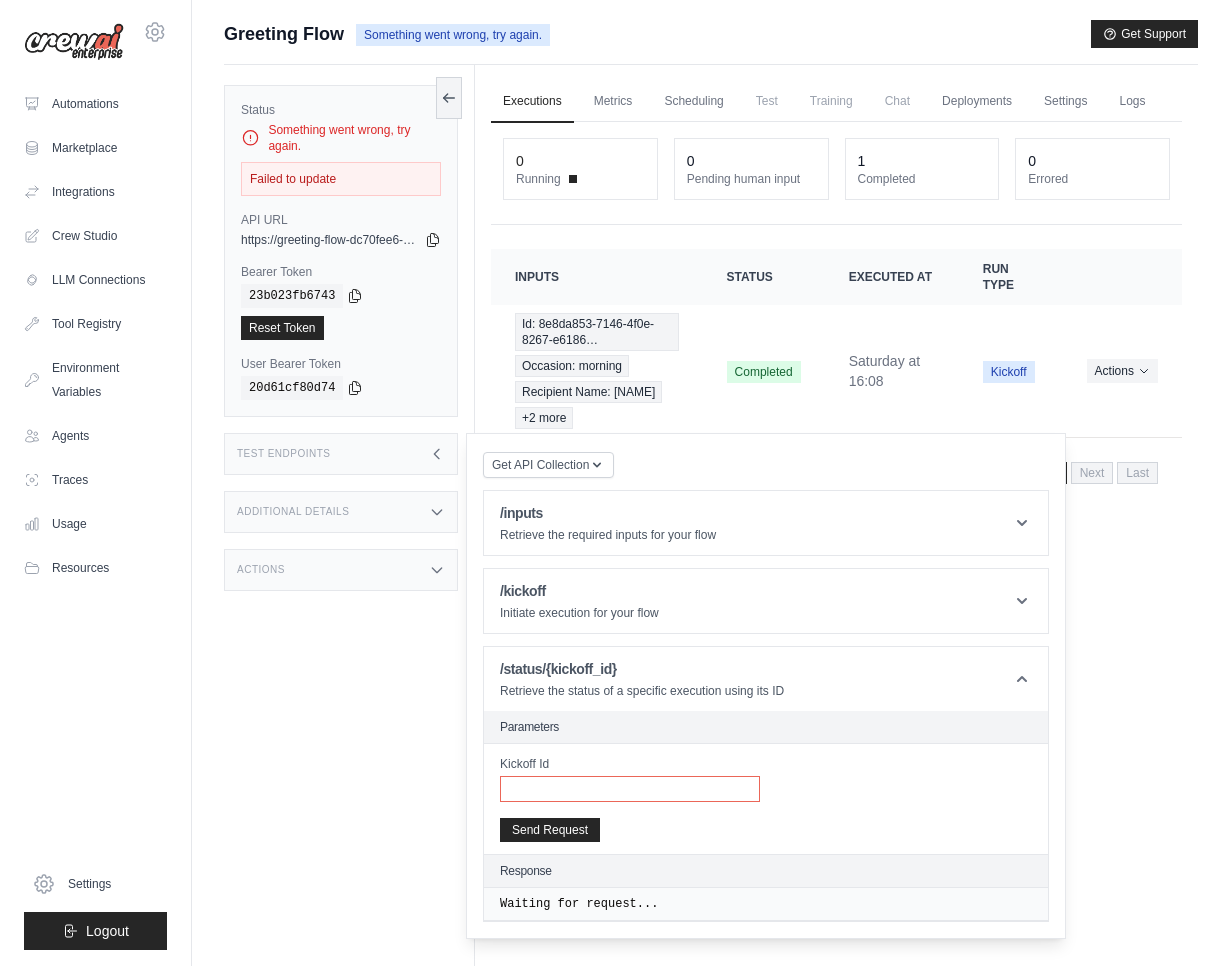 click on "Kickoff Id" at bounding box center [630, 789] 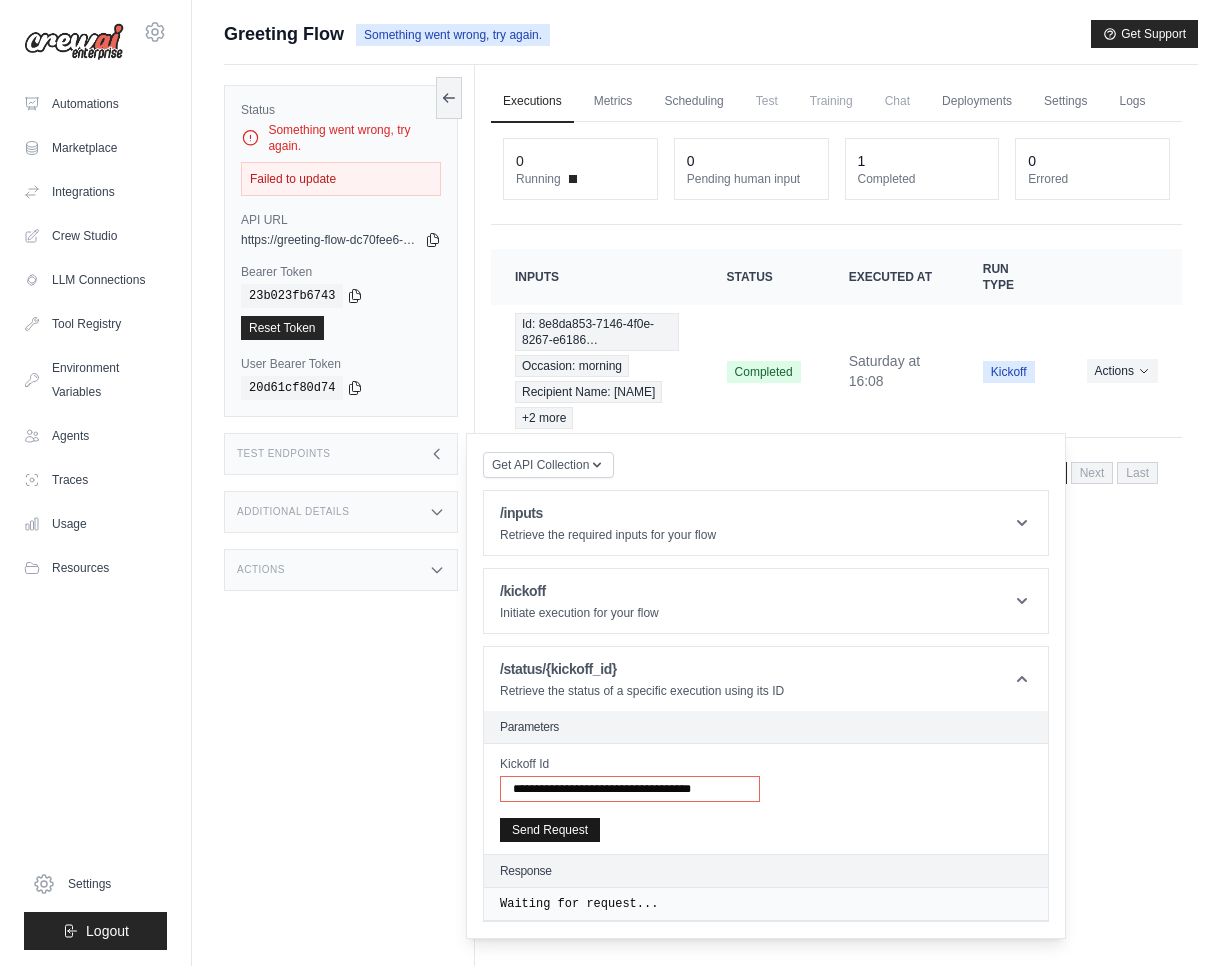 type on "**********" 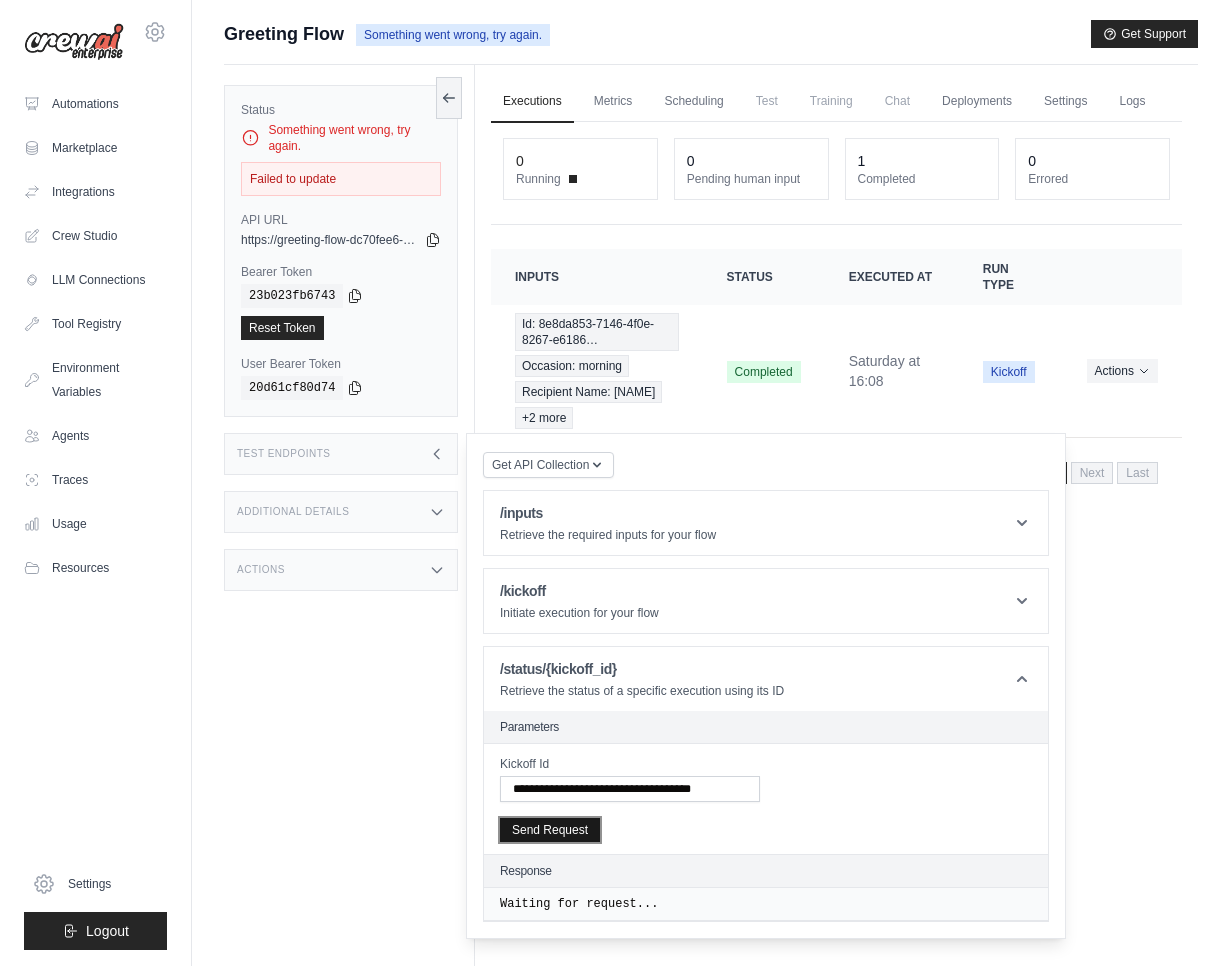 click on "Send Request" at bounding box center (550, 830) 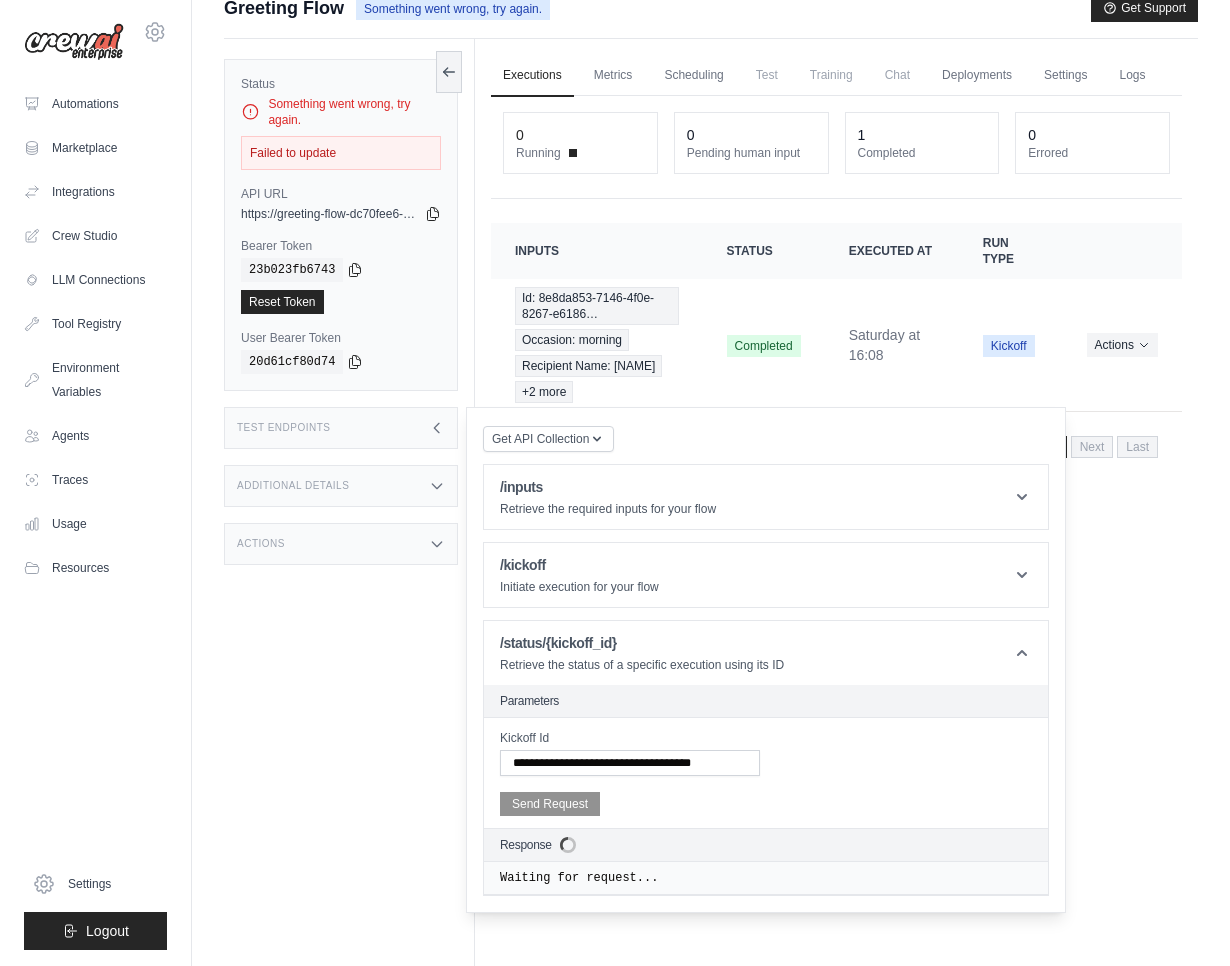 scroll, scrollTop: 85, scrollLeft: 0, axis: vertical 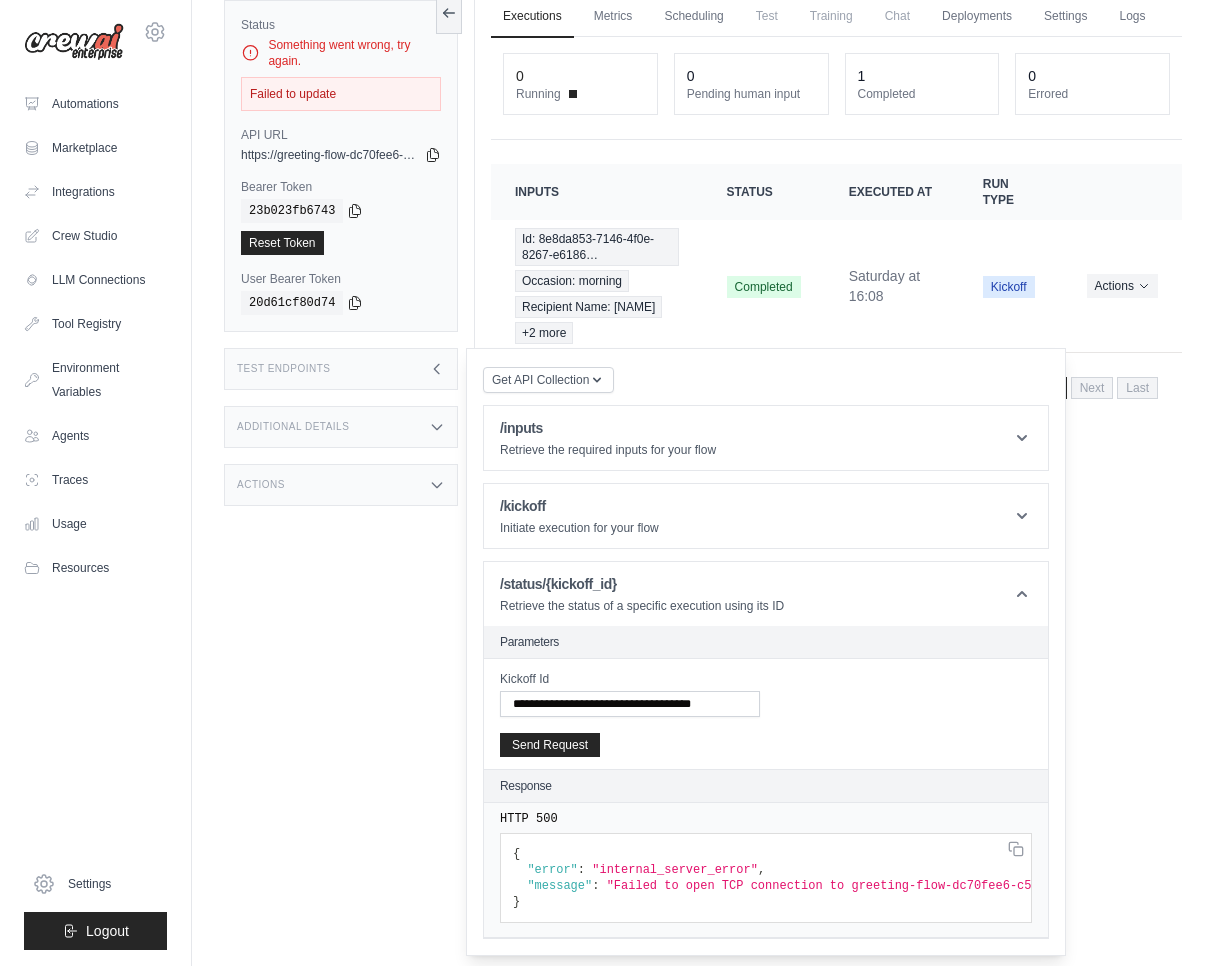 click on "Executions
Metrics
Scheduling
Test
Training
Chat
Deployments
Settings
Logs
0
Running
0
Pending human input
1" at bounding box center [836, 463] 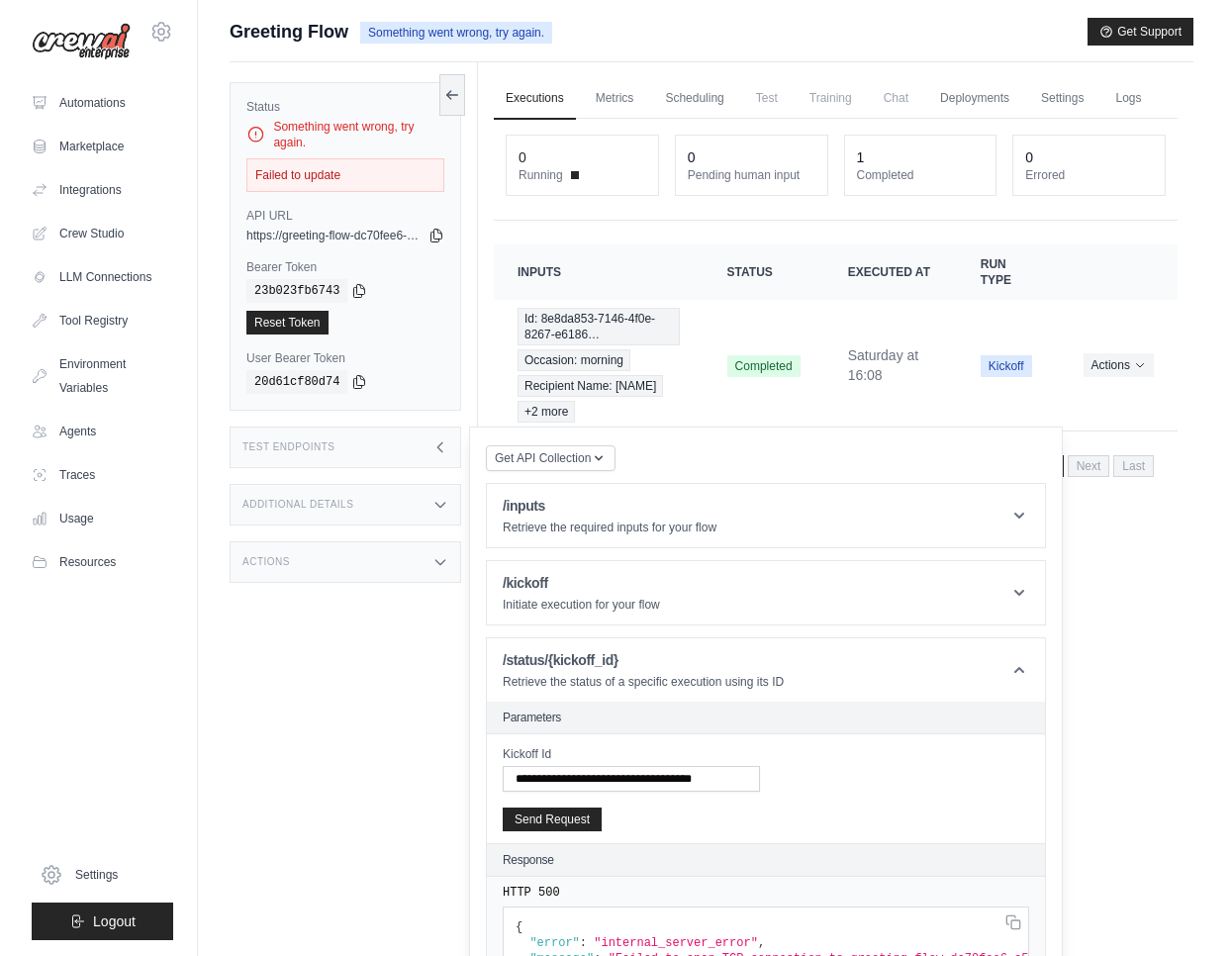 scroll, scrollTop: 0, scrollLeft: 0, axis: both 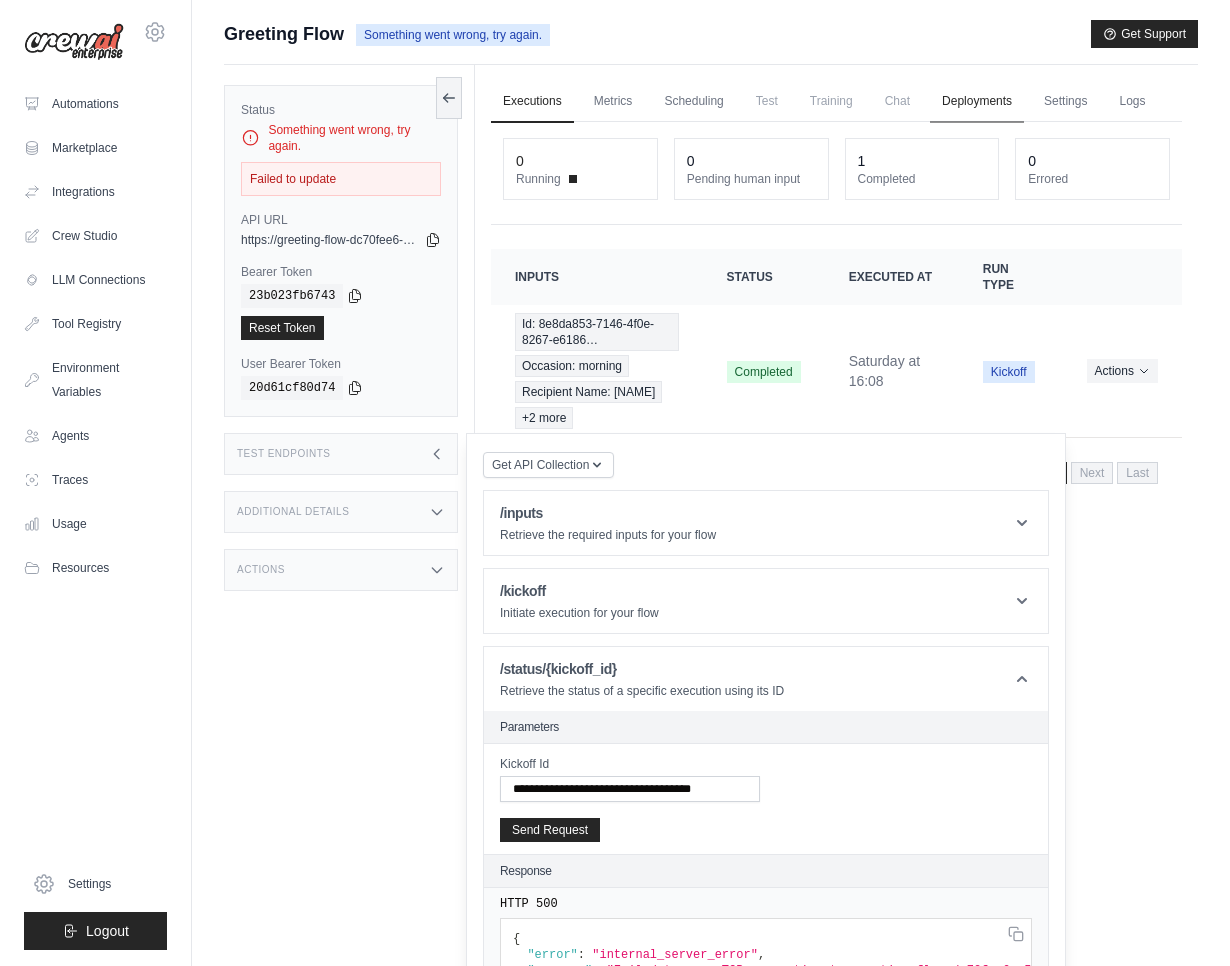 click on "Deployments" at bounding box center [977, 102] 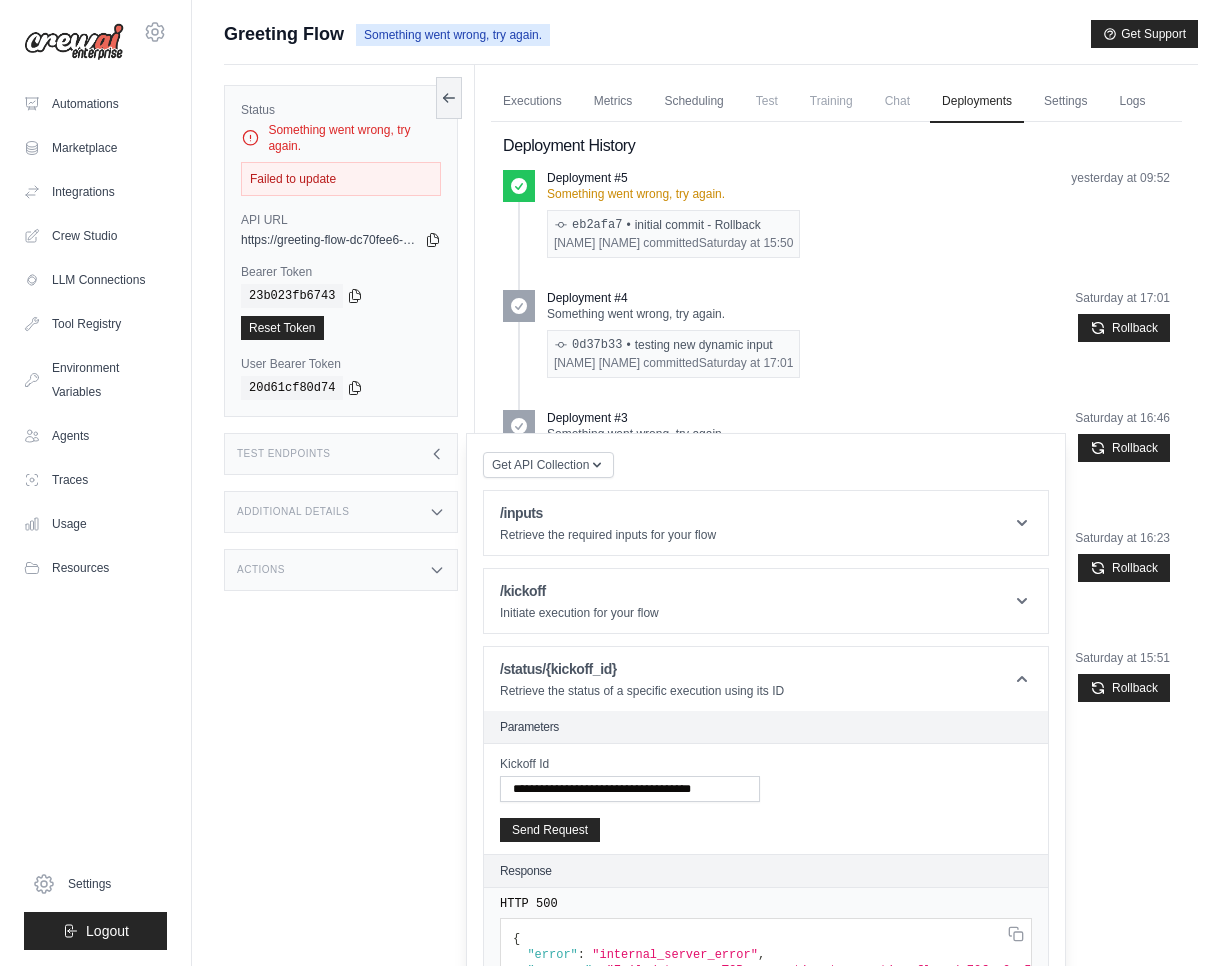 click 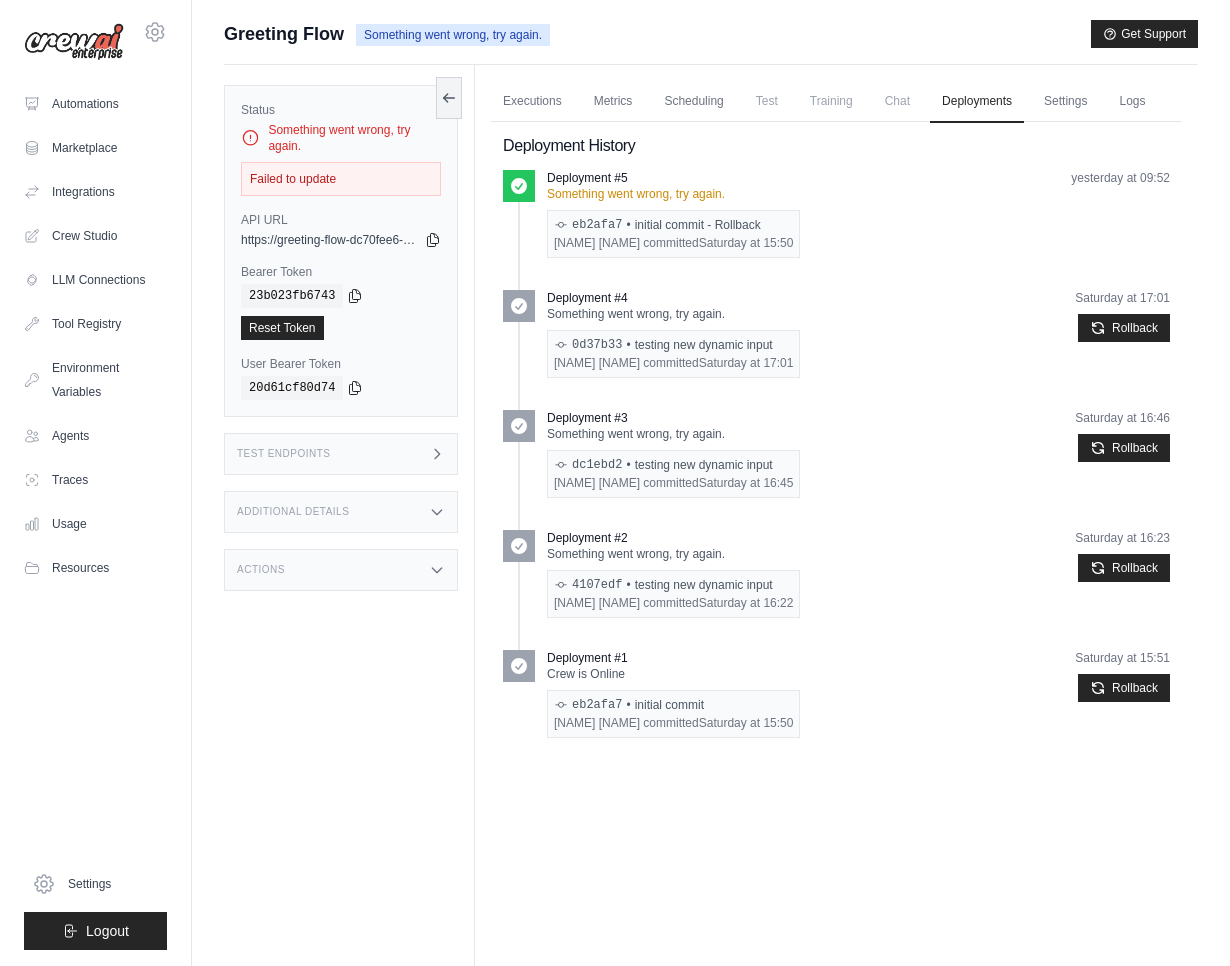 click on "Executions
Metrics
Scheduling
Test
Training
Chat
Deployments
Settings
Logs
0
Running
0
Pending human input
1" at bounding box center (836, 548) 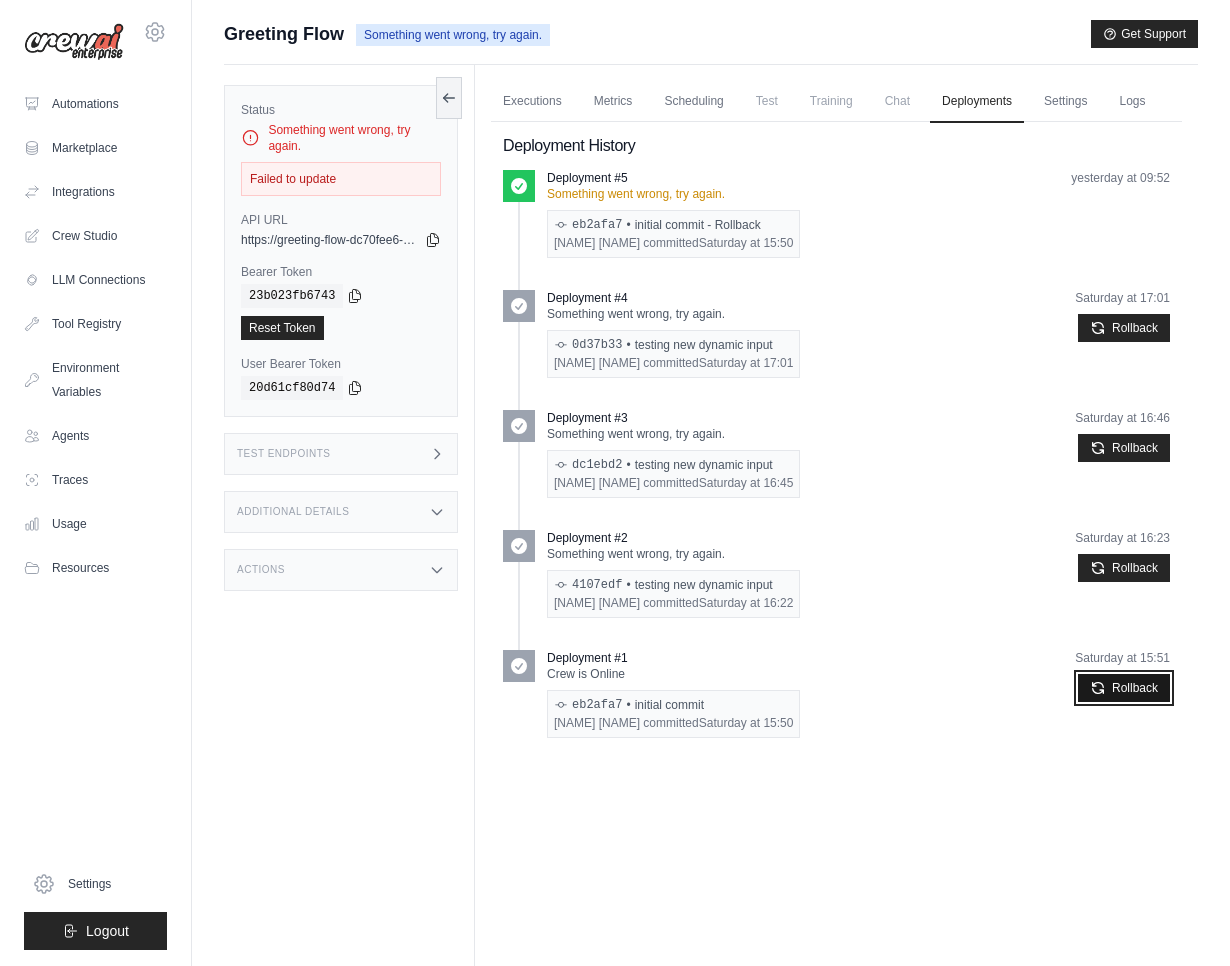 click on "Rollback" at bounding box center [1124, 688] 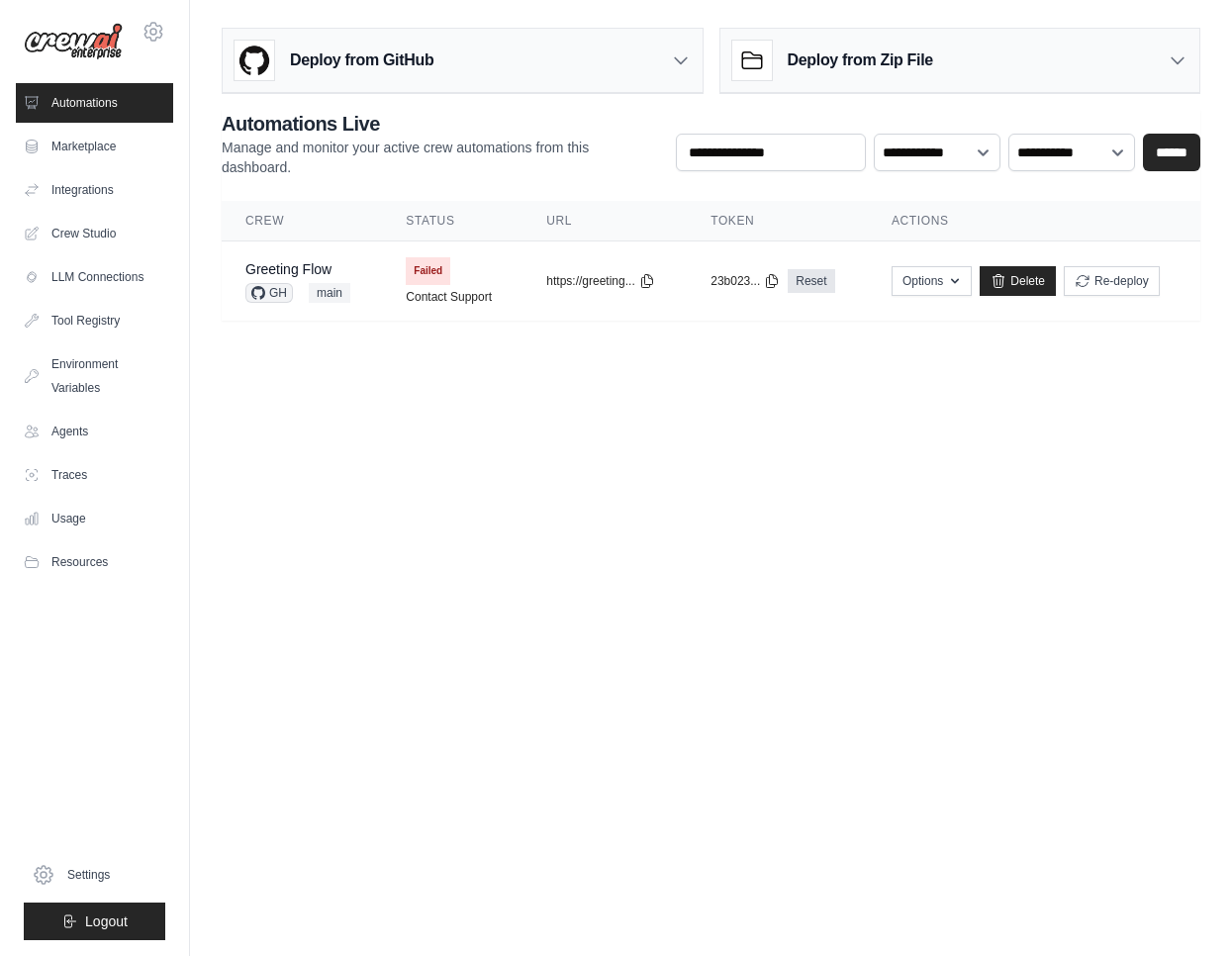 scroll, scrollTop: 0, scrollLeft: 0, axis: both 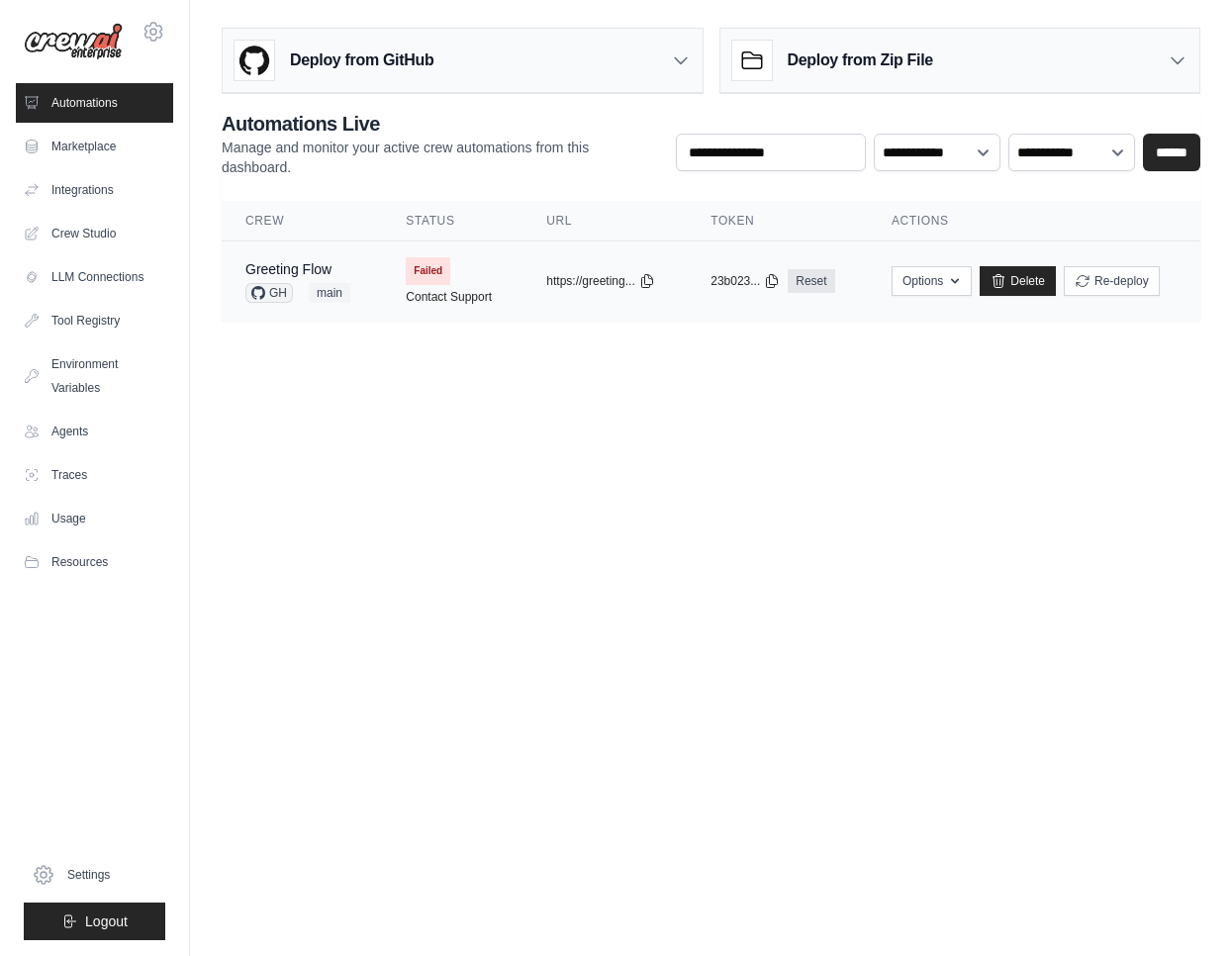 click on "Failed" at bounding box center (427, 271) 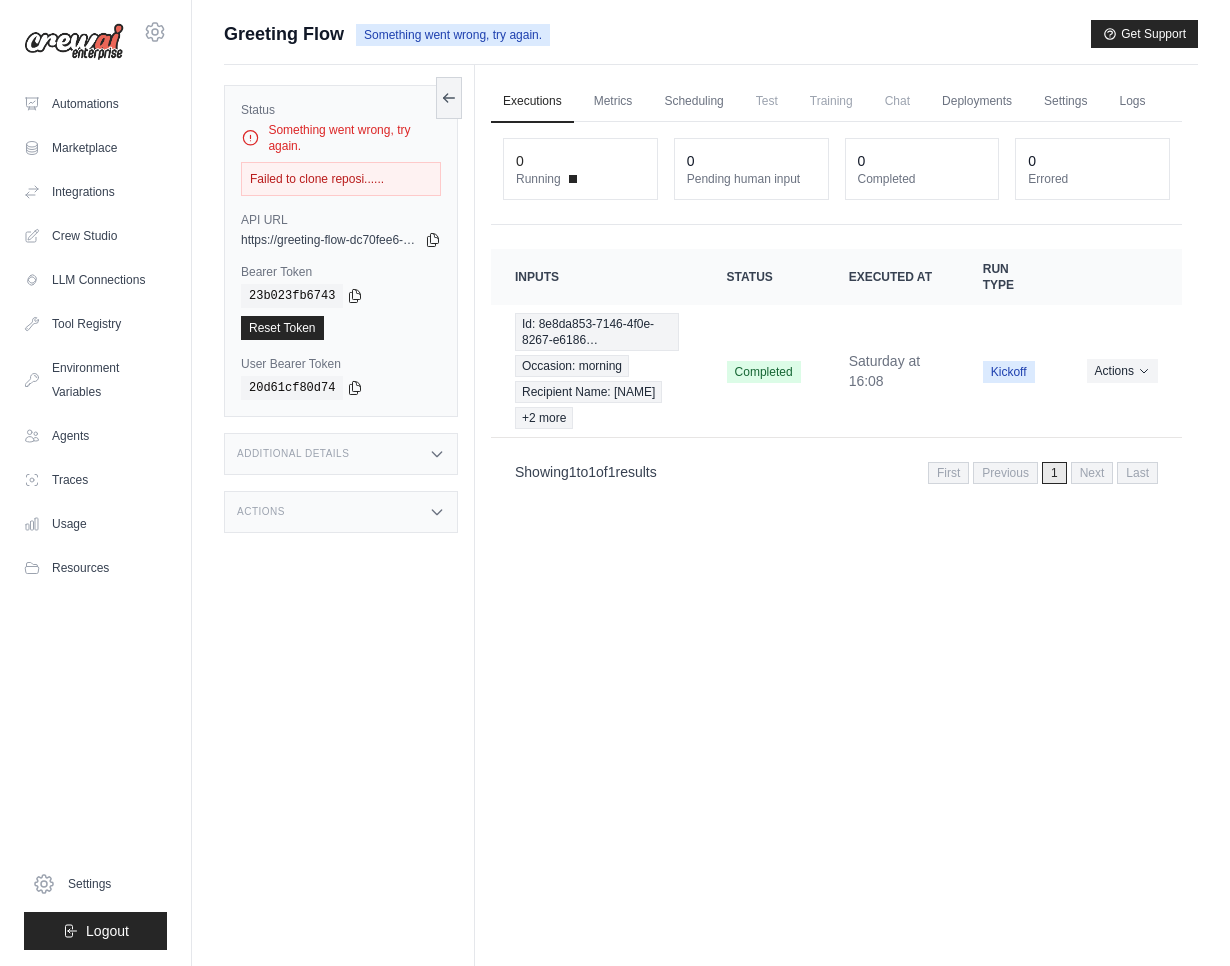 scroll, scrollTop: 0, scrollLeft: 0, axis: both 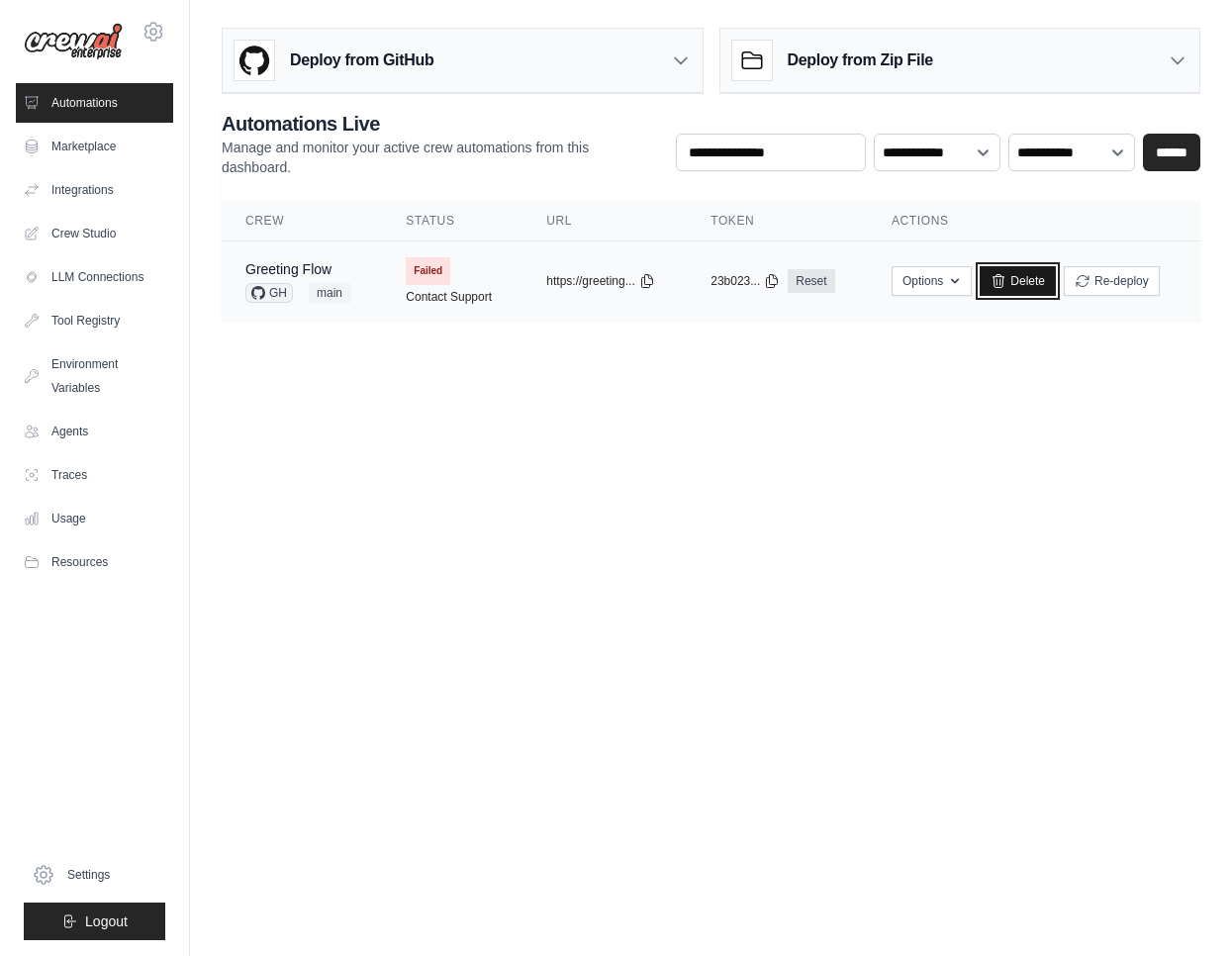click on "Delete" at bounding box center (1017, 281) 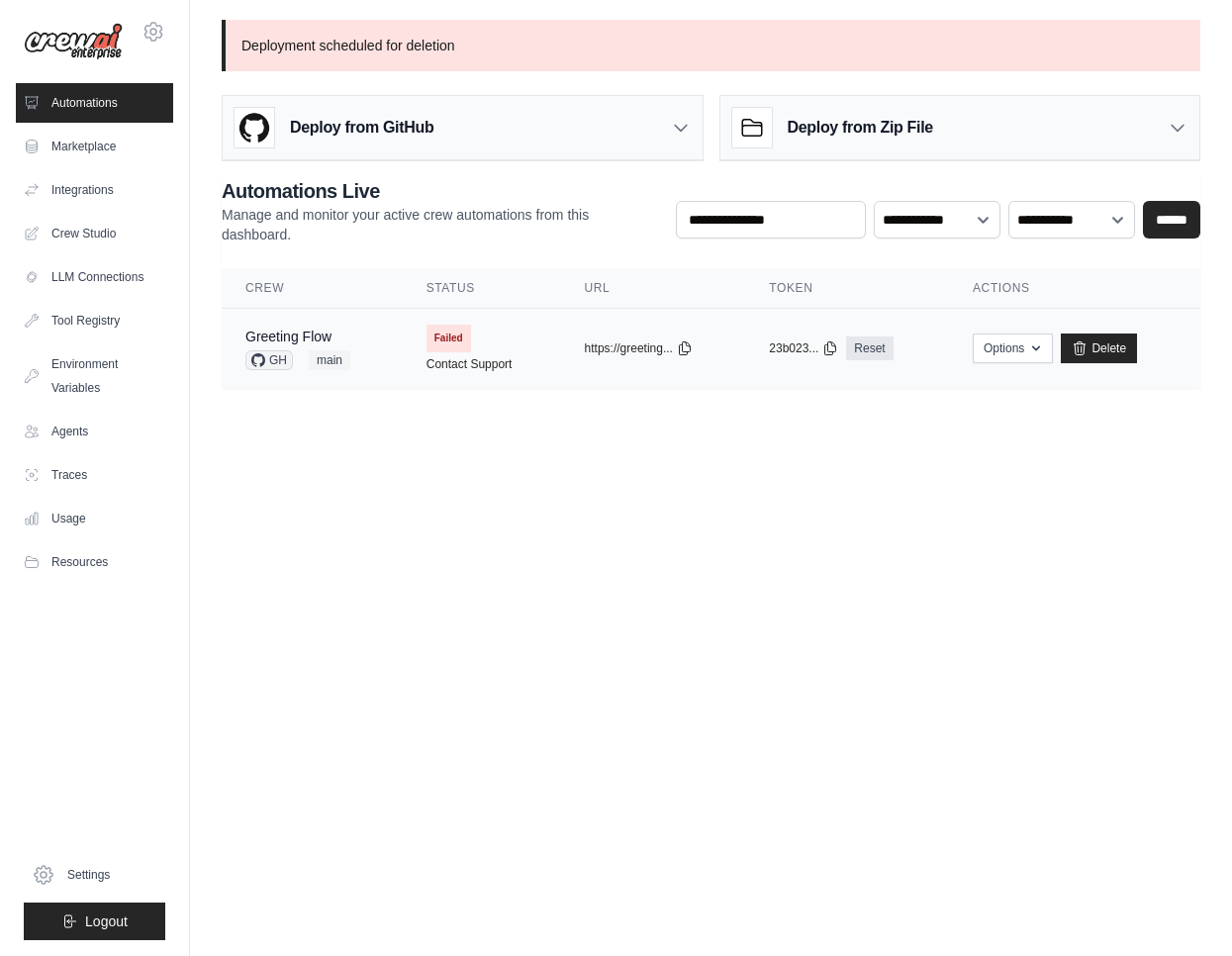 scroll, scrollTop: 0, scrollLeft: 0, axis: both 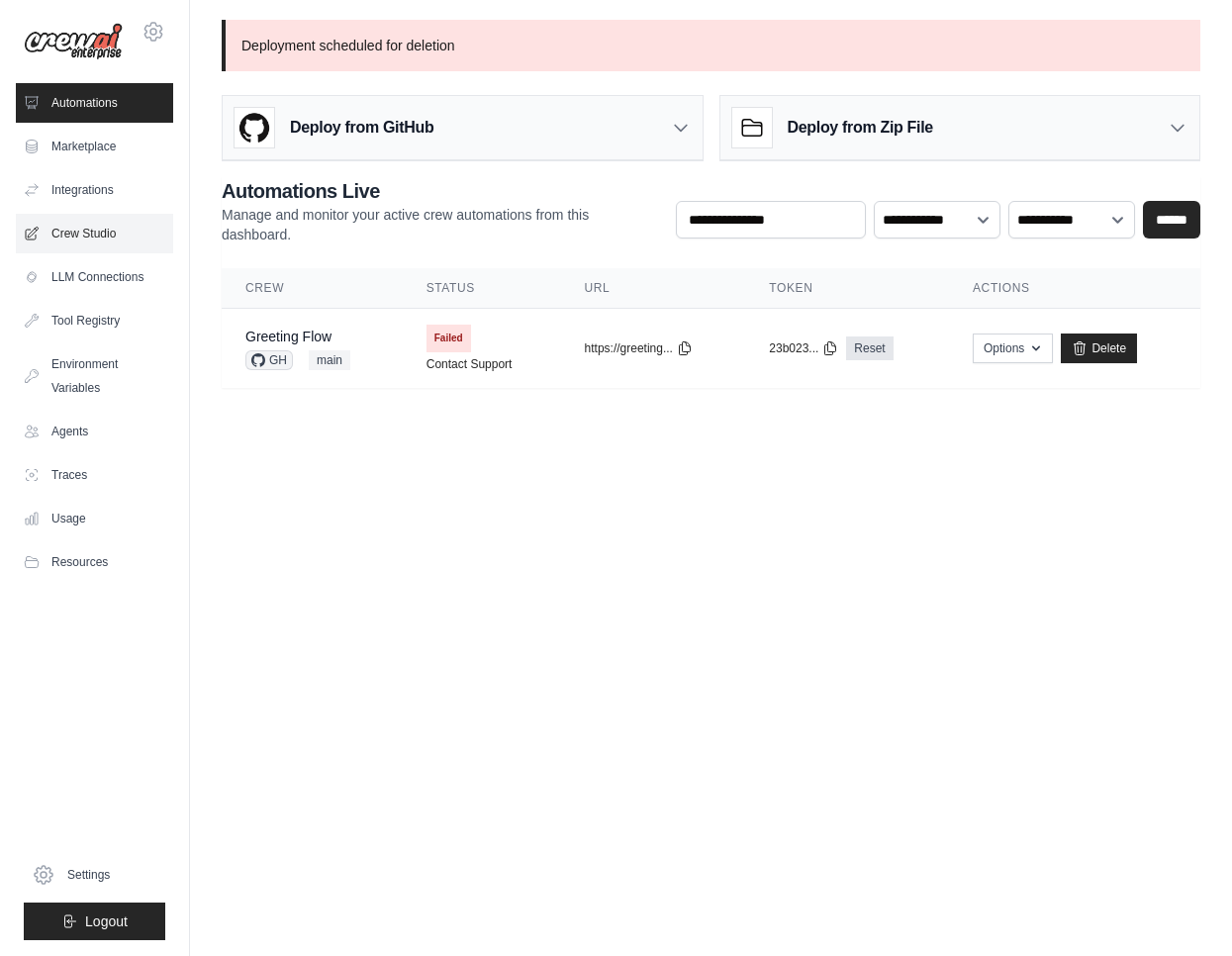 click on "Crew Studio" at bounding box center [94, 234] 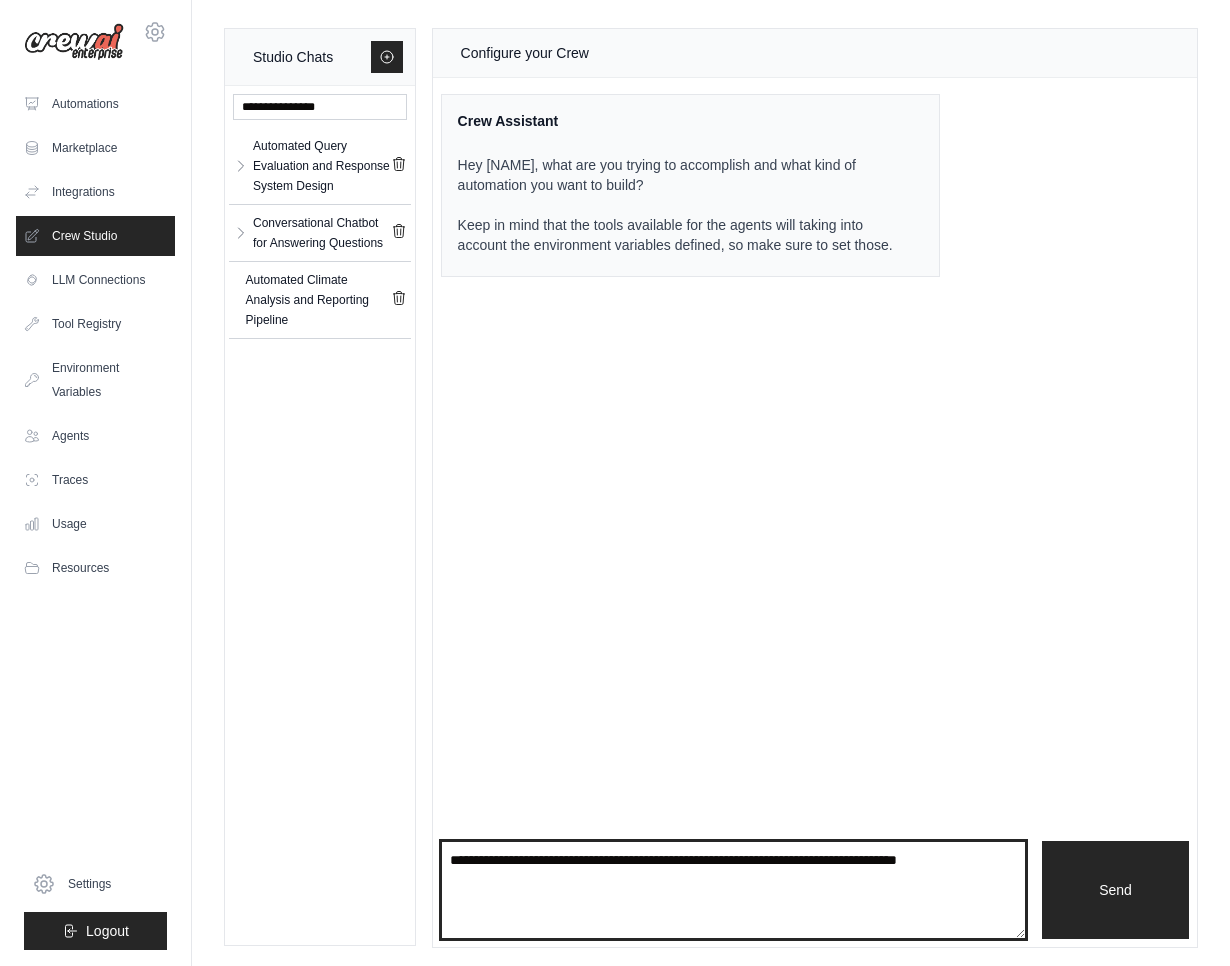 click at bounding box center [733, 890] 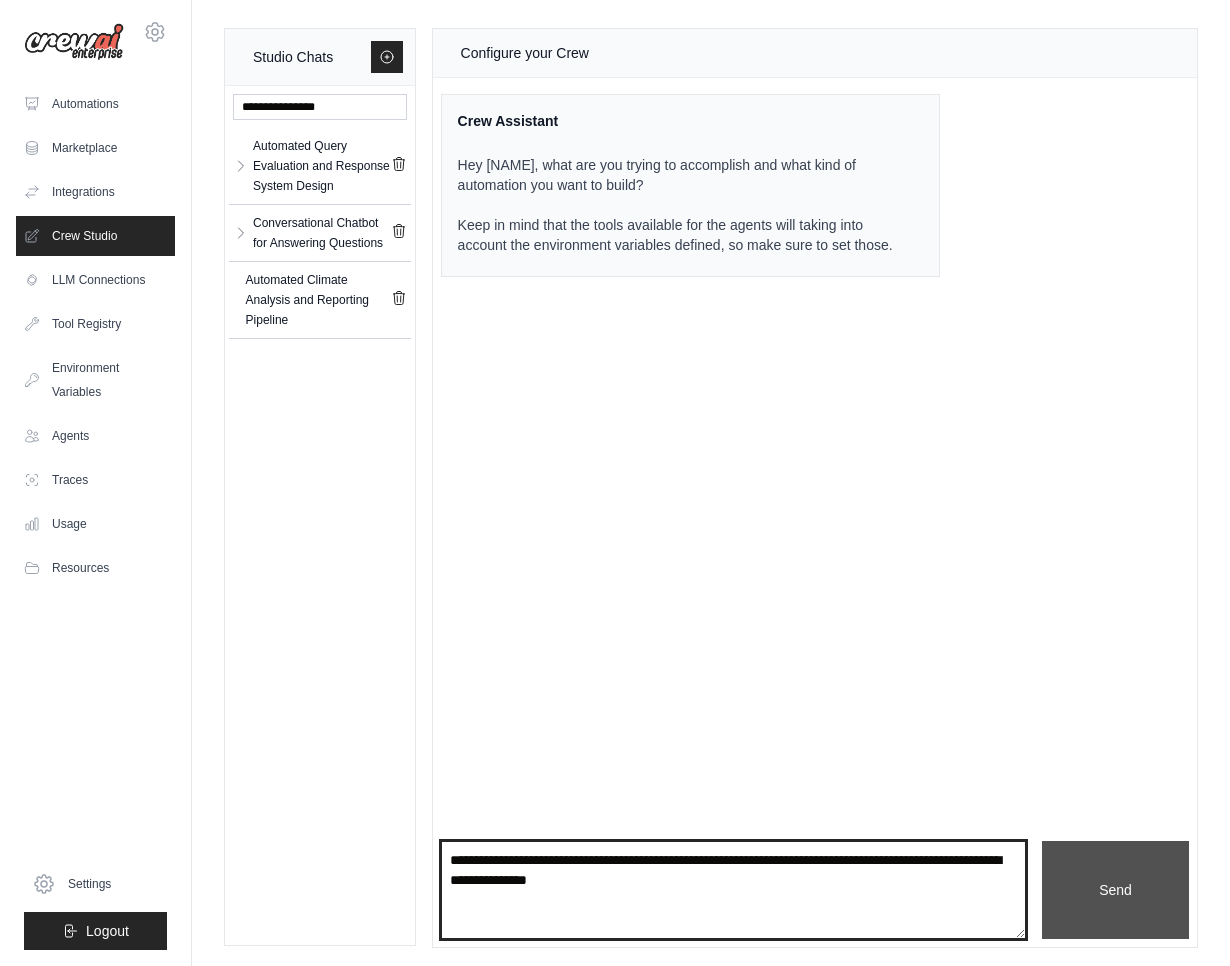 type on "**********" 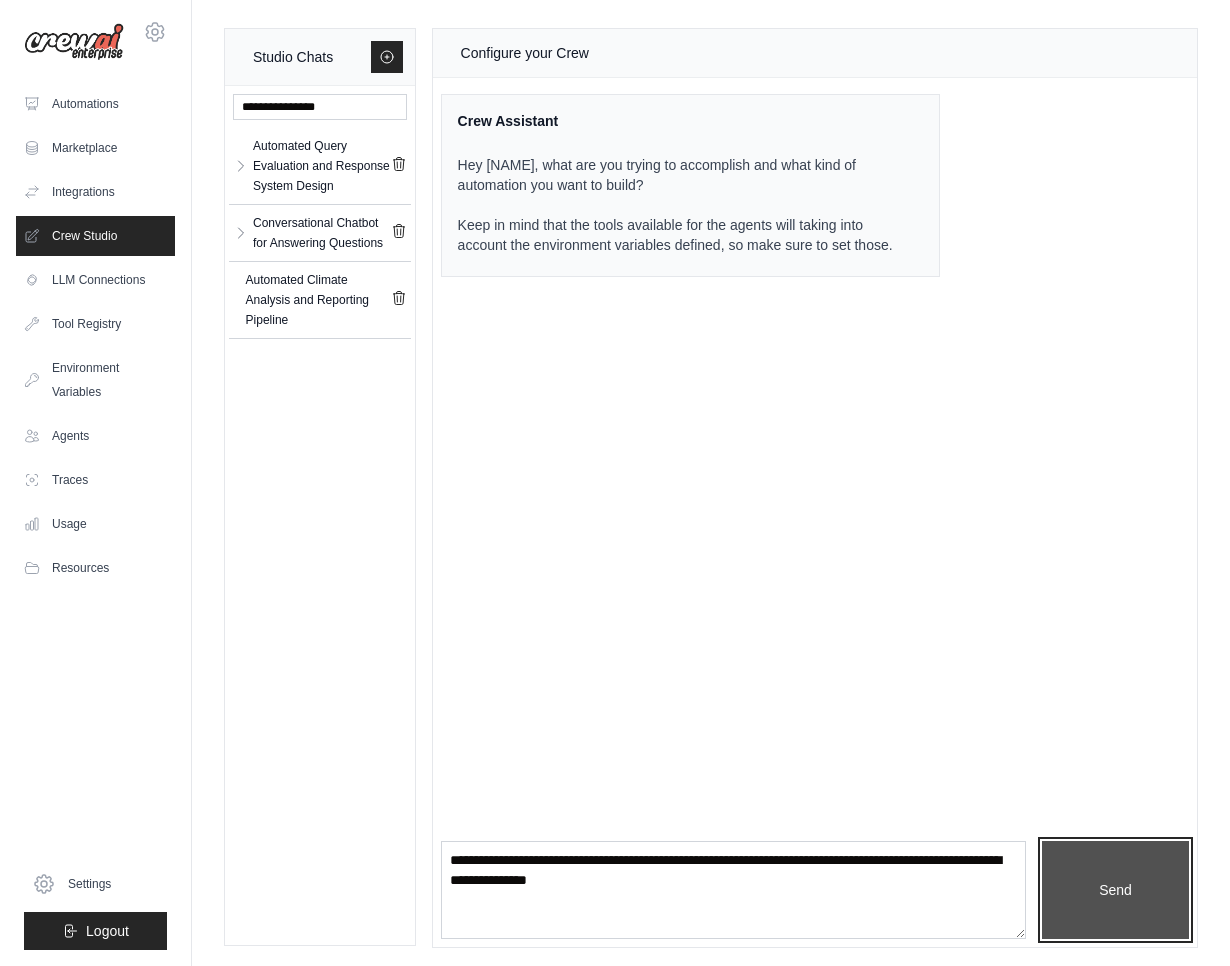 click on "Send" at bounding box center (1115, 890) 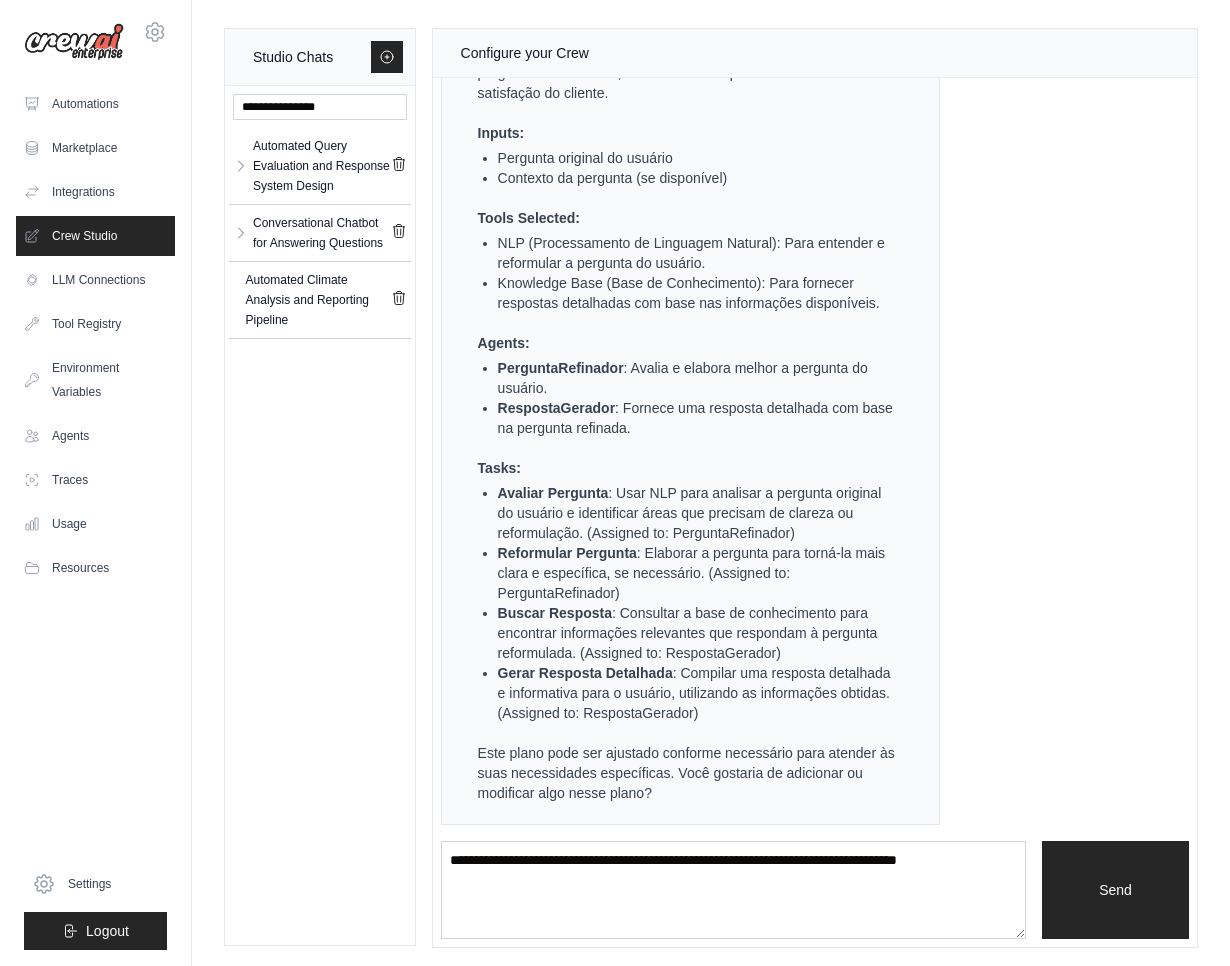 scroll, scrollTop: 649, scrollLeft: 0, axis: vertical 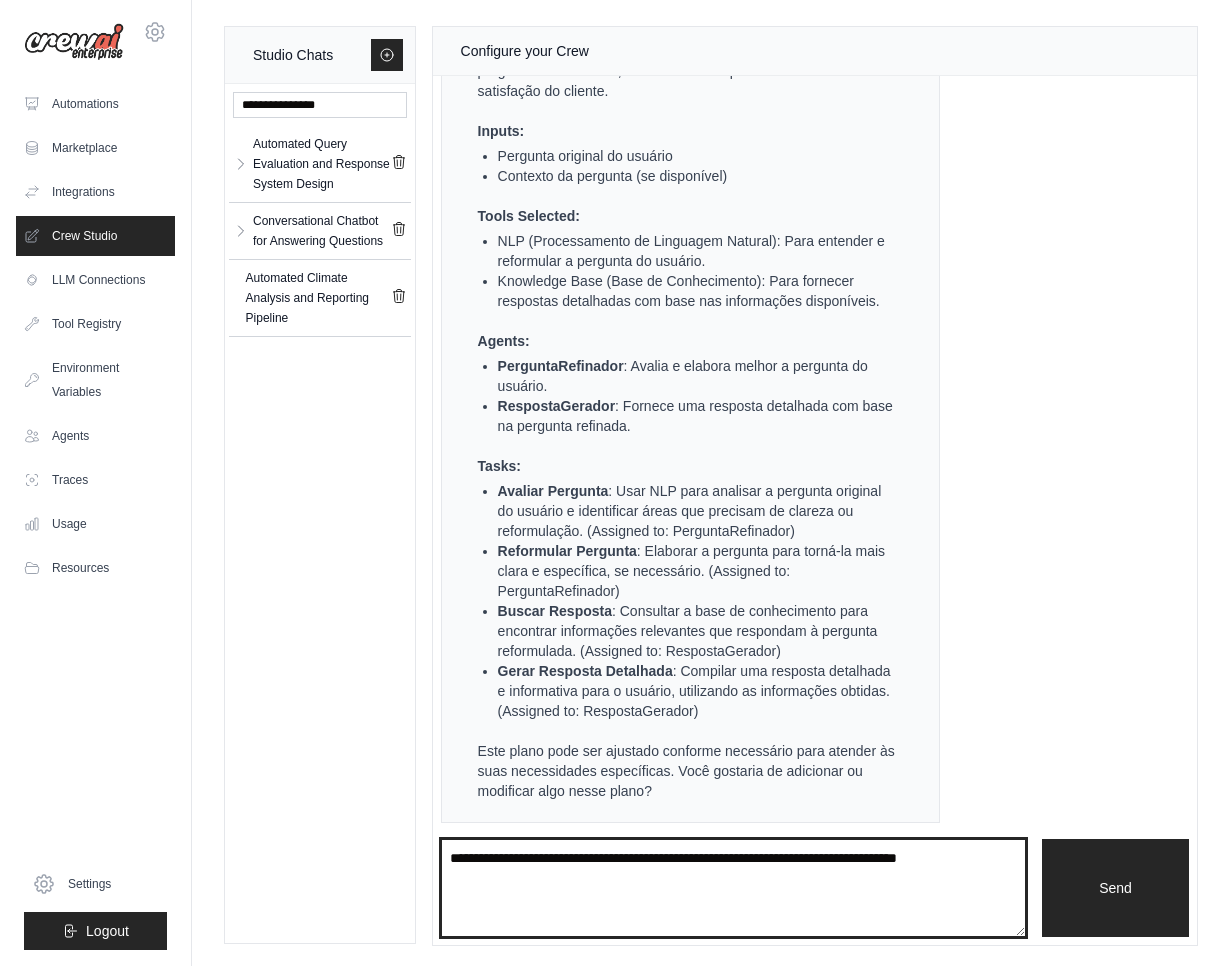 click at bounding box center [733, 888] 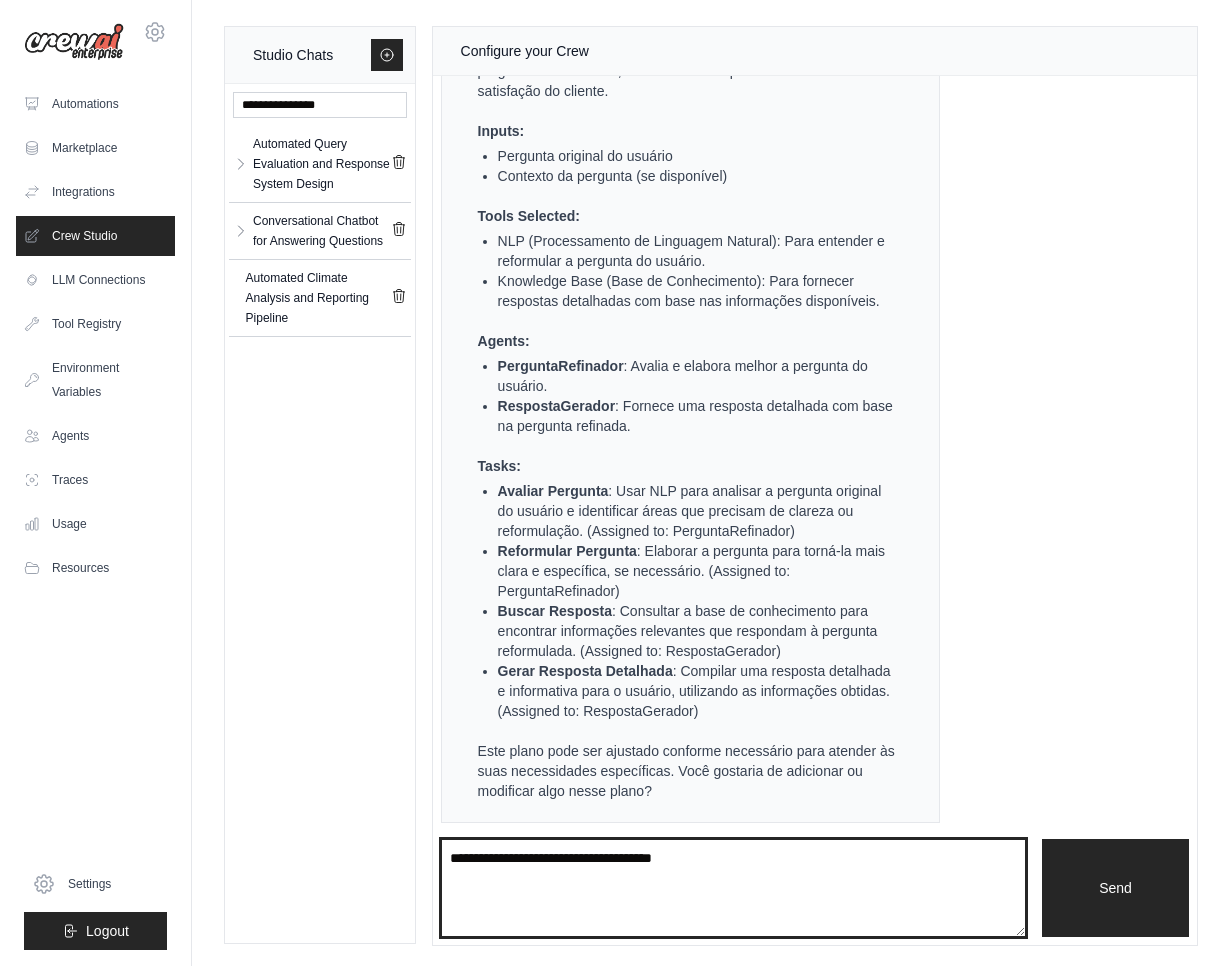 type on "**********" 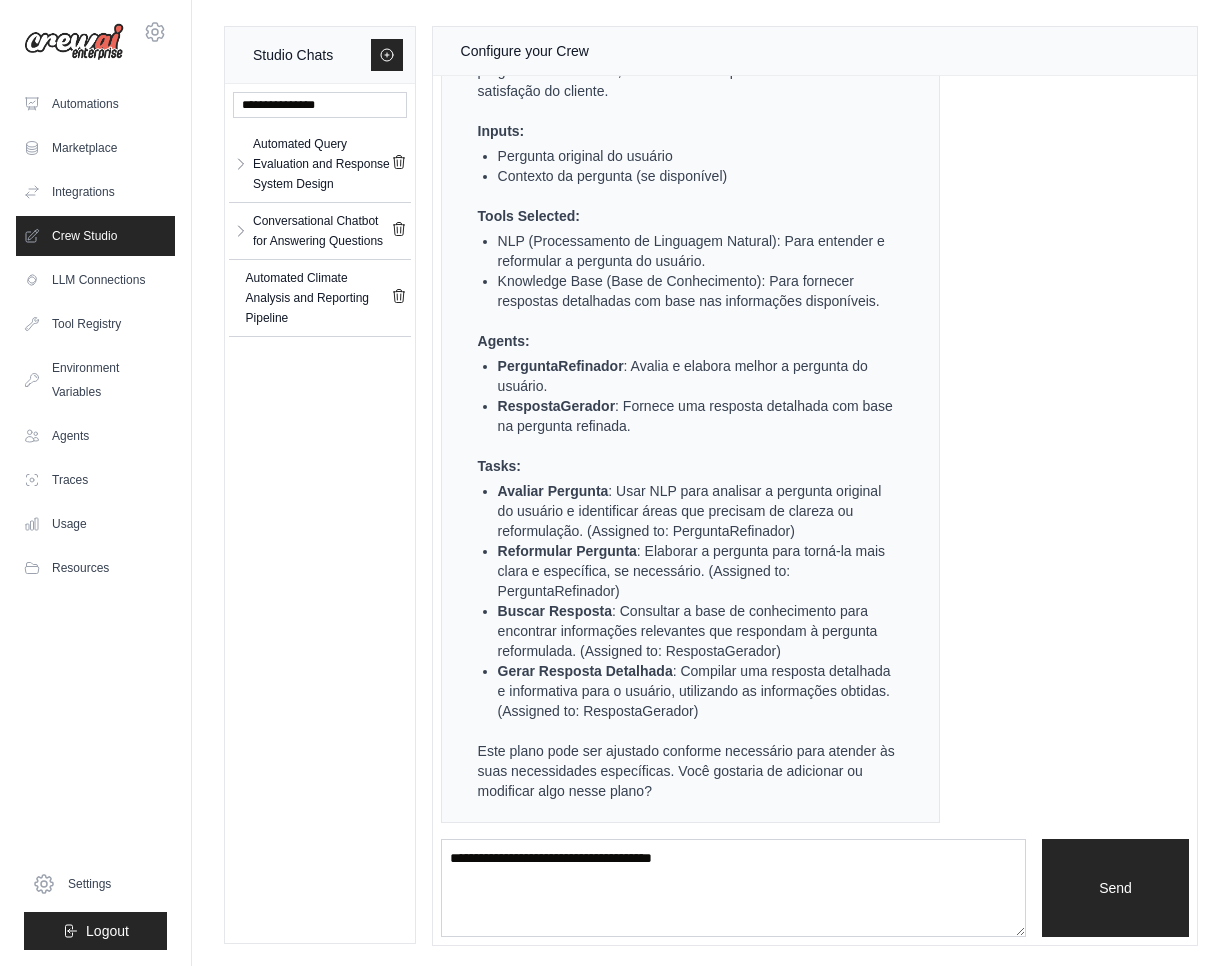 type 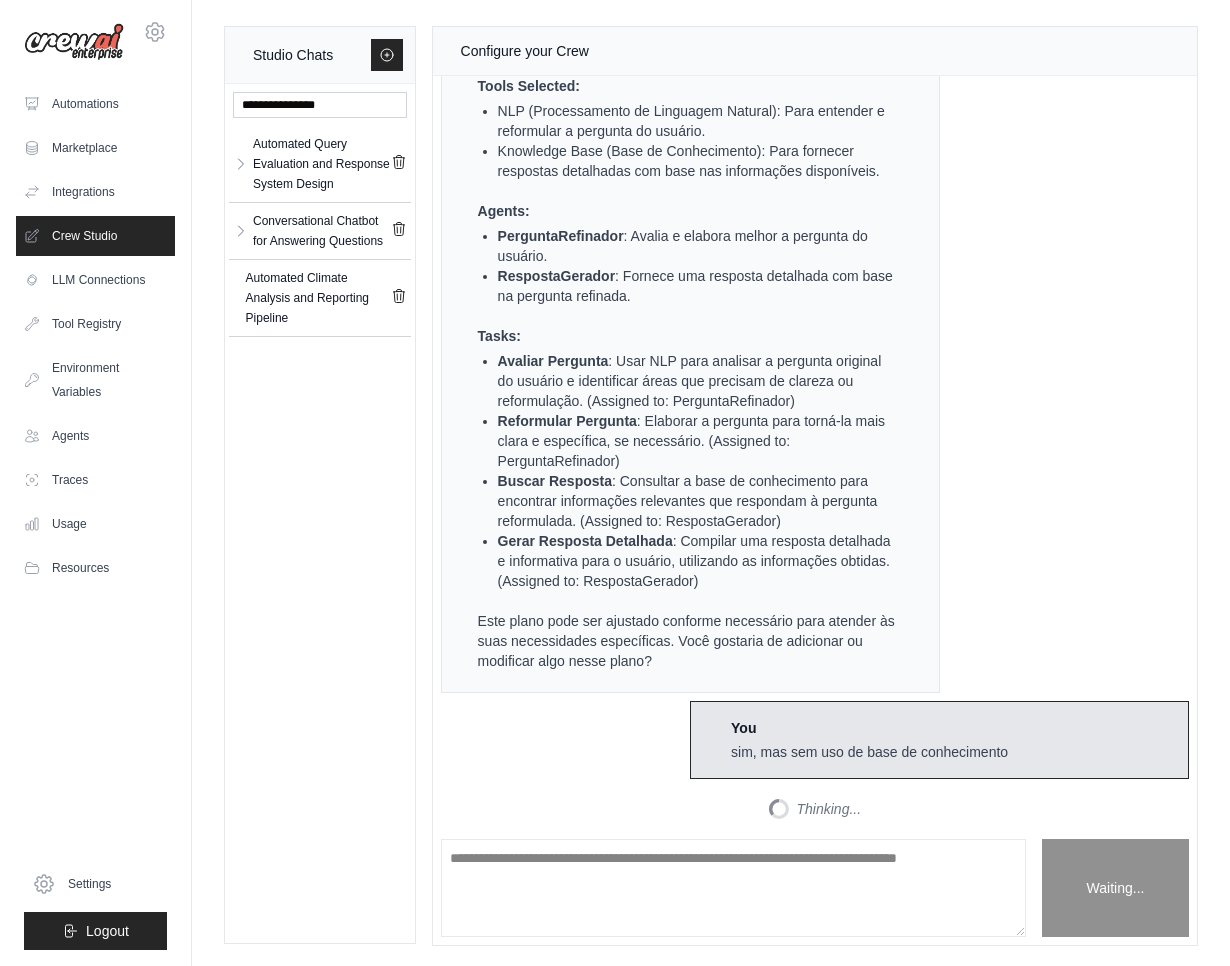 scroll, scrollTop: 1910, scrollLeft: 0, axis: vertical 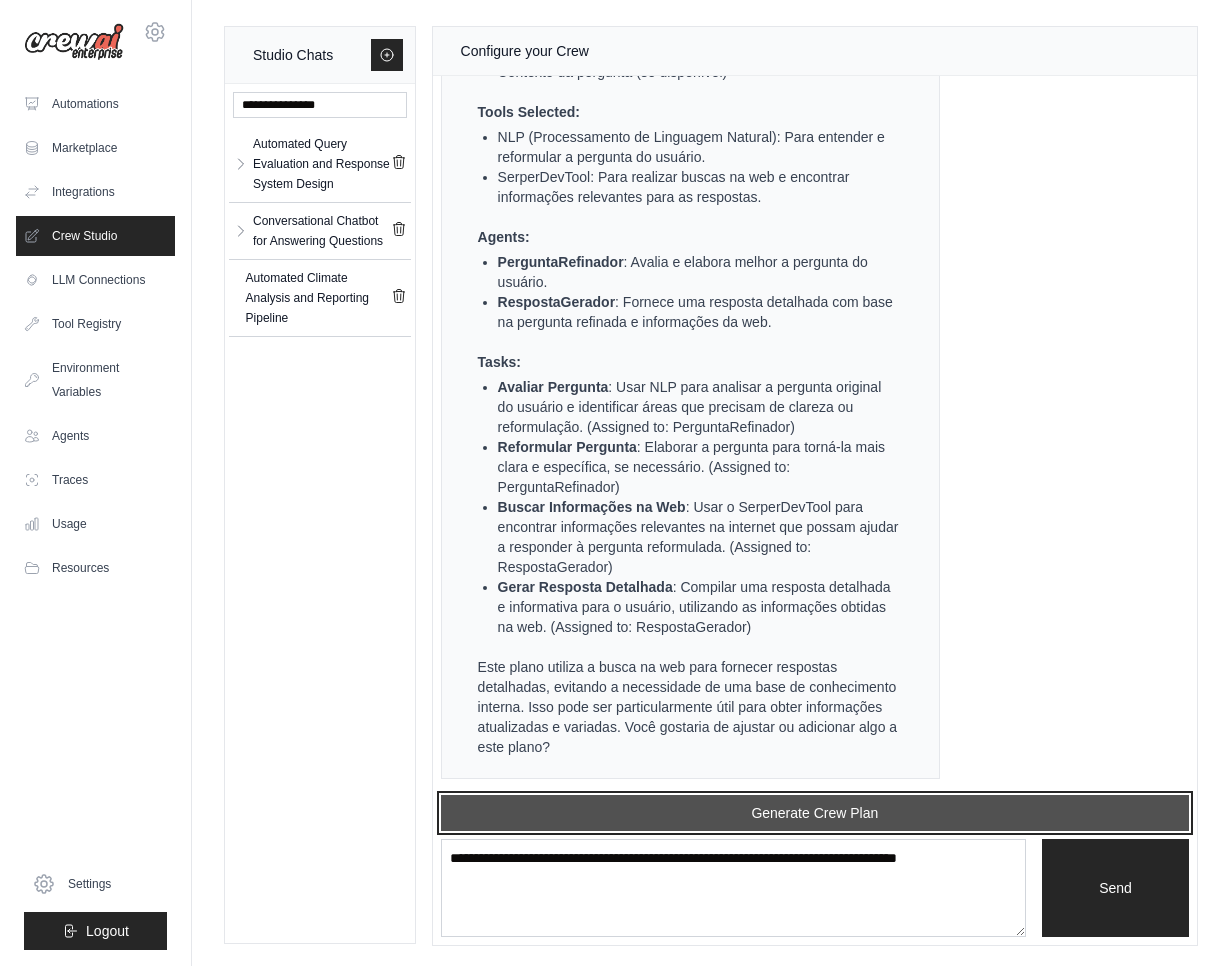 click on "Generate Crew Plan" at bounding box center (815, 813) 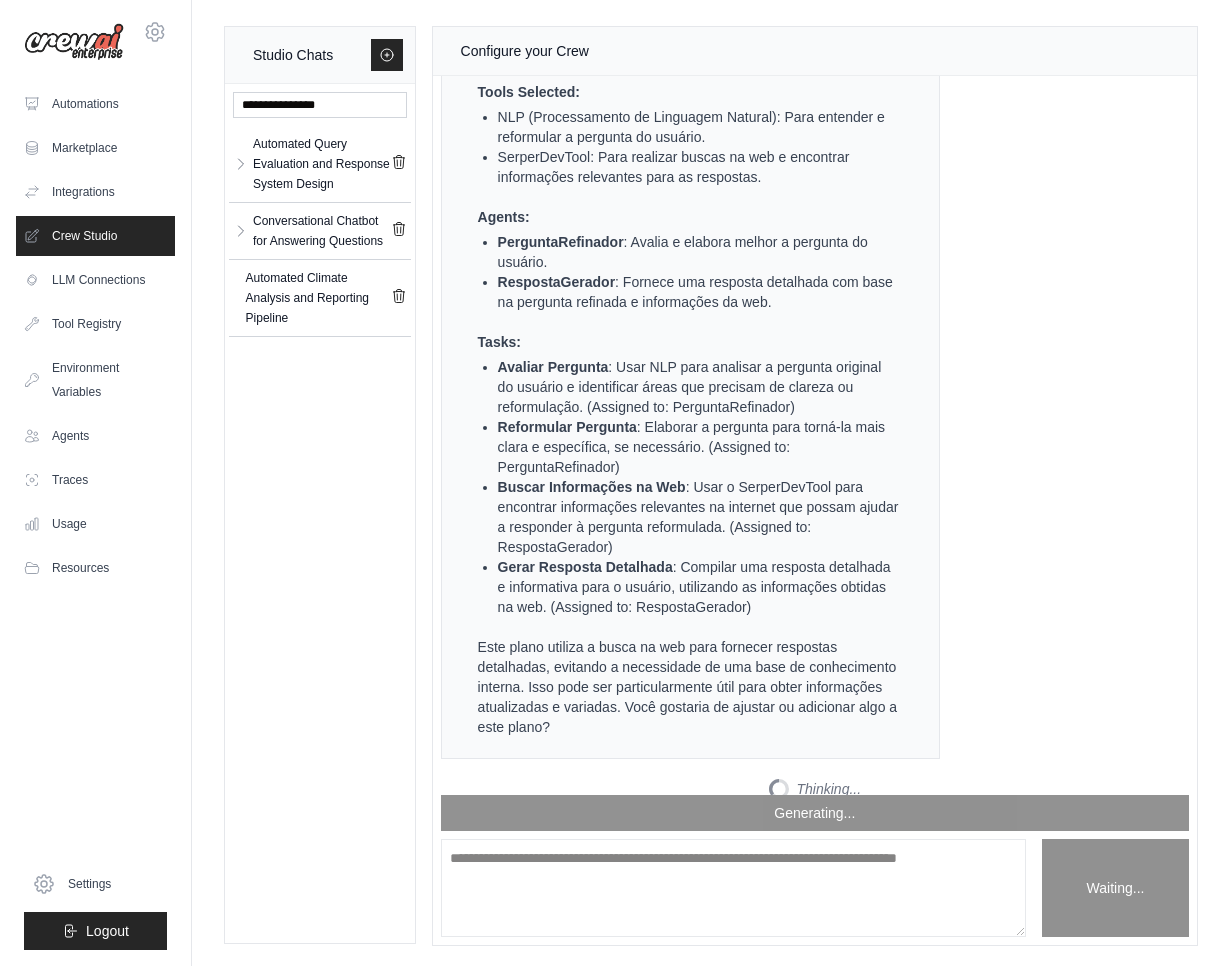 scroll, scrollTop: 2820, scrollLeft: 0, axis: vertical 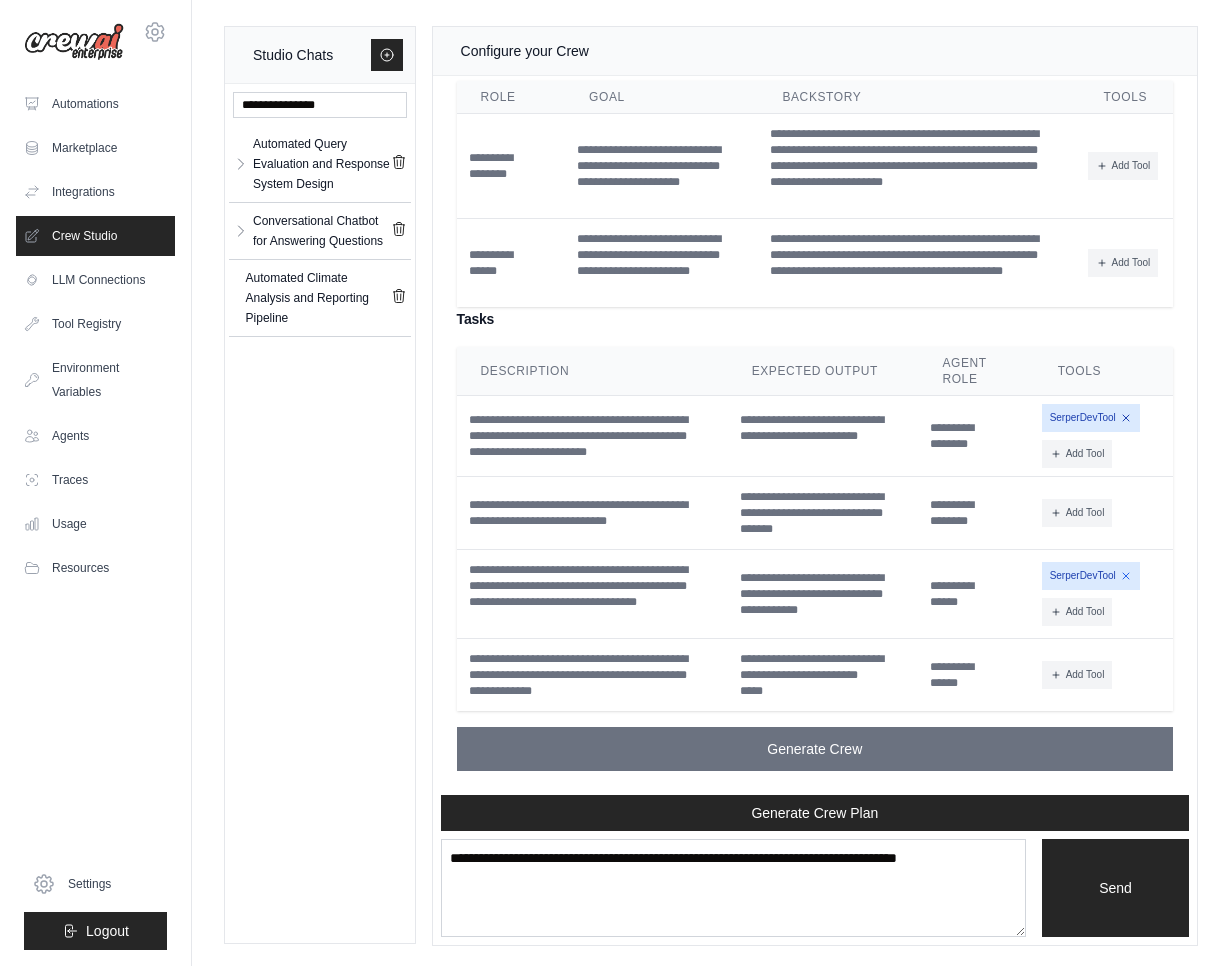 click 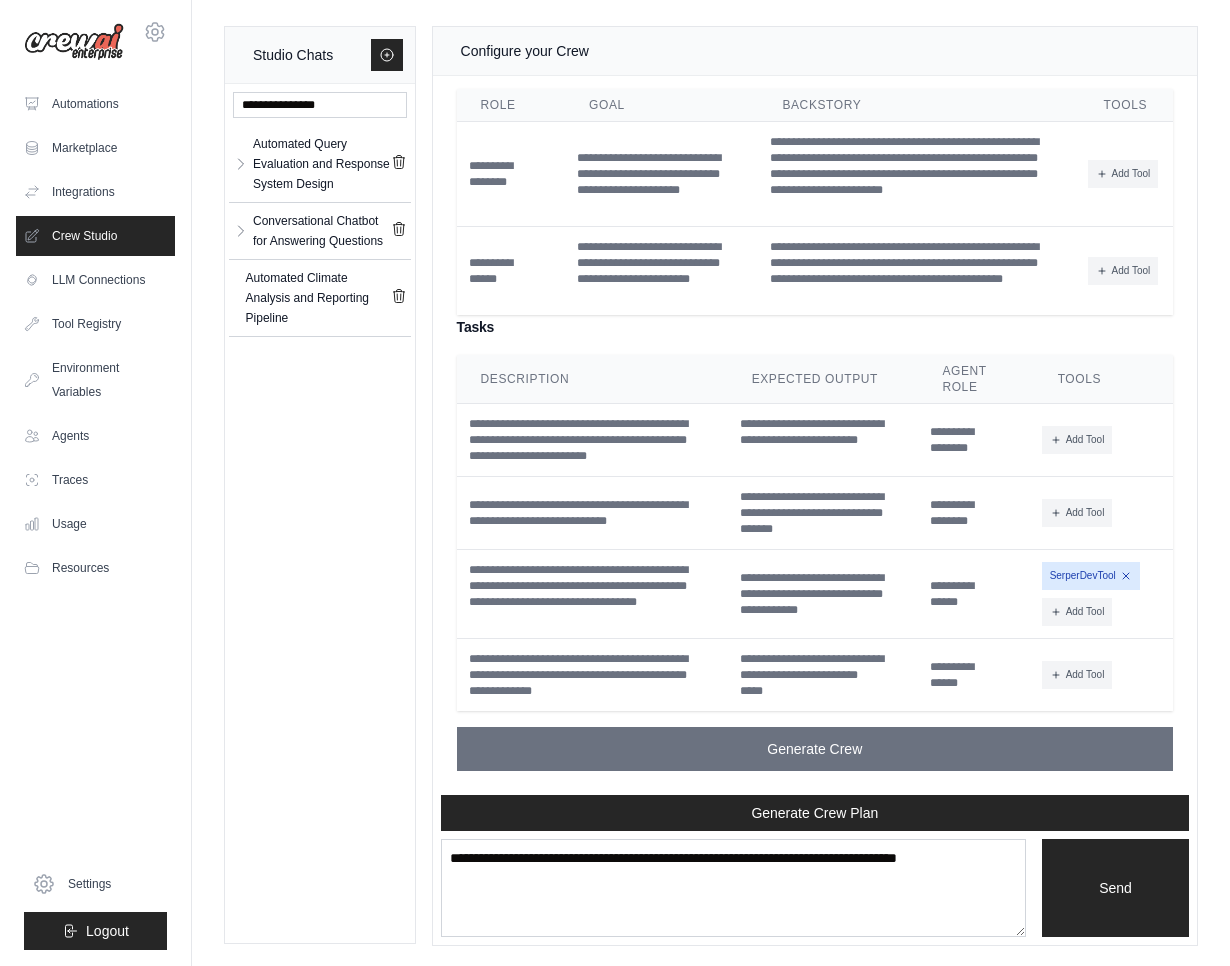 click 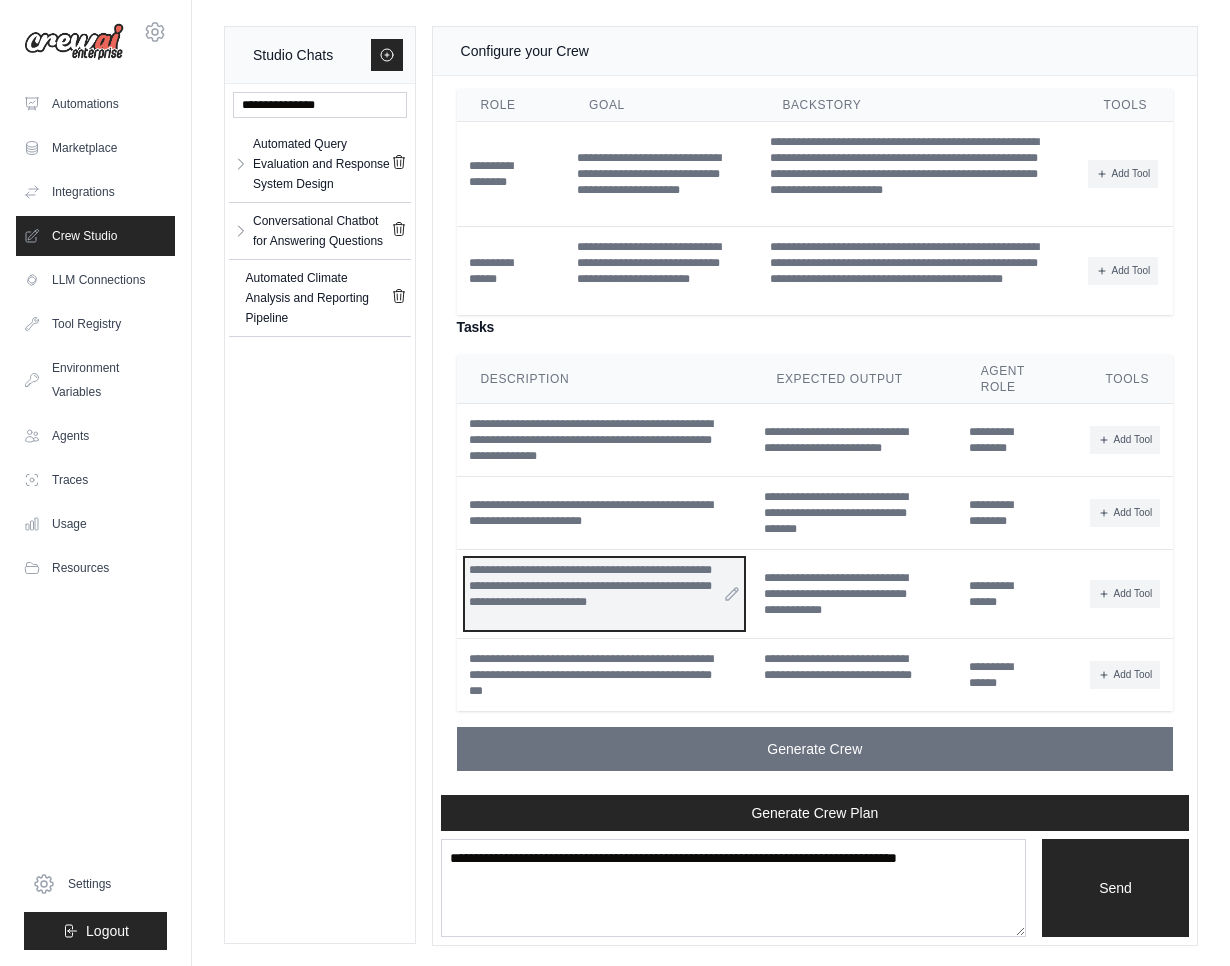 click on "**********" at bounding box center [605, 594] 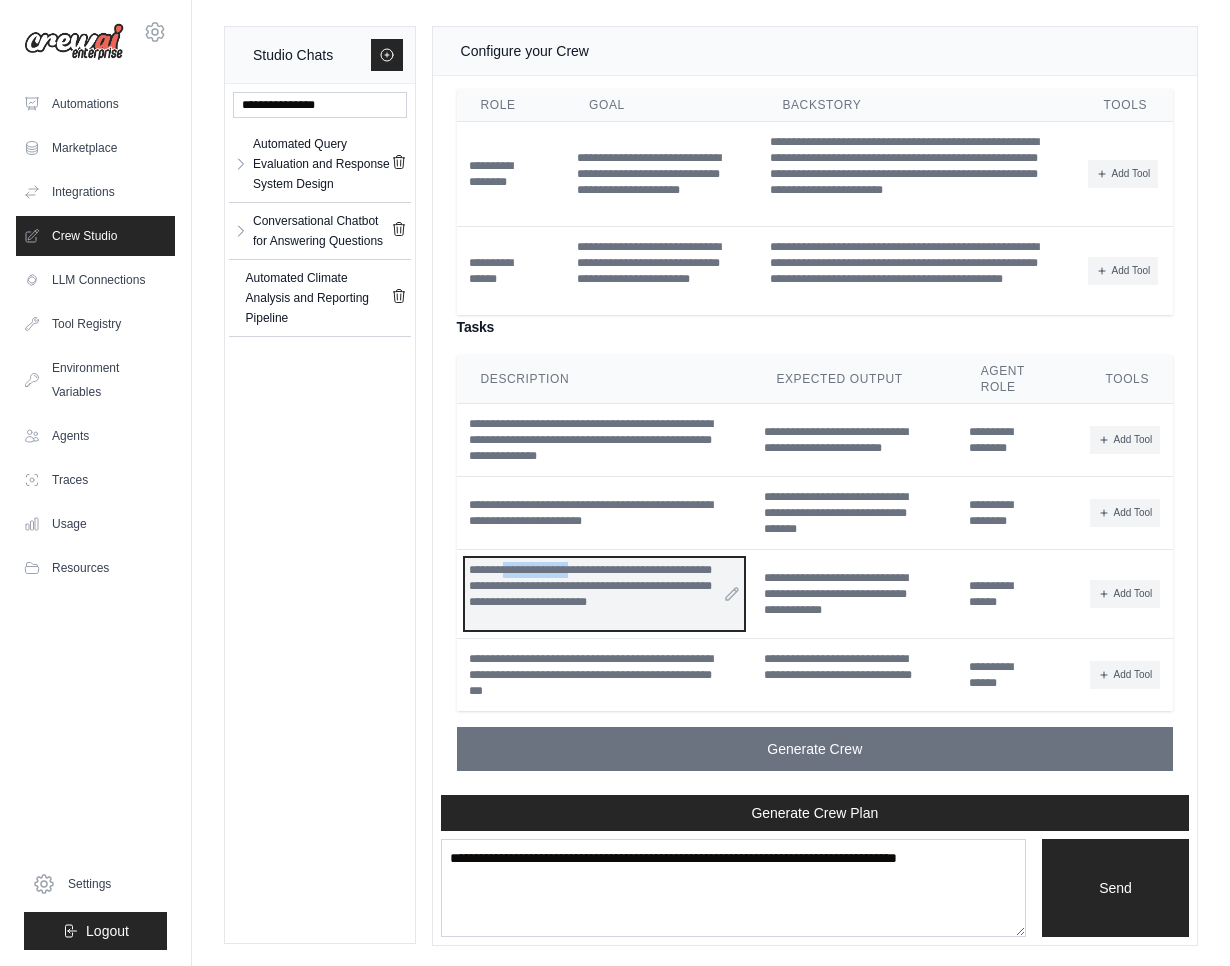 click on "**********" at bounding box center (605, 594) 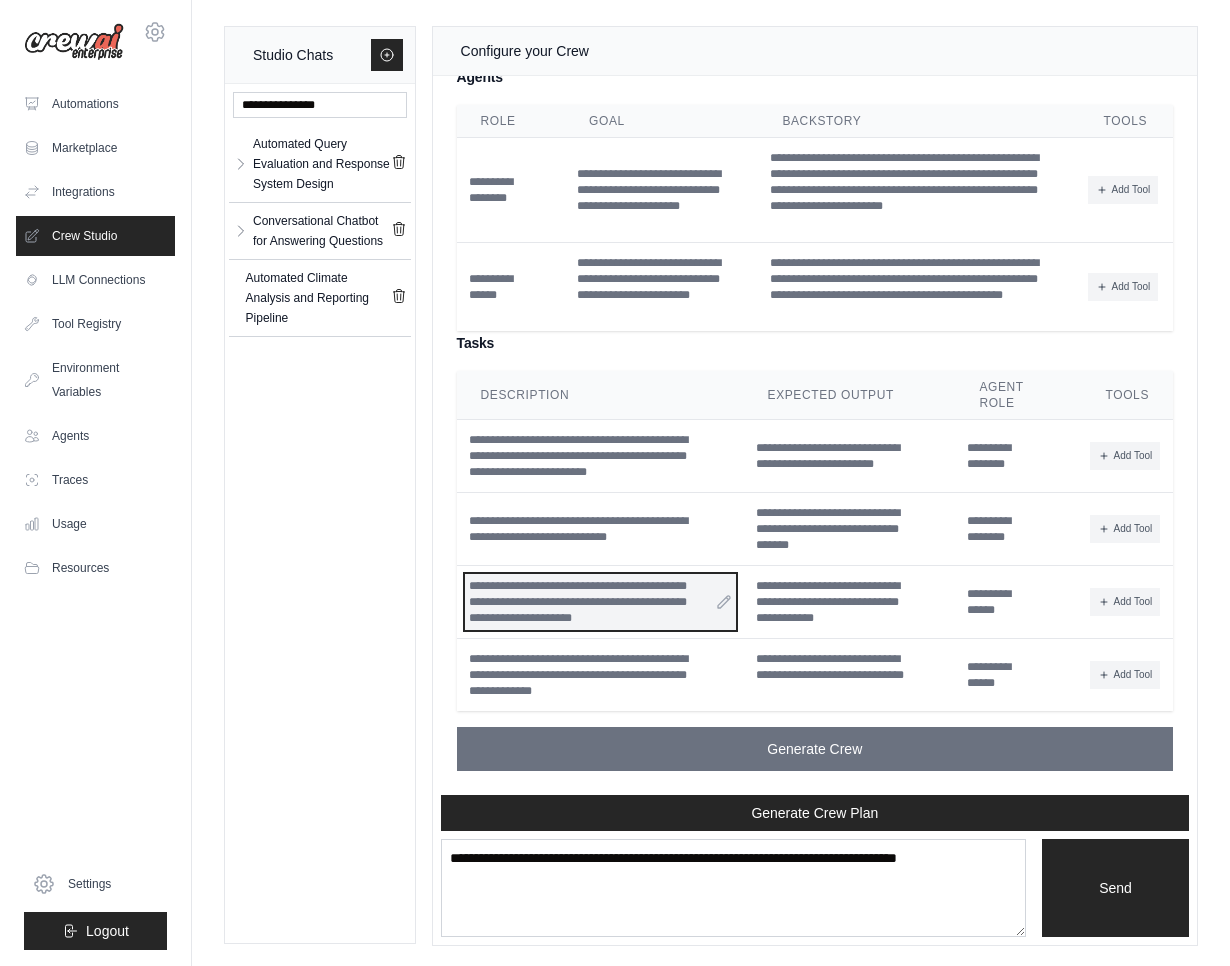 scroll, scrollTop: 2796, scrollLeft: 0, axis: vertical 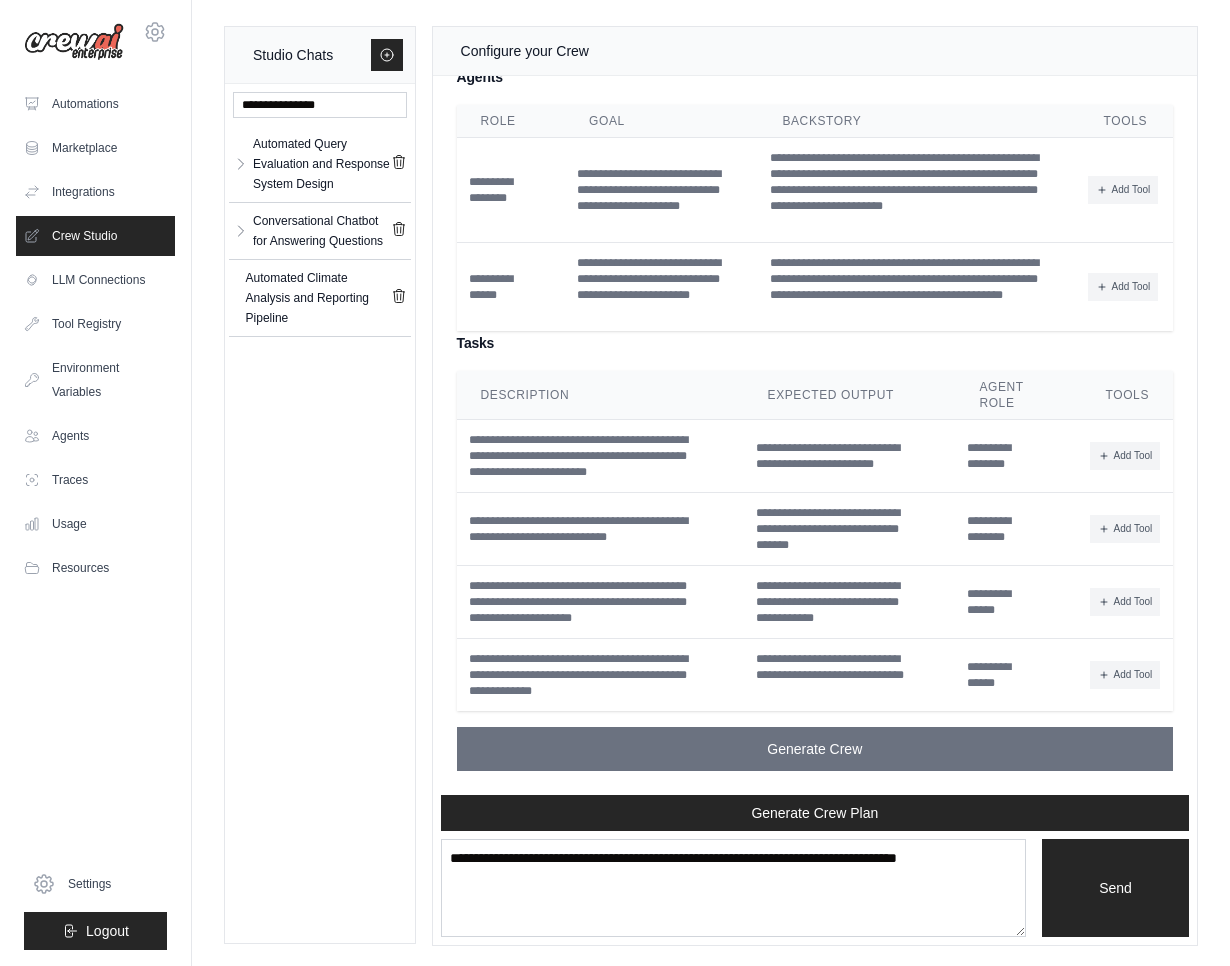 click on "**********" at bounding box center (815, 418) 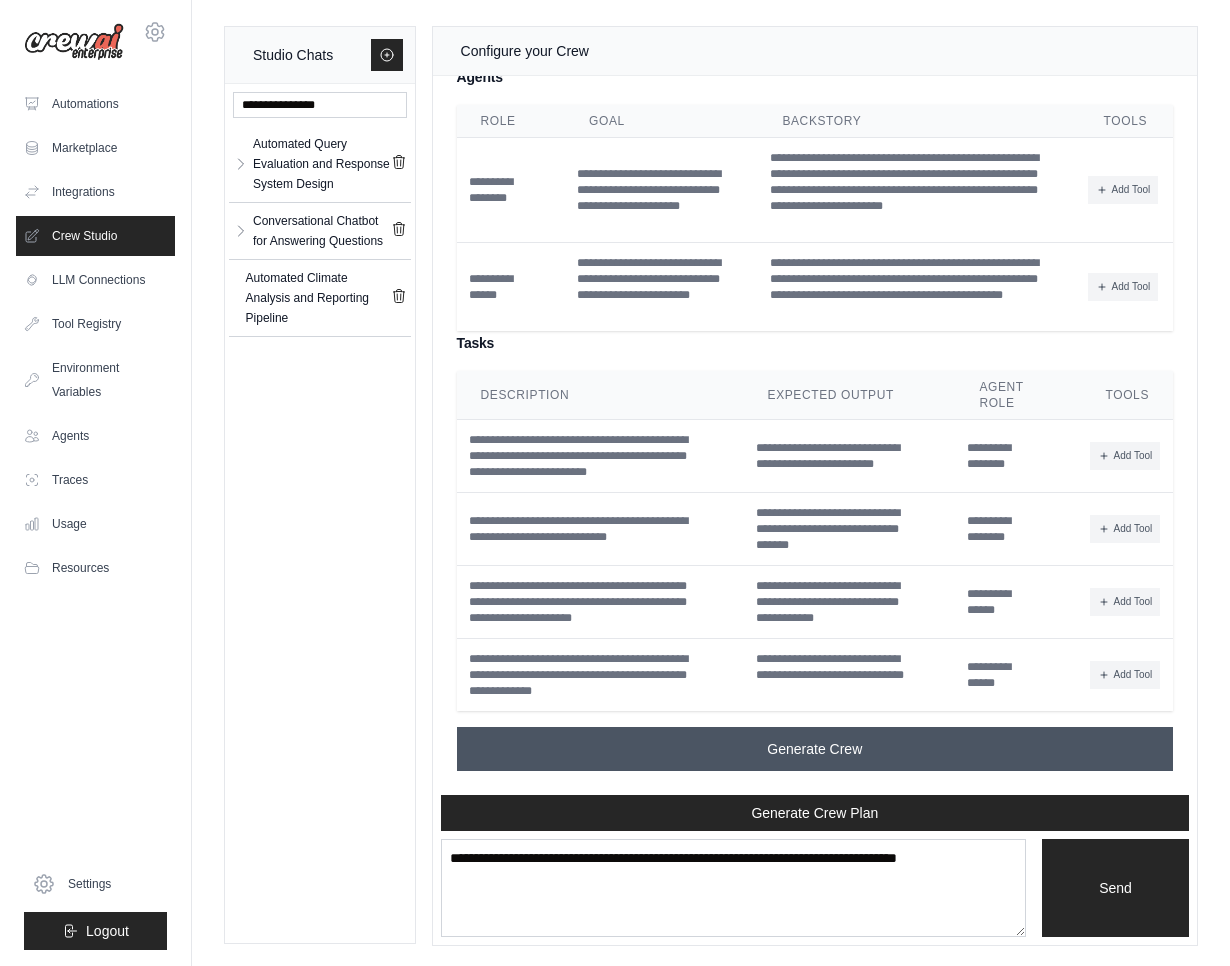 click on "Generate Crew" at bounding box center [814, 749] 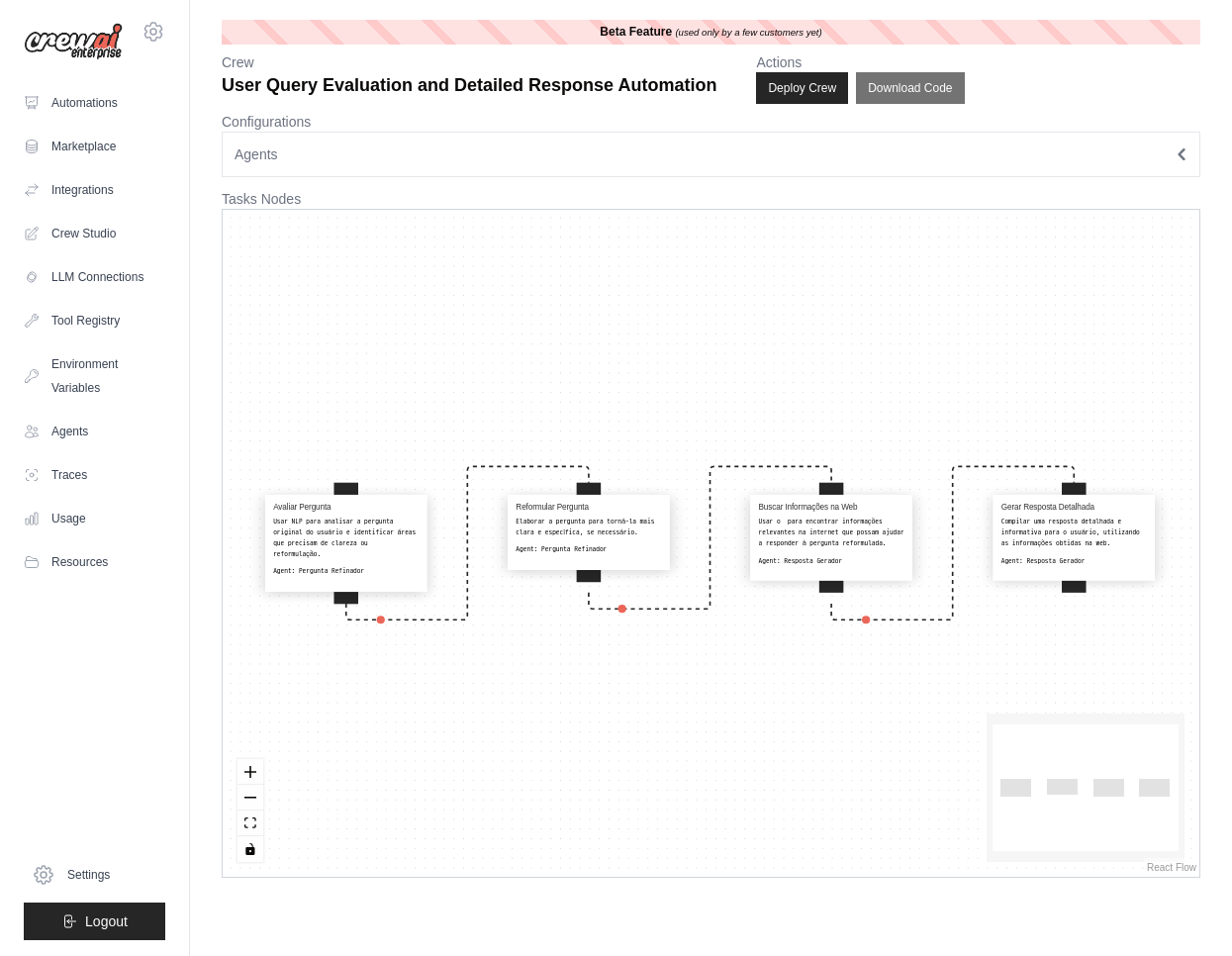 scroll, scrollTop: 0, scrollLeft: 0, axis: both 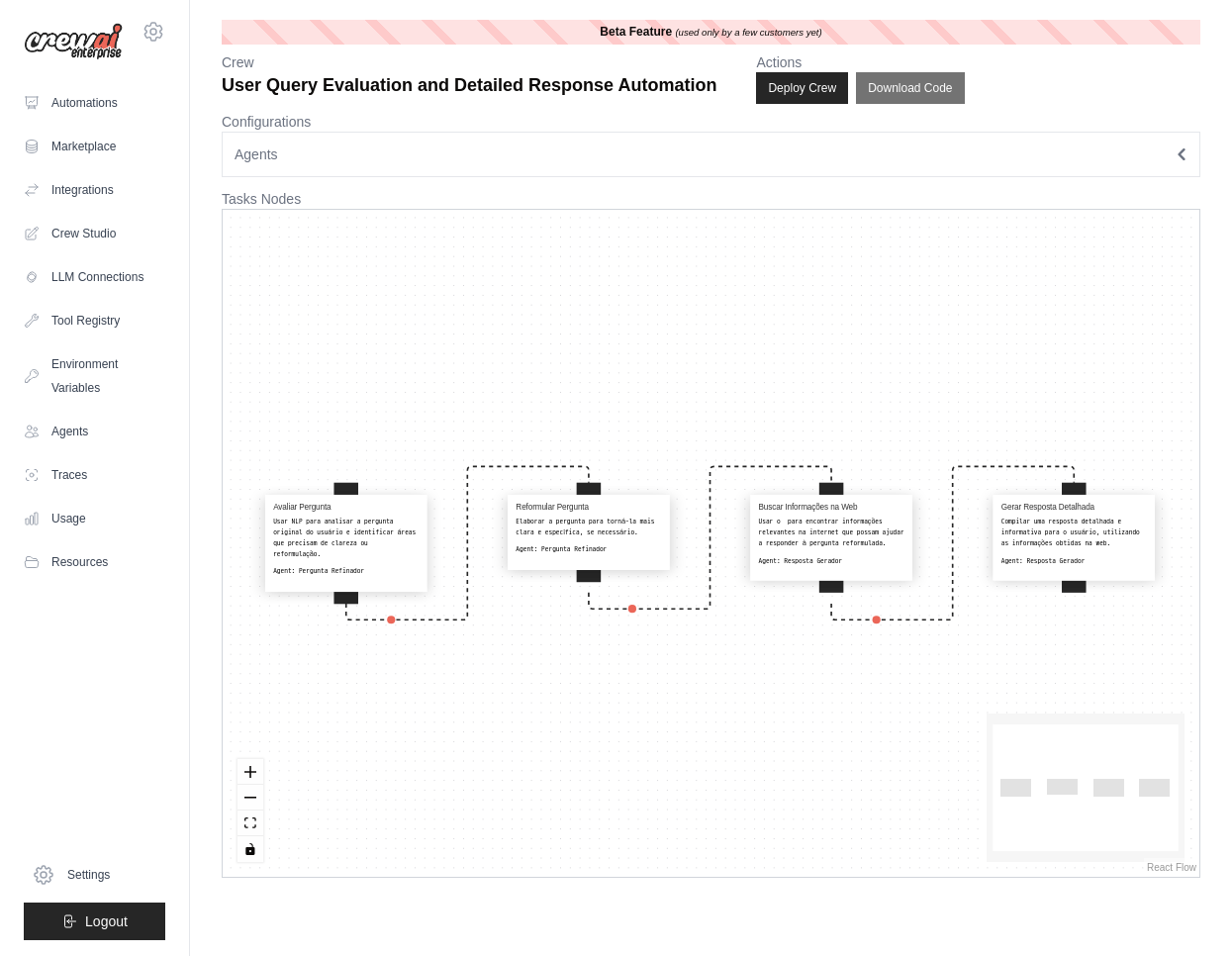 click on "Agents" at bounding box center (711, 154) 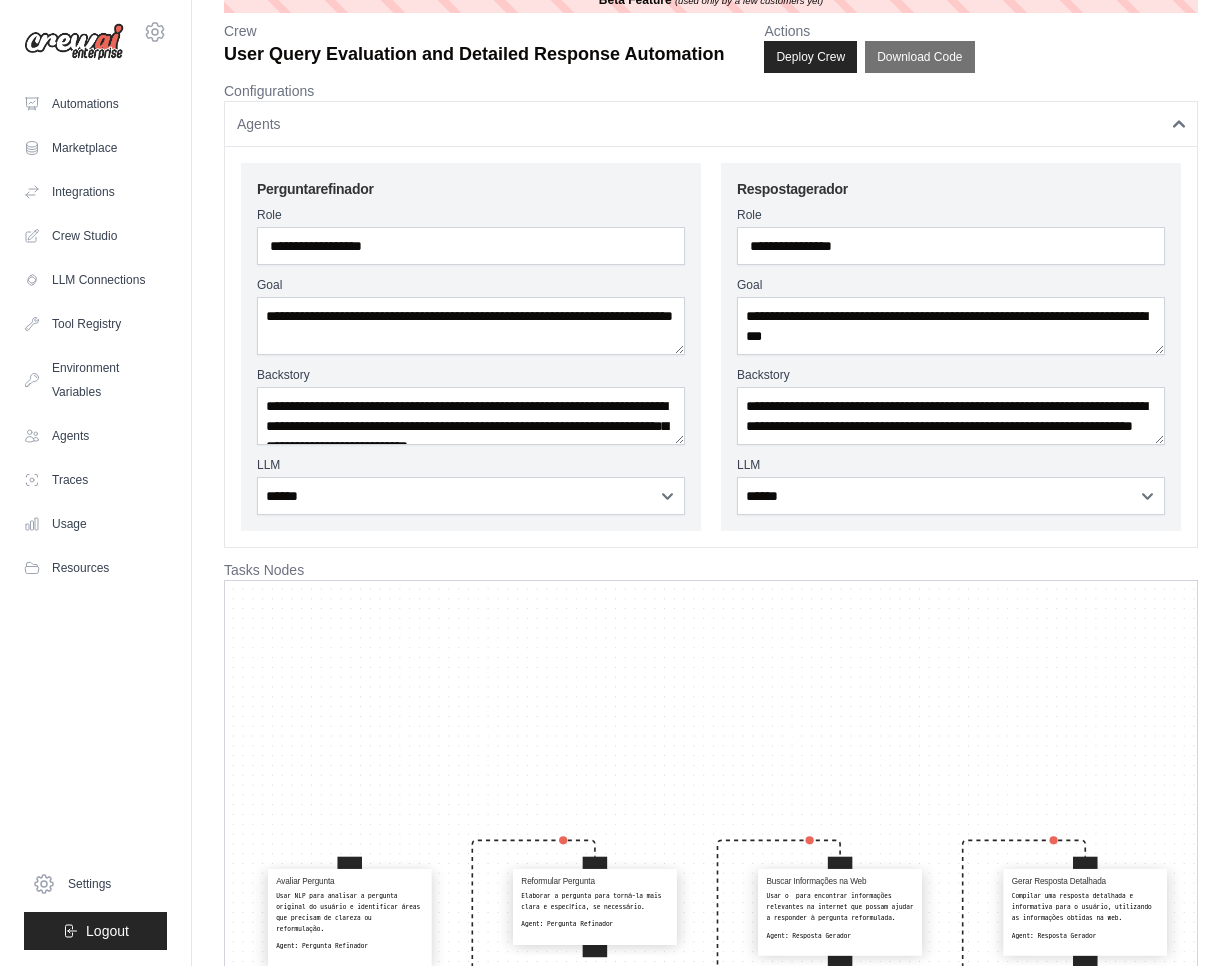 scroll, scrollTop: 0, scrollLeft: 0, axis: both 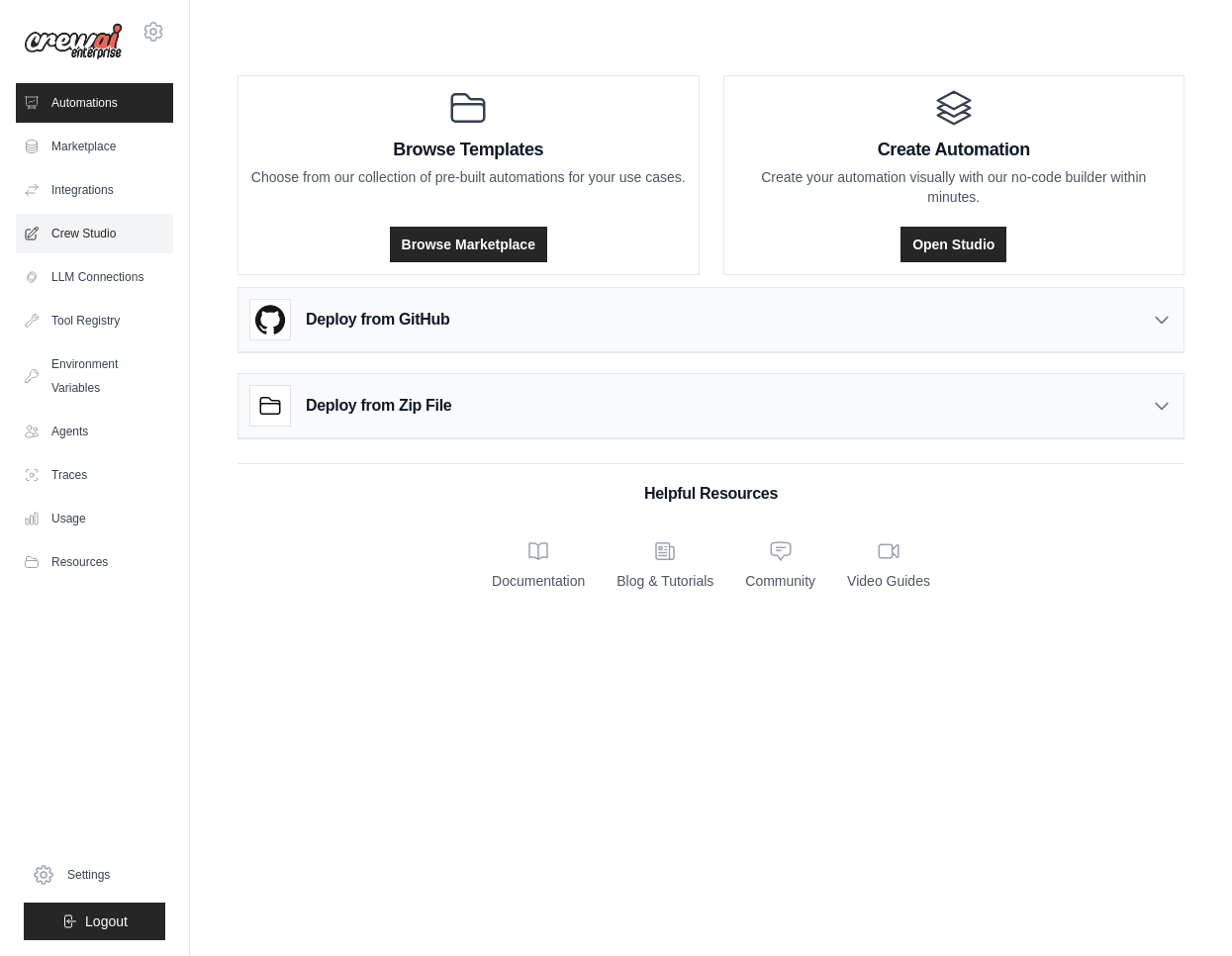 click on "Crew Studio" at bounding box center [94, 234] 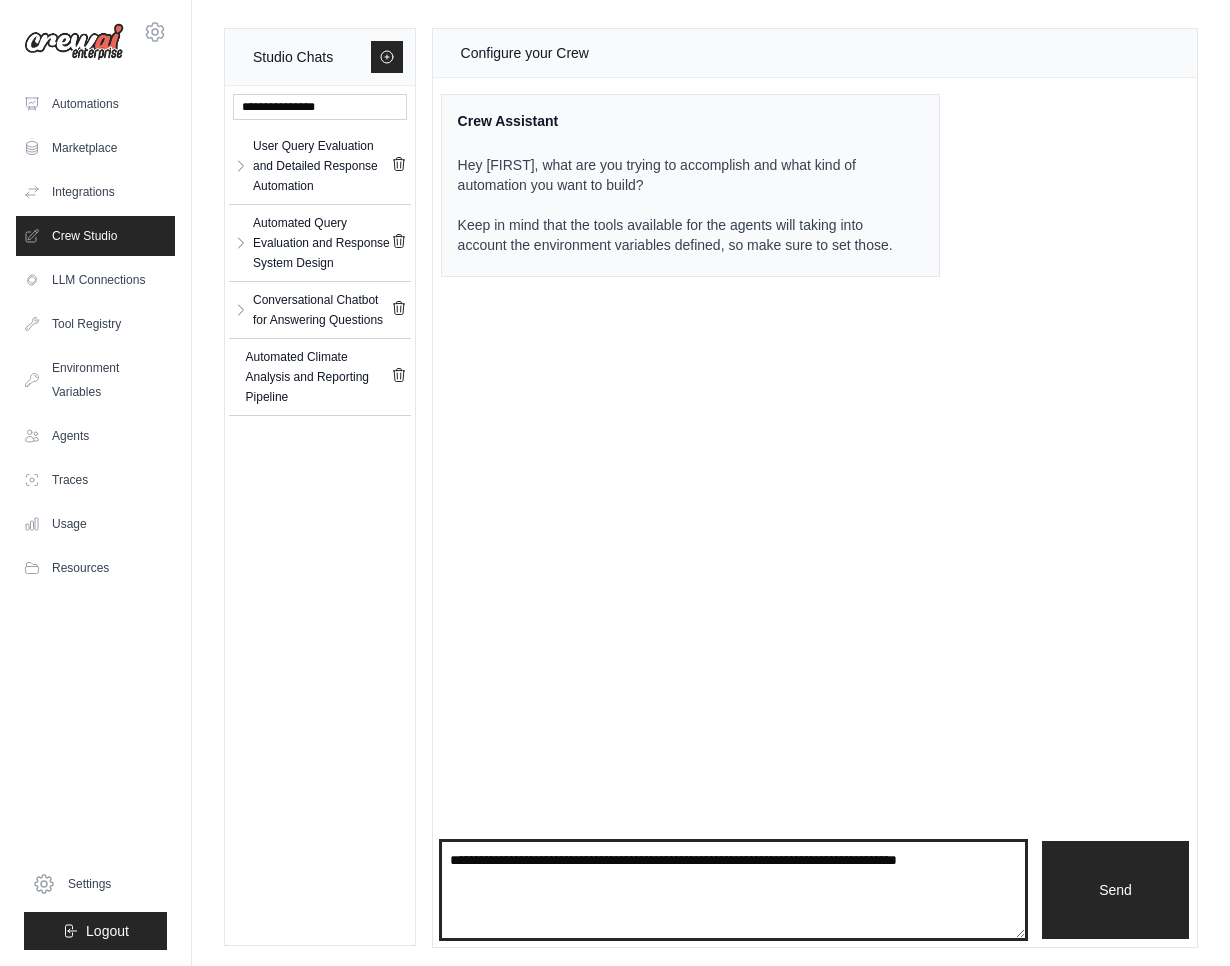 click at bounding box center [733, 890] 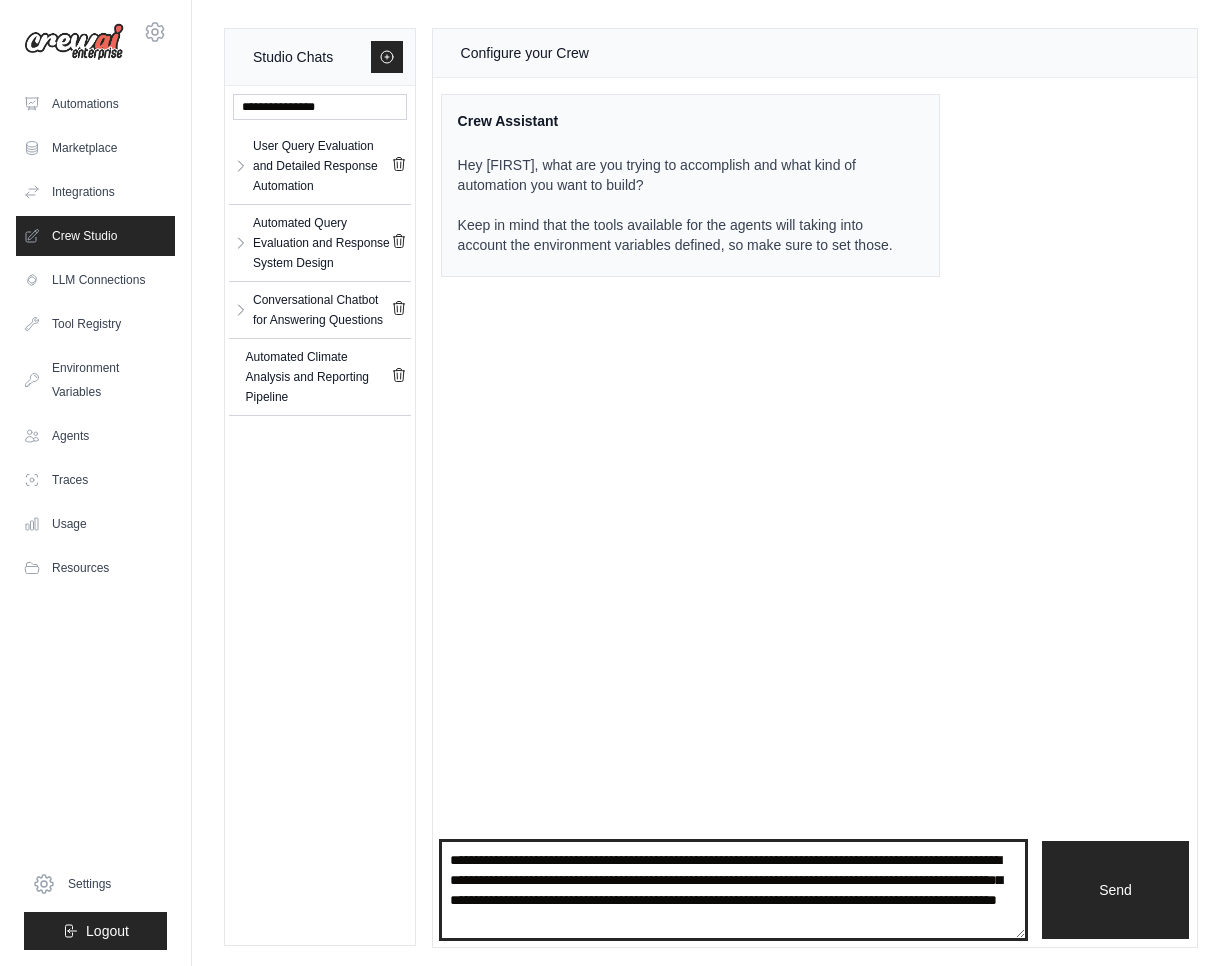 type on "**********" 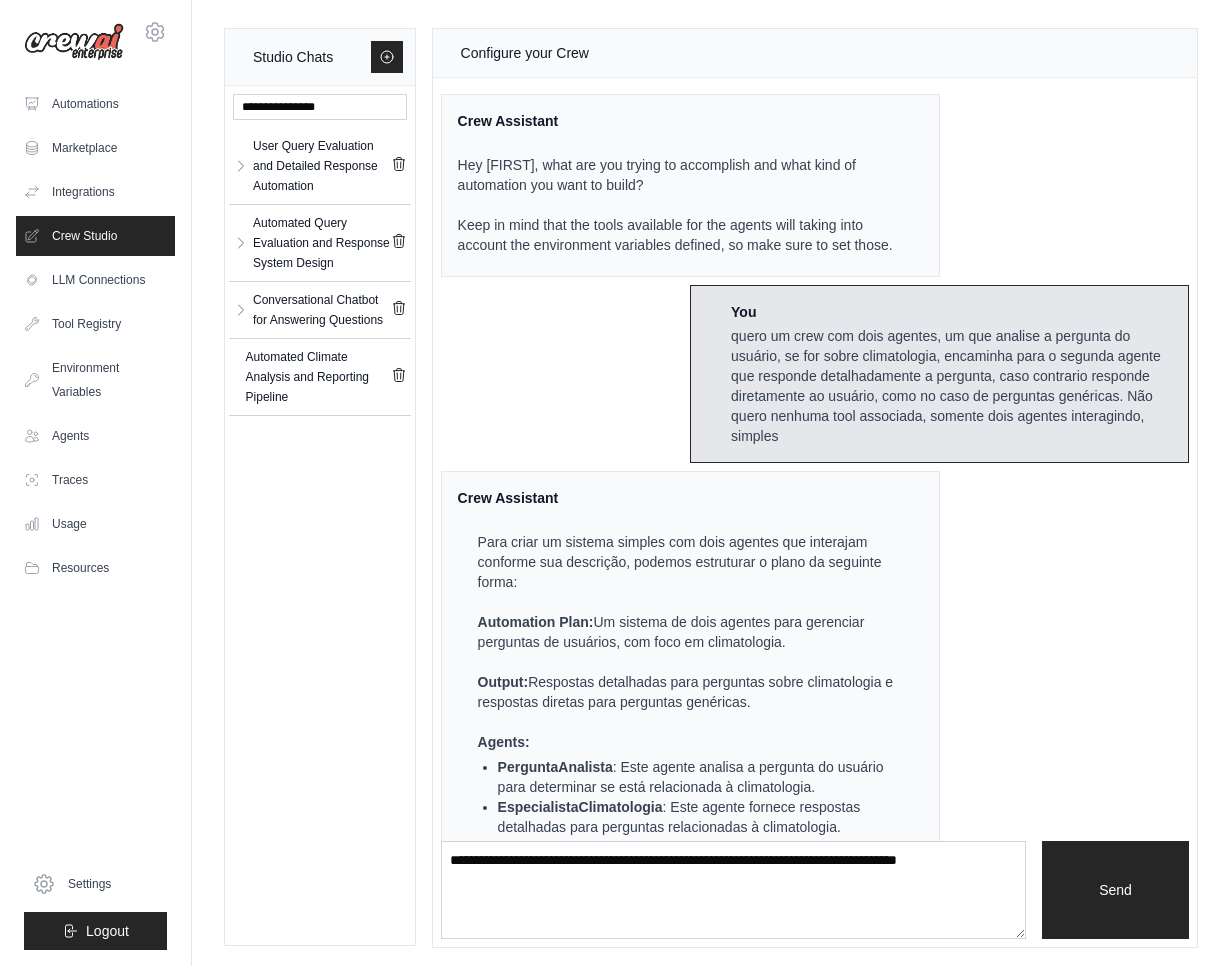 scroll, scrollTop: 339, scrollLeft: 0, axis: vertical 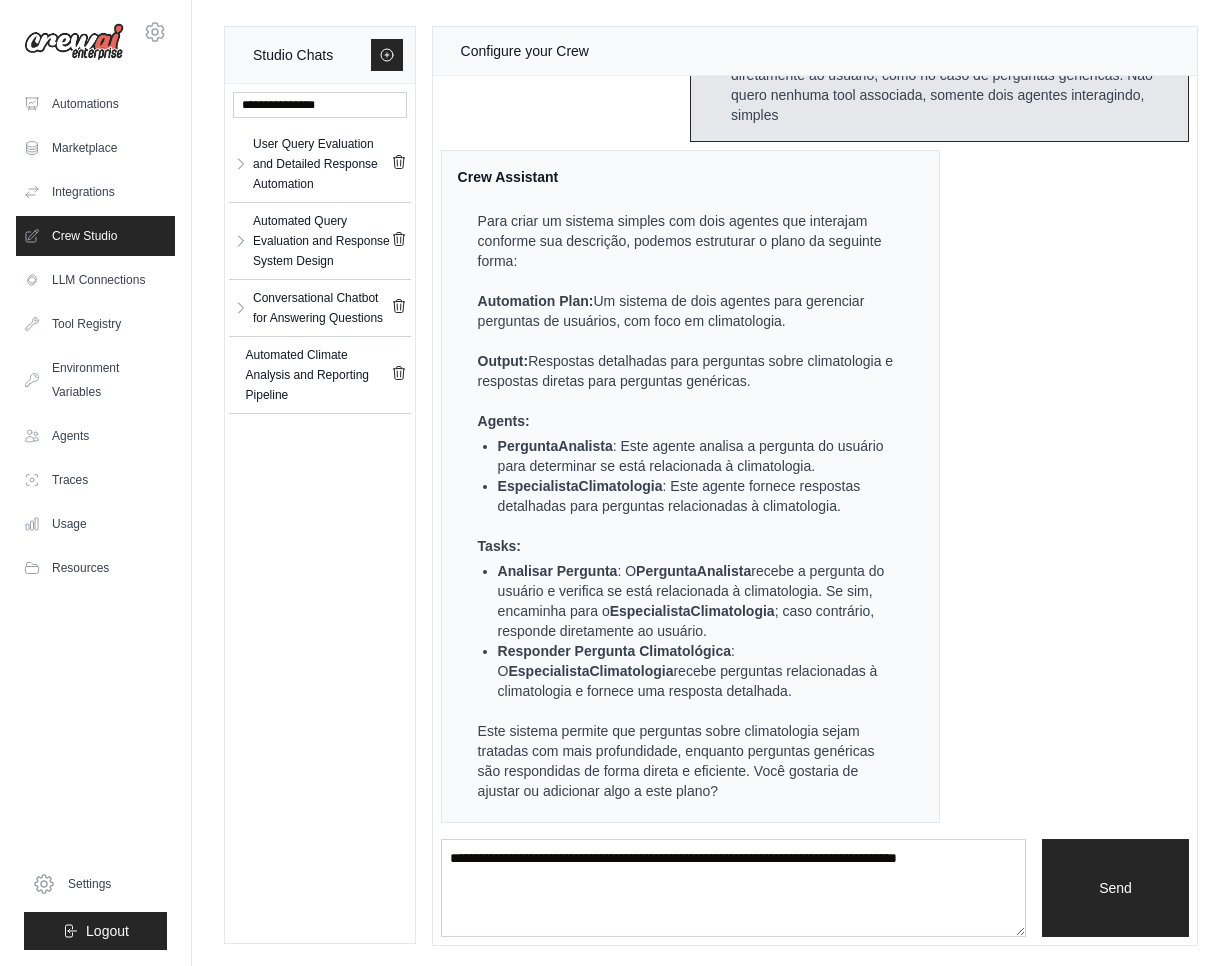 click on "Este sistema permite que perguntas sobre climatologia sejam tratadas com mais profundidade, enquanto perguntas genéricas são respondidas de forma direta e eficiente. Você gostaria de ajustar ou adicionar algo a este plano?" at bounding box center (688, 761) 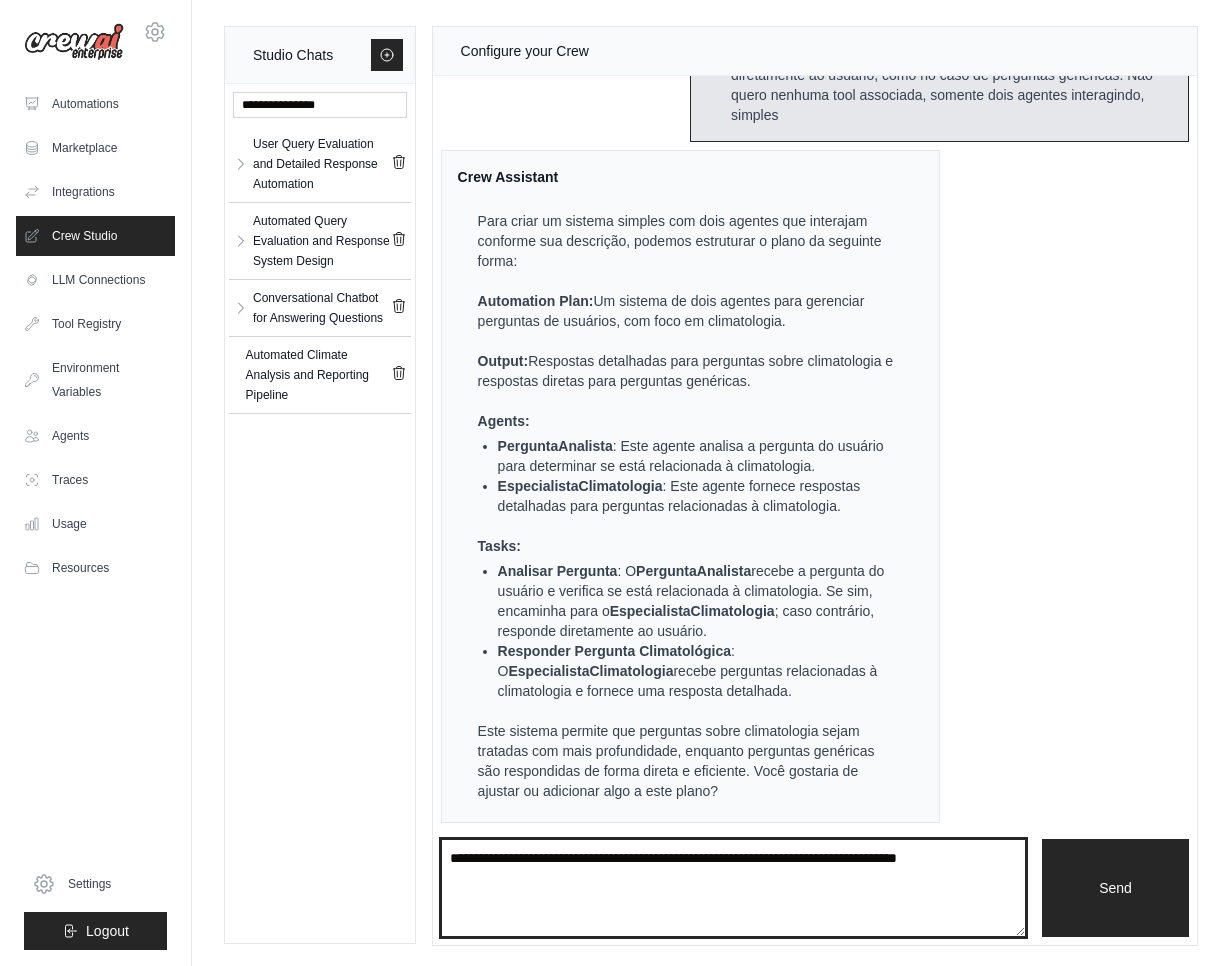 click at bounding box center (733, 888) 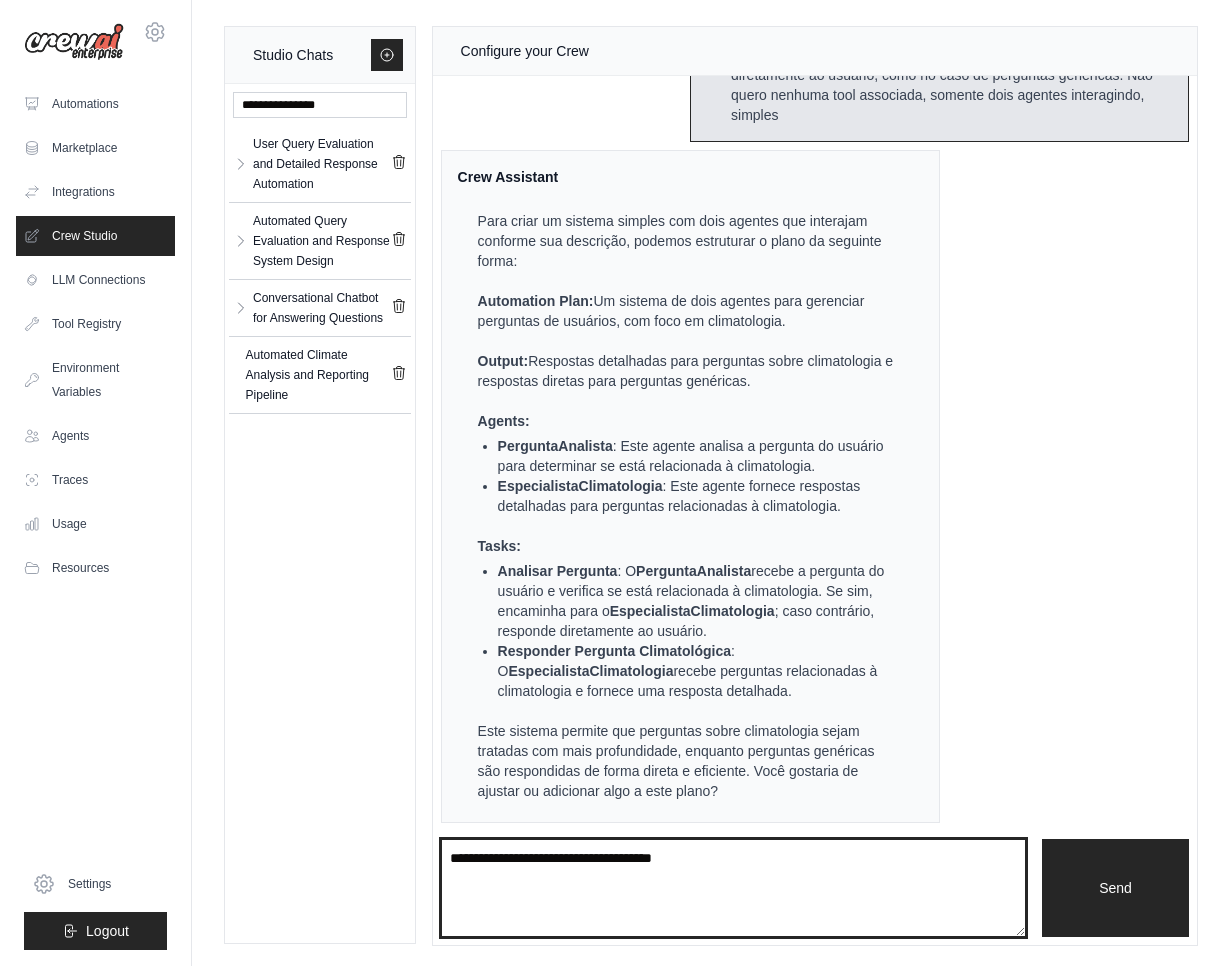 type on "**********" 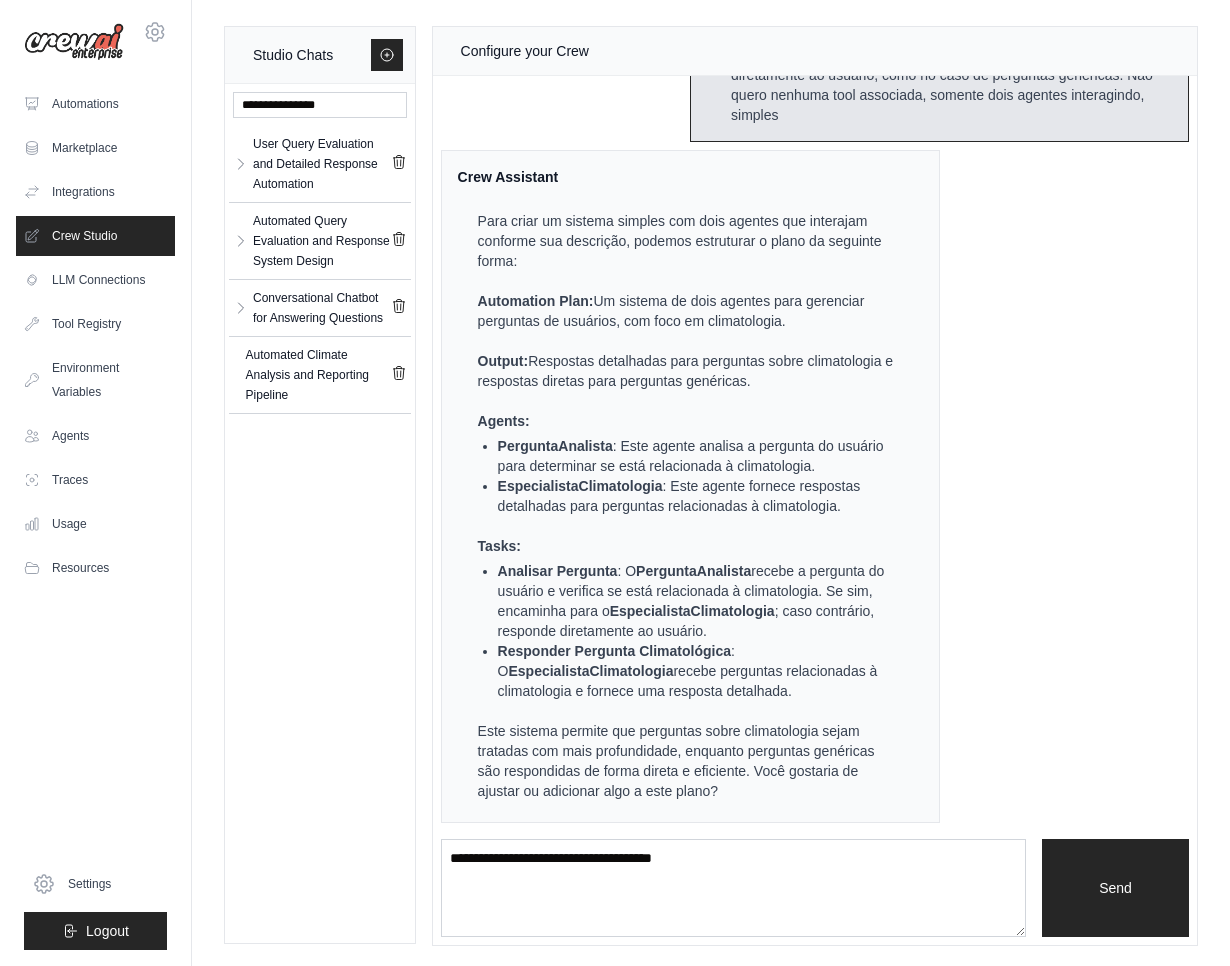 type 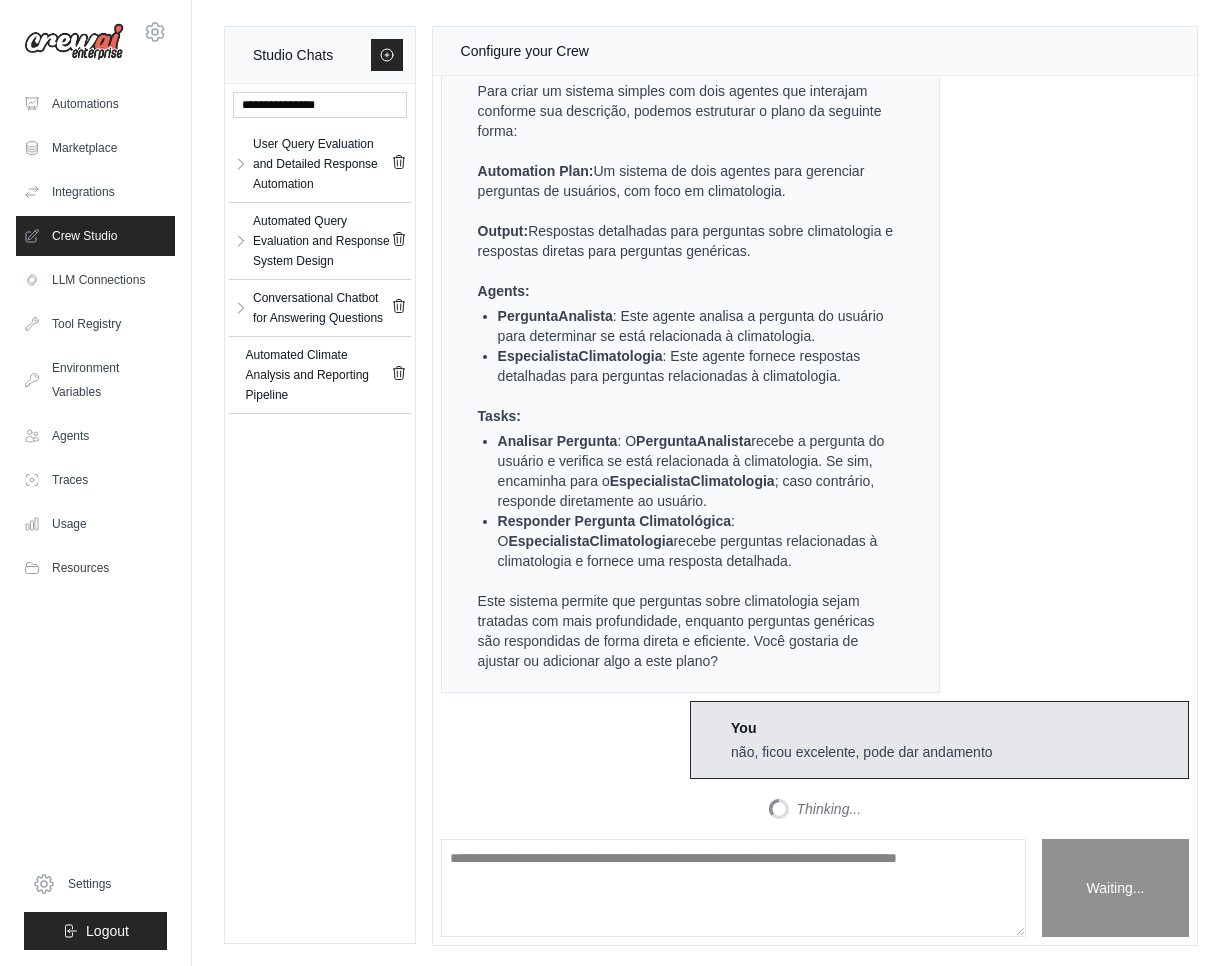 scroll, scrollTop: 1195, scrollLeft: 0, axis: vertical 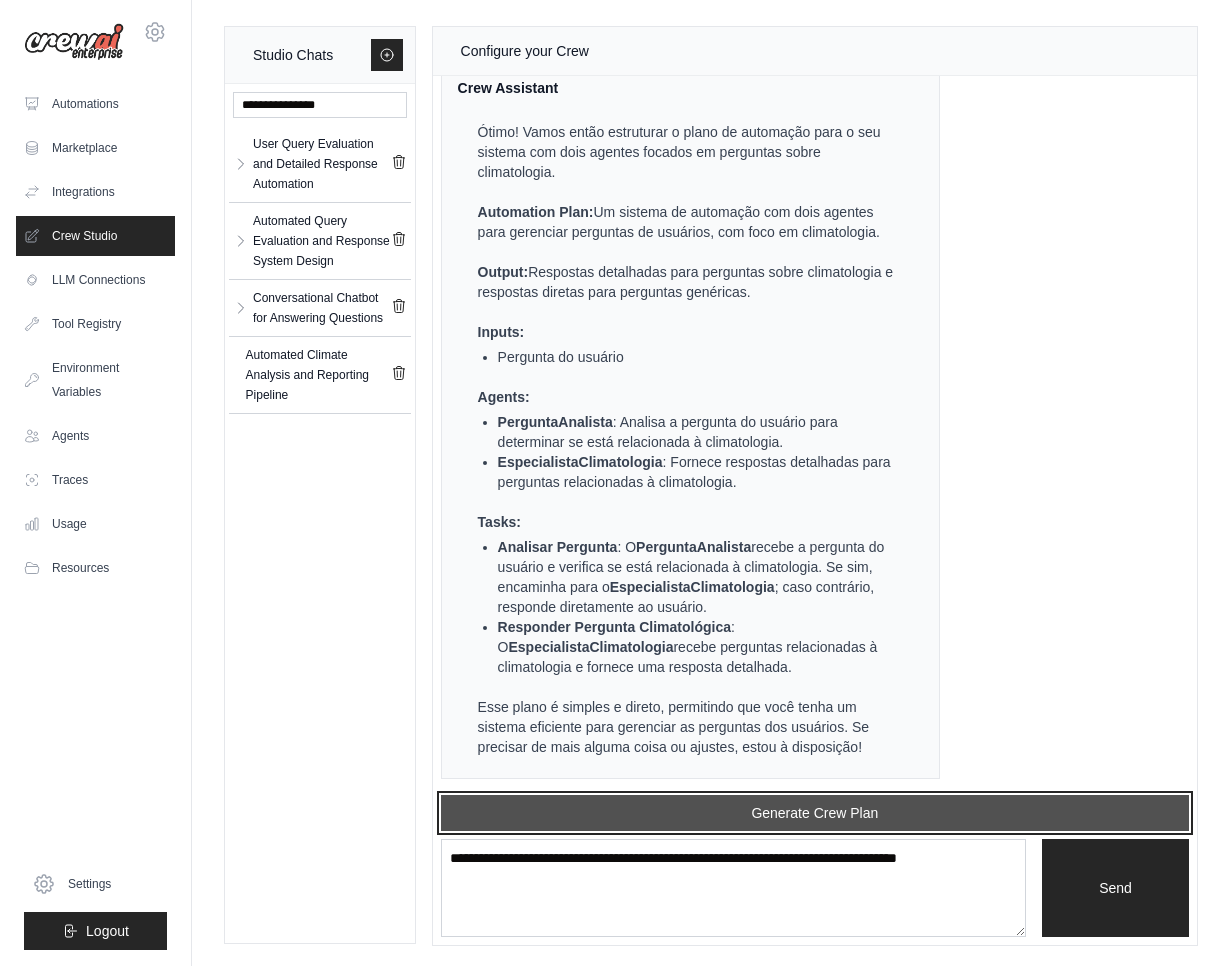 click on "Generate Crew Plan" at bounding box center (815, 813) 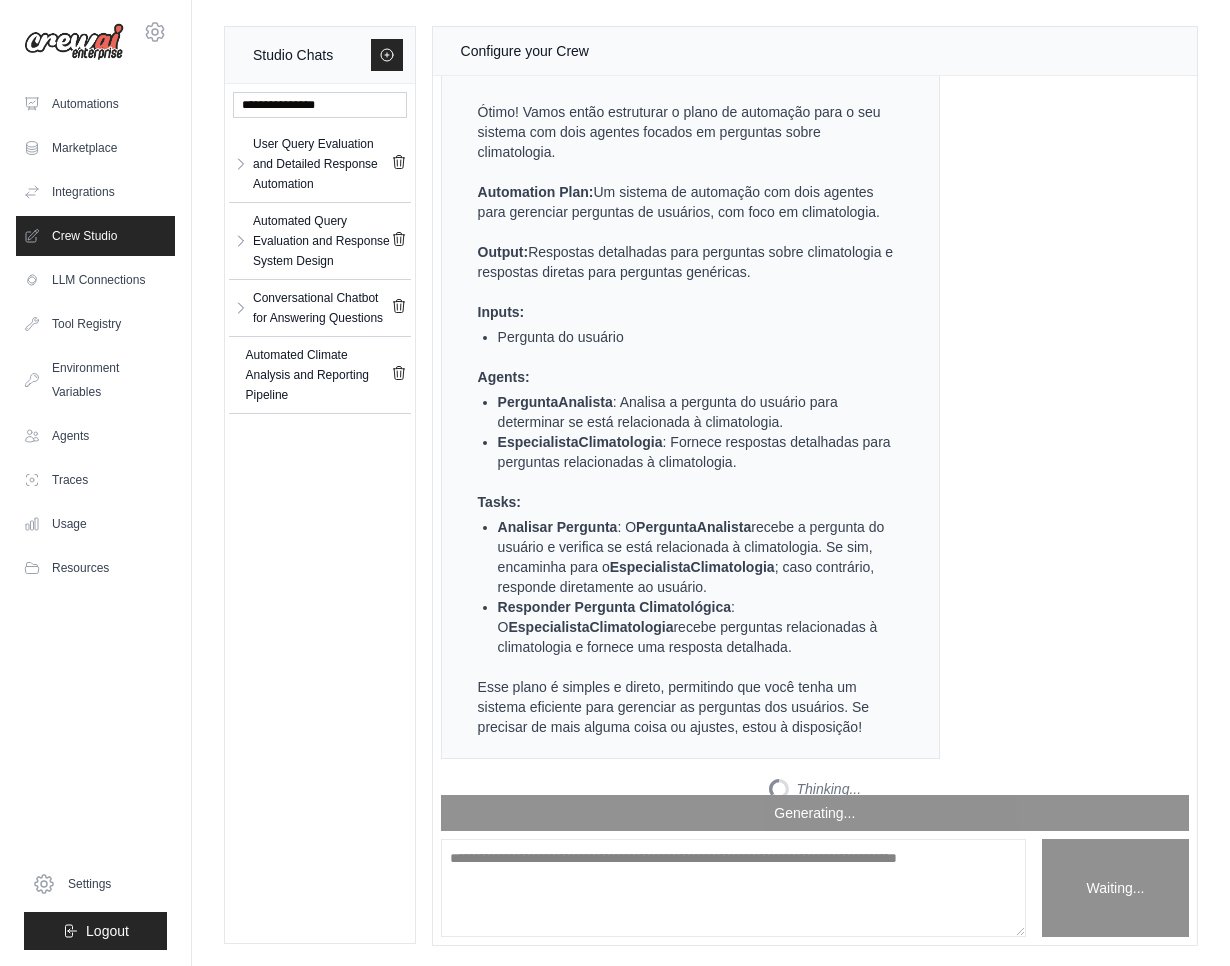 scroll, scrollTop: 1999, scrollLeft: 0, axis: vertical 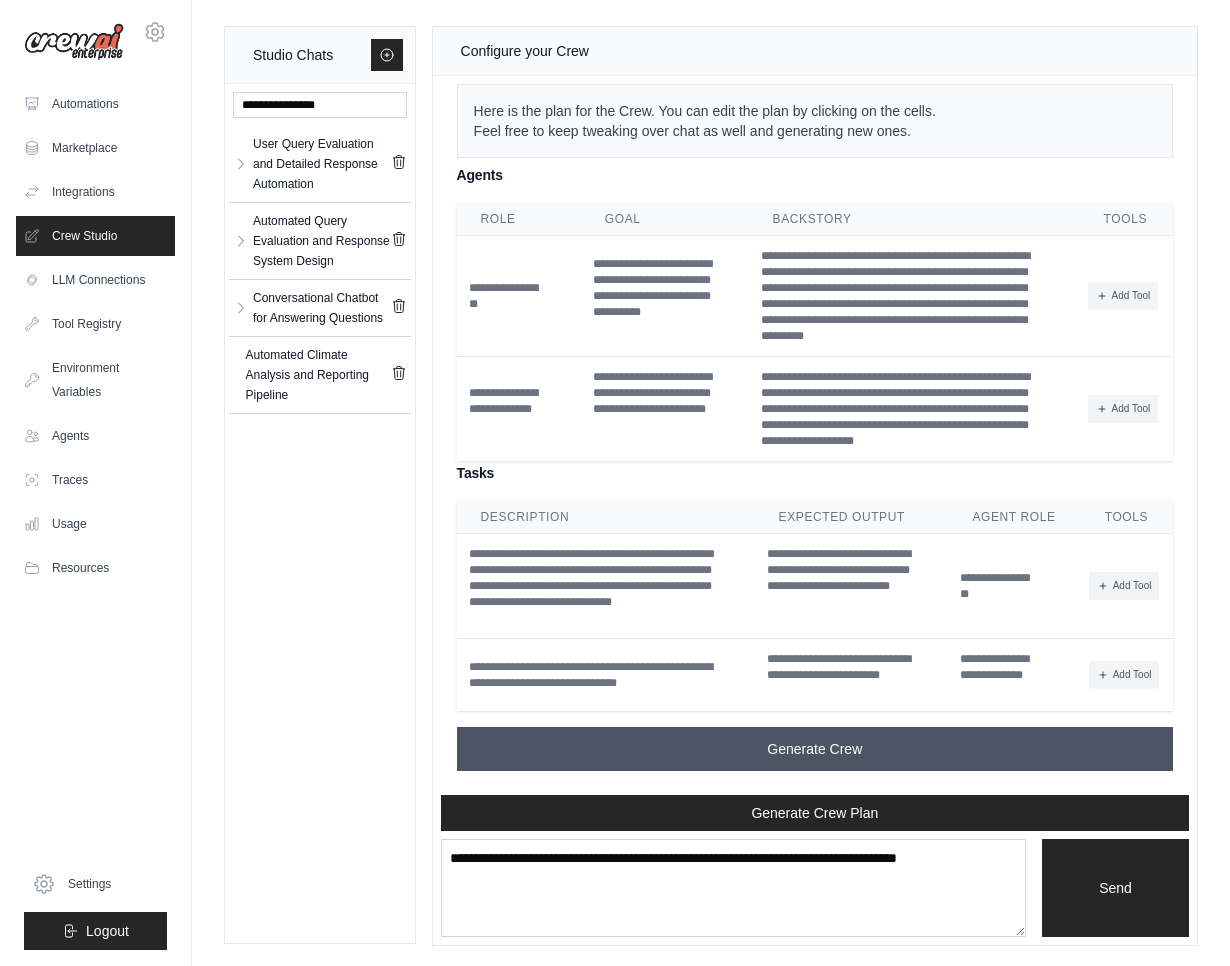 click on "Generate Crew" at bounding box center (814, 749) 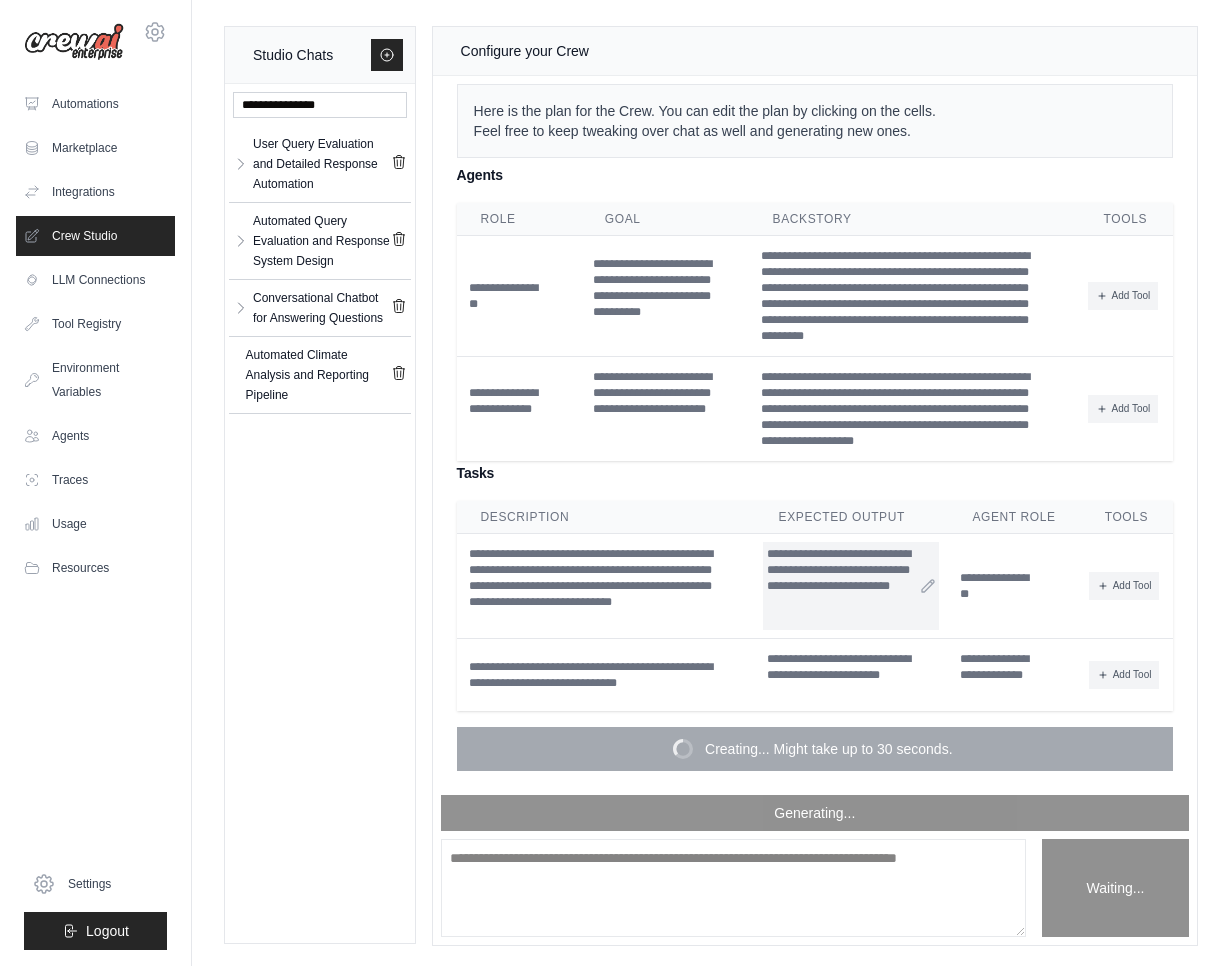 scroll, scrollTop: 2118, scrollLeft: 0, axis: vertical 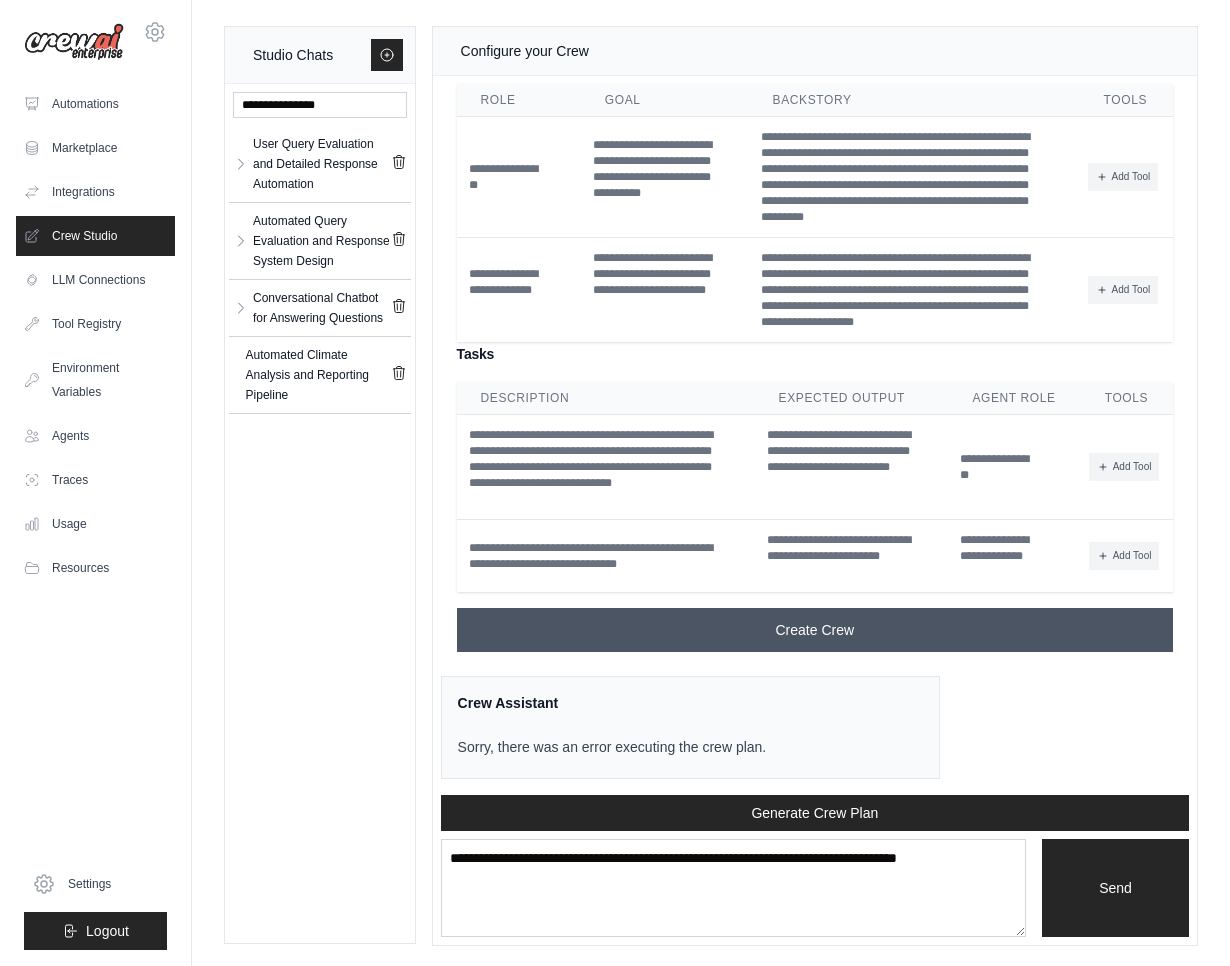 click on "Create Crew" at bounding box center (815, 630) 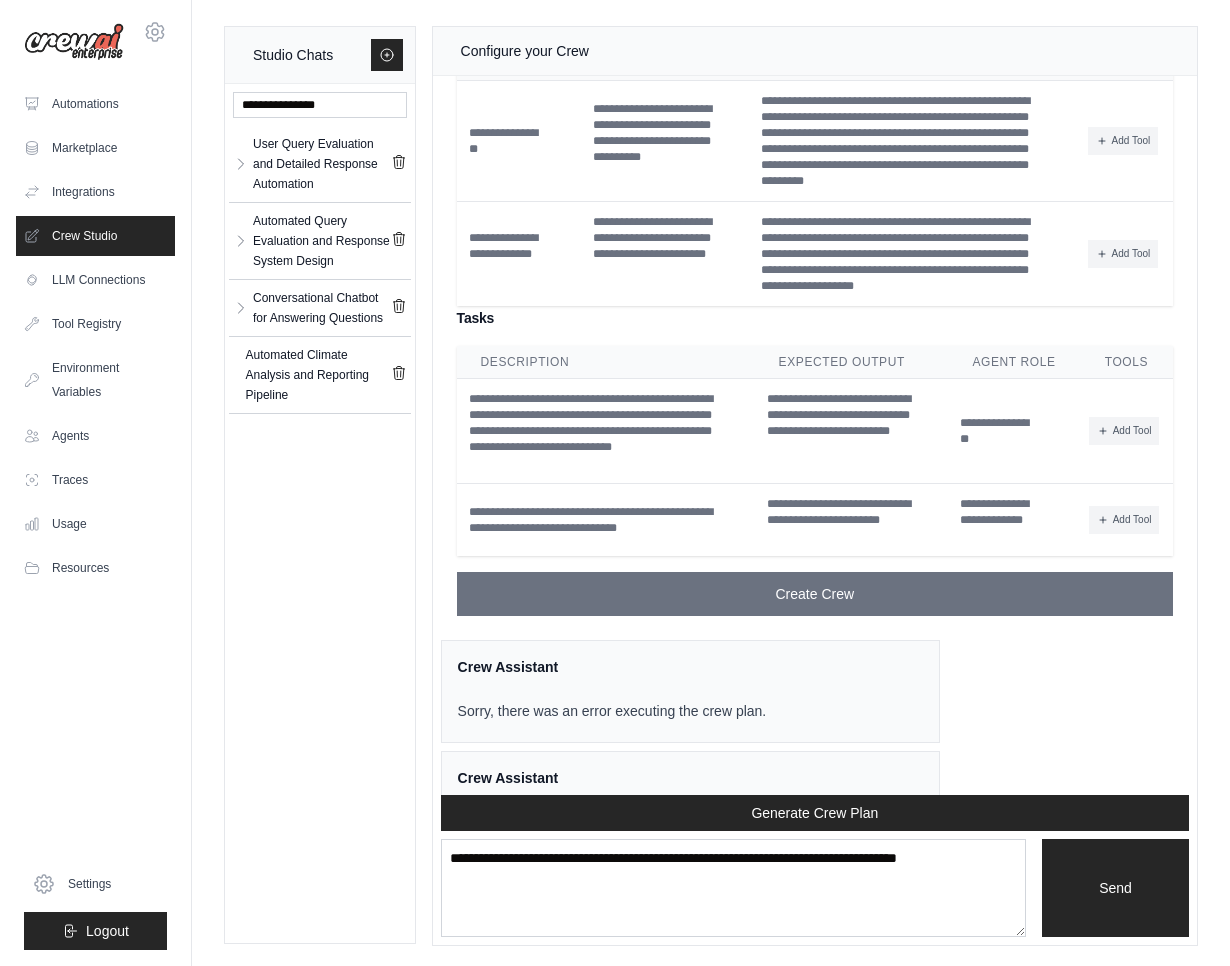 scroll, scrollTop: 2229, scrollLeft: 0, axis: vertical 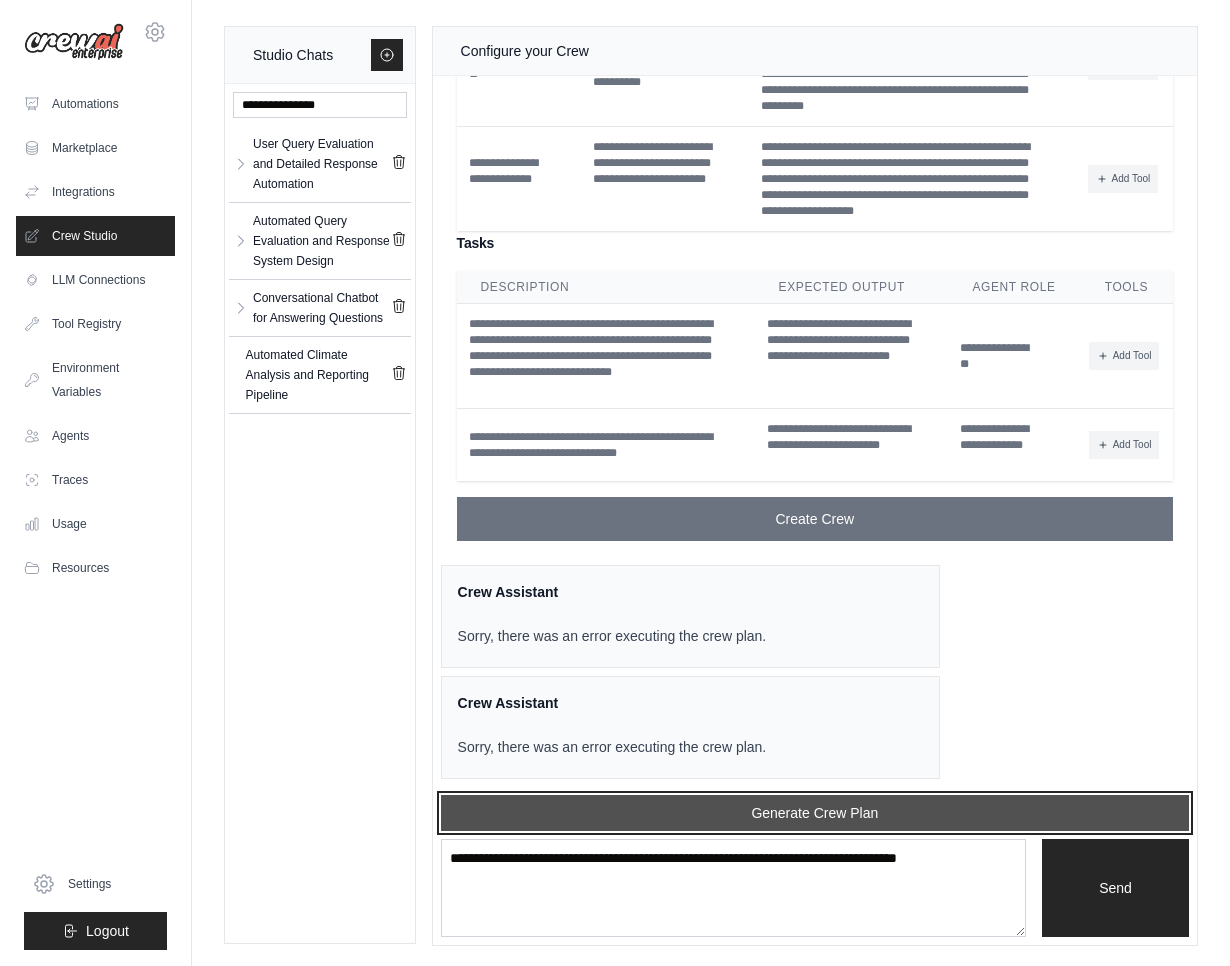 click on "Generate Crew Plan" at bounding box center (815, 813) 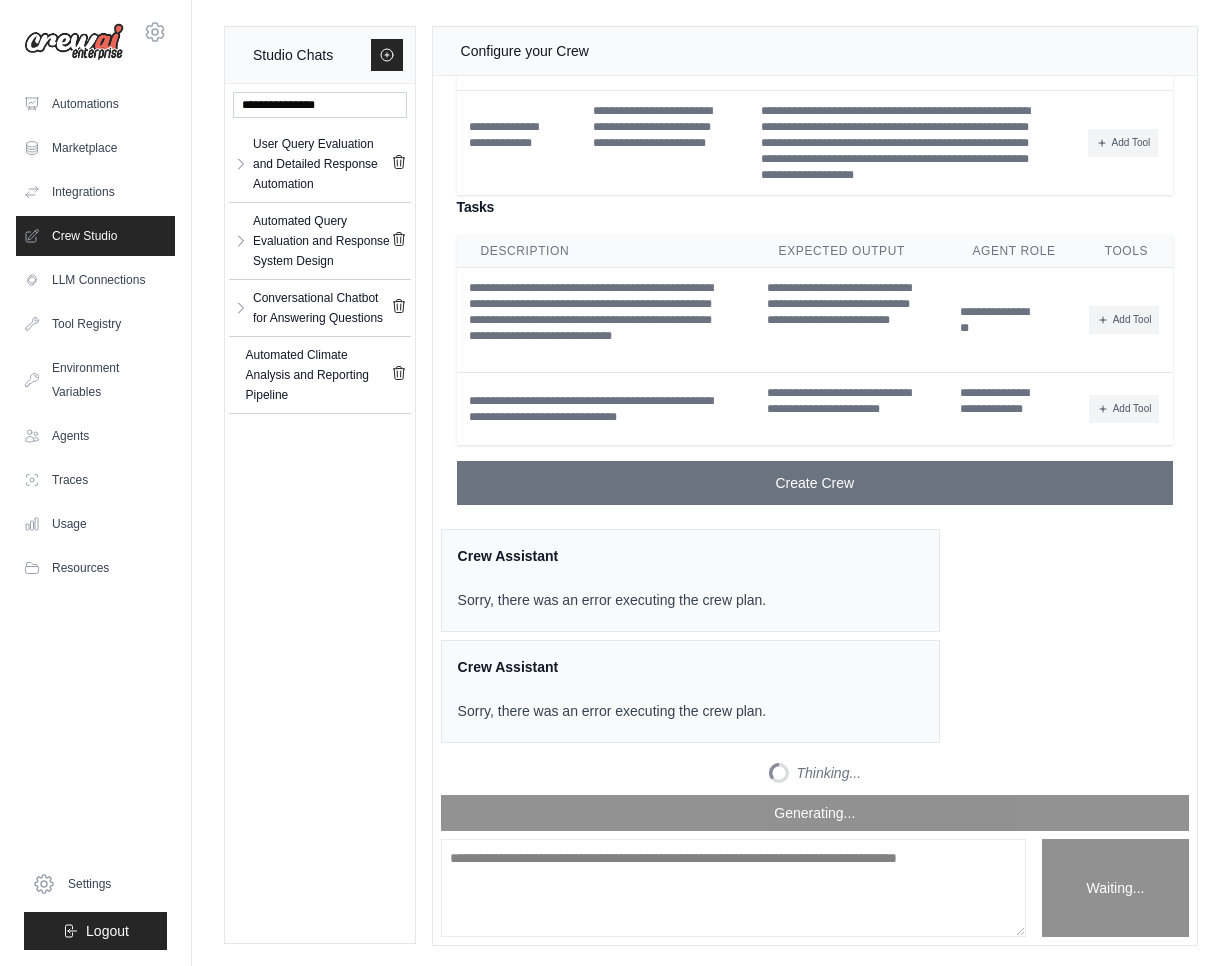 scroll, scrollTop: 3033, scrollLeft: 0, axis: vertical 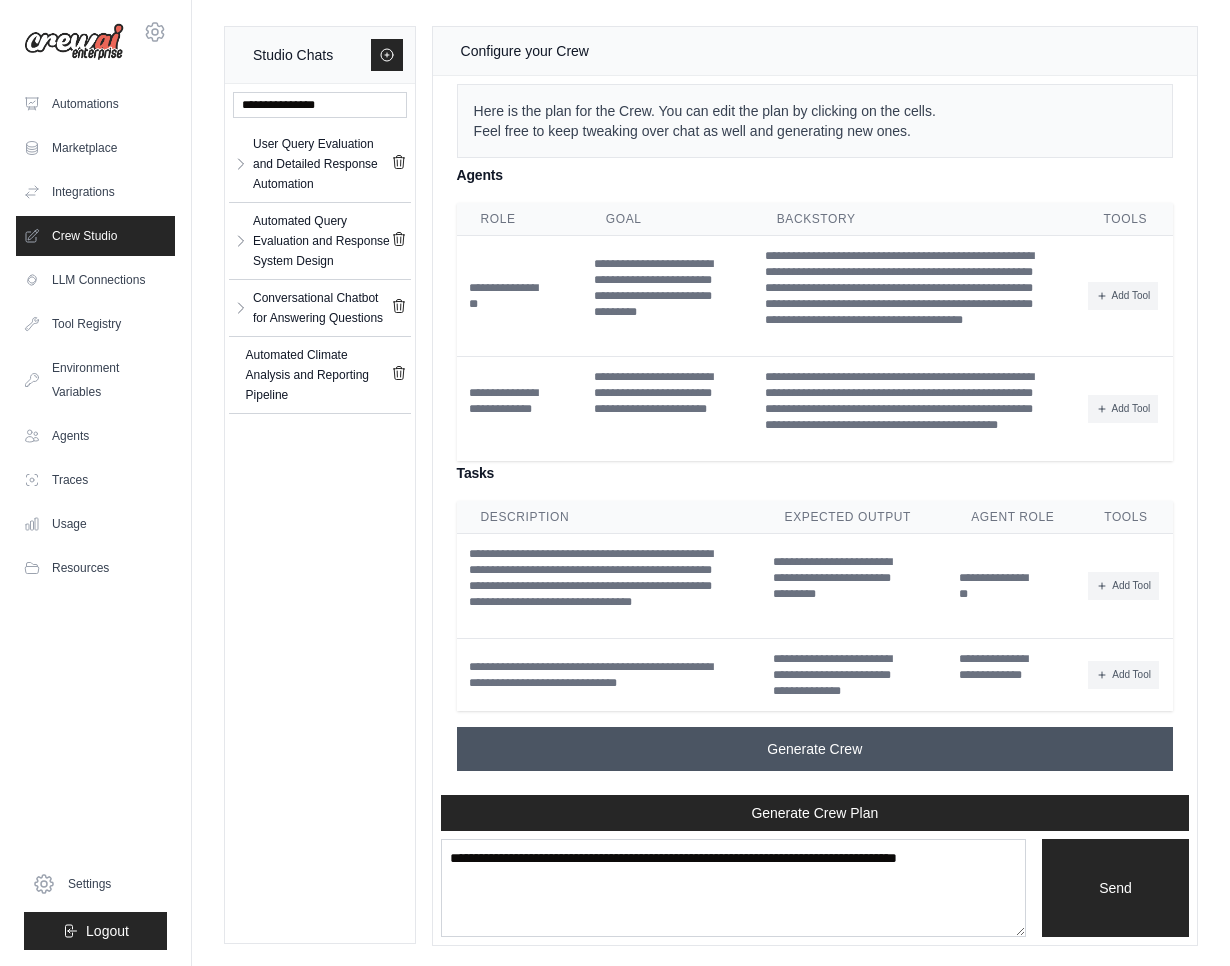 click on "Generate Crew" at bounding box center (814, 749) 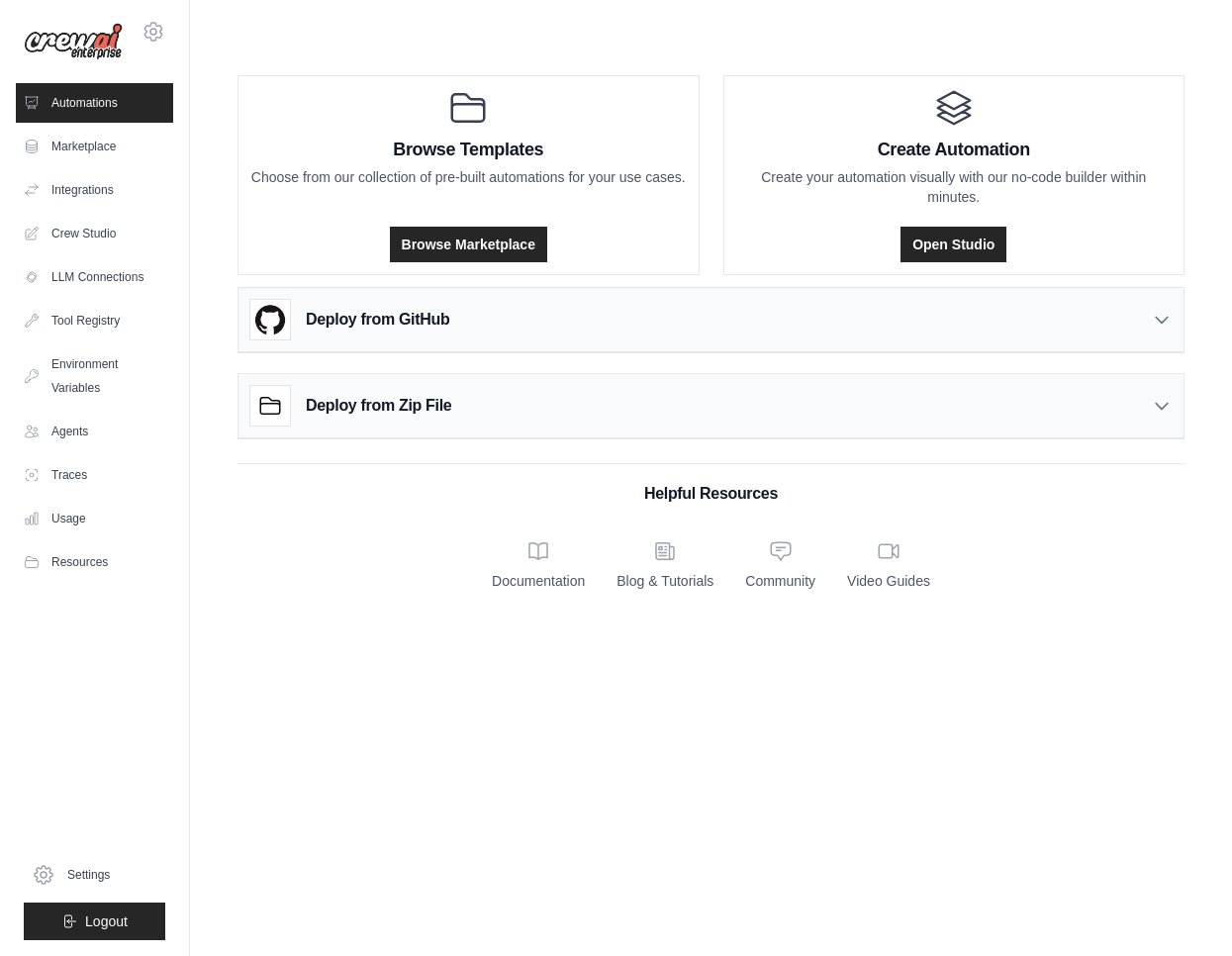 scroll, scrollTop: 0, scrollLeft: 0, axis: both 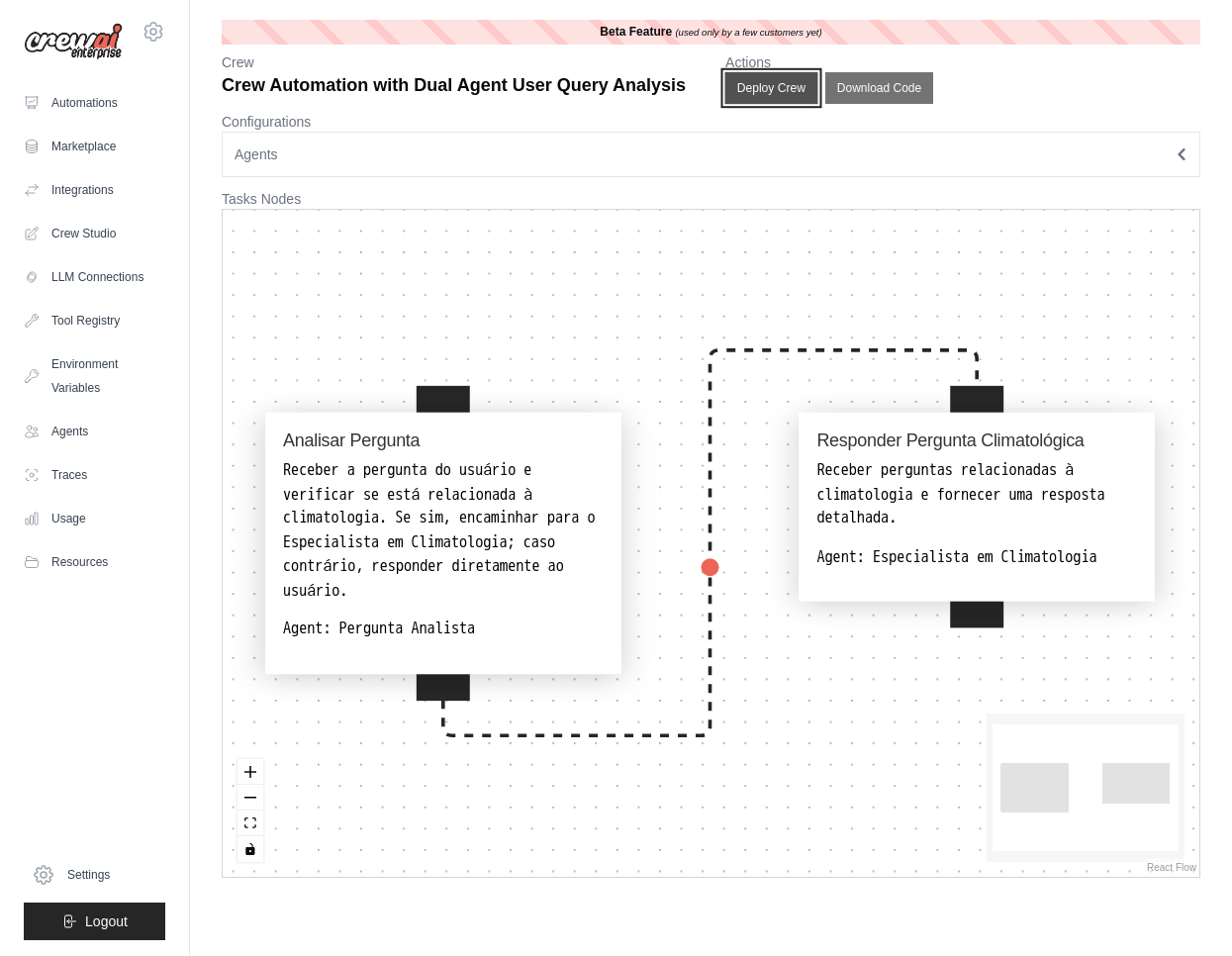 click on "Deploy Crew" at bounding box center (772, 88) 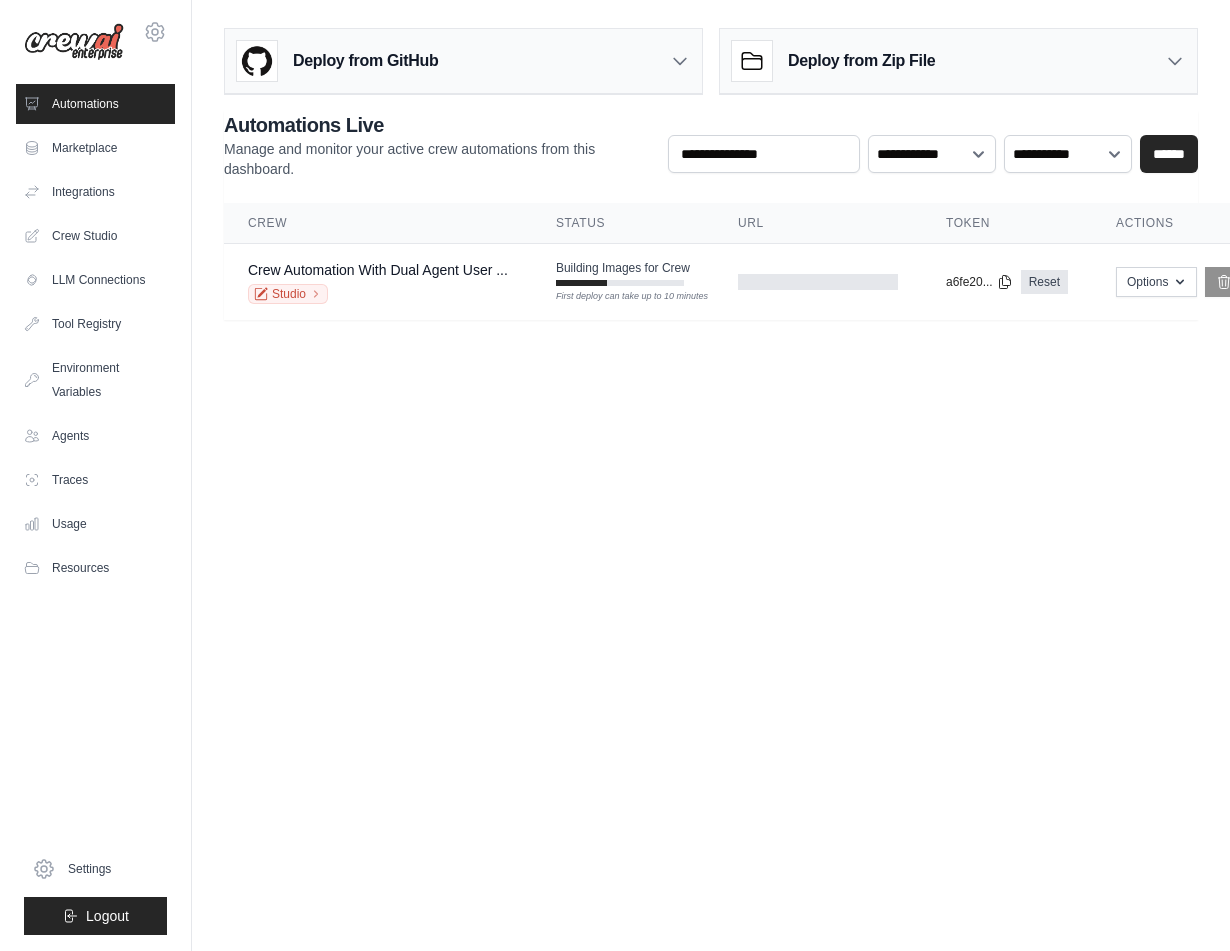 scroll, scrollTop: 0, scrollLeft: 0, axis: both 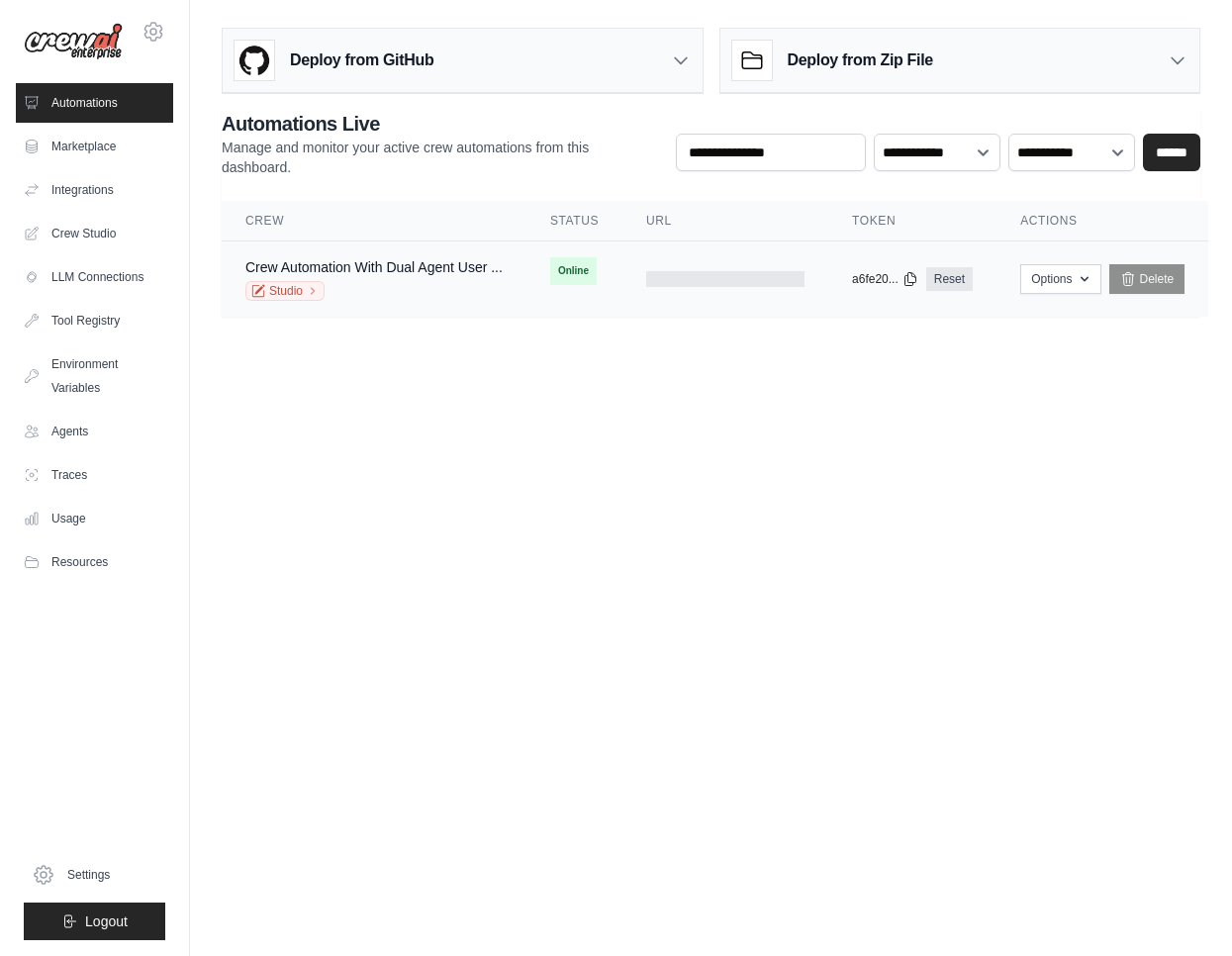 click on "Studio" at bounding box center (374, 291) 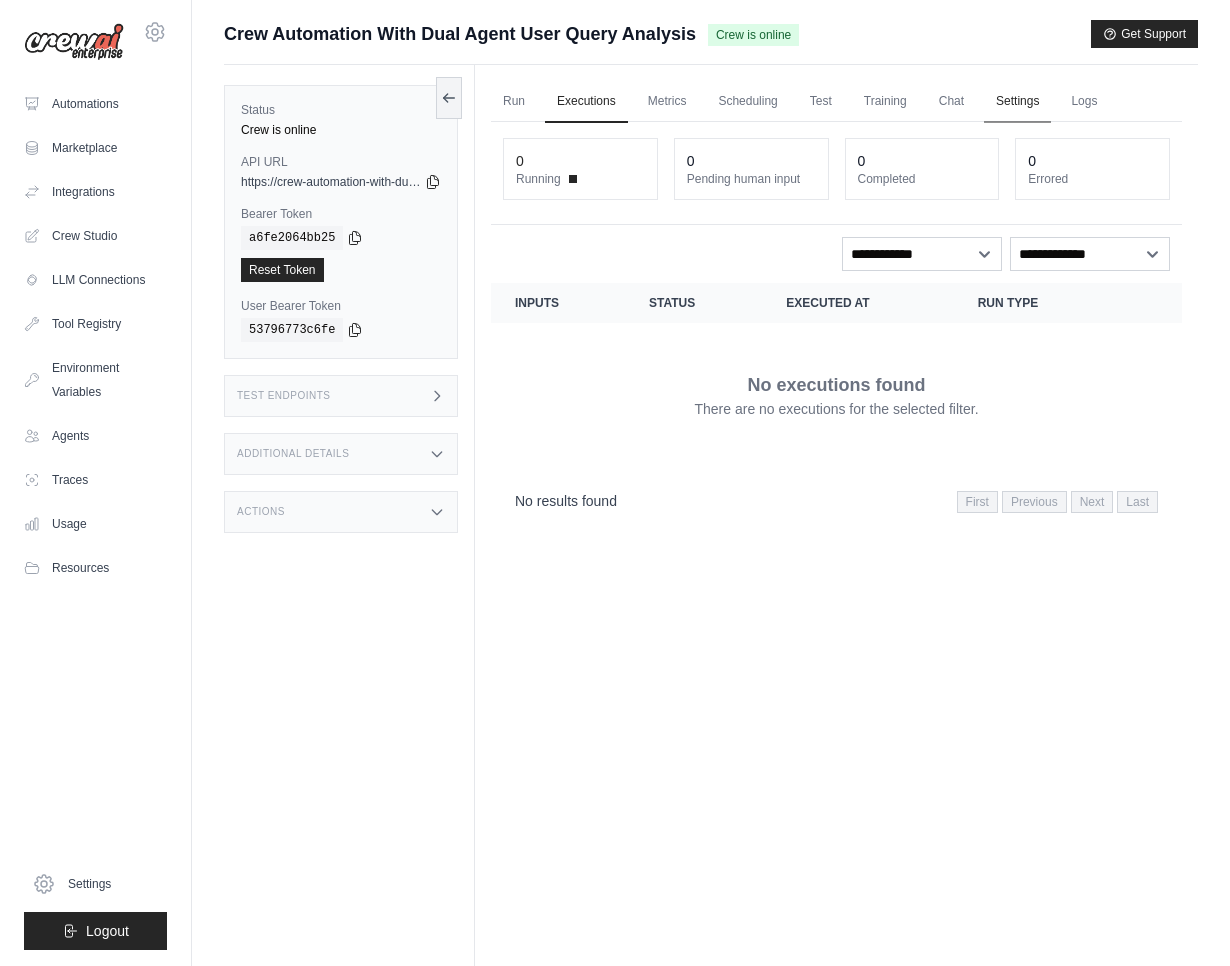 scroll, scrollTop: 0, scrollLeft: 0, axis: both 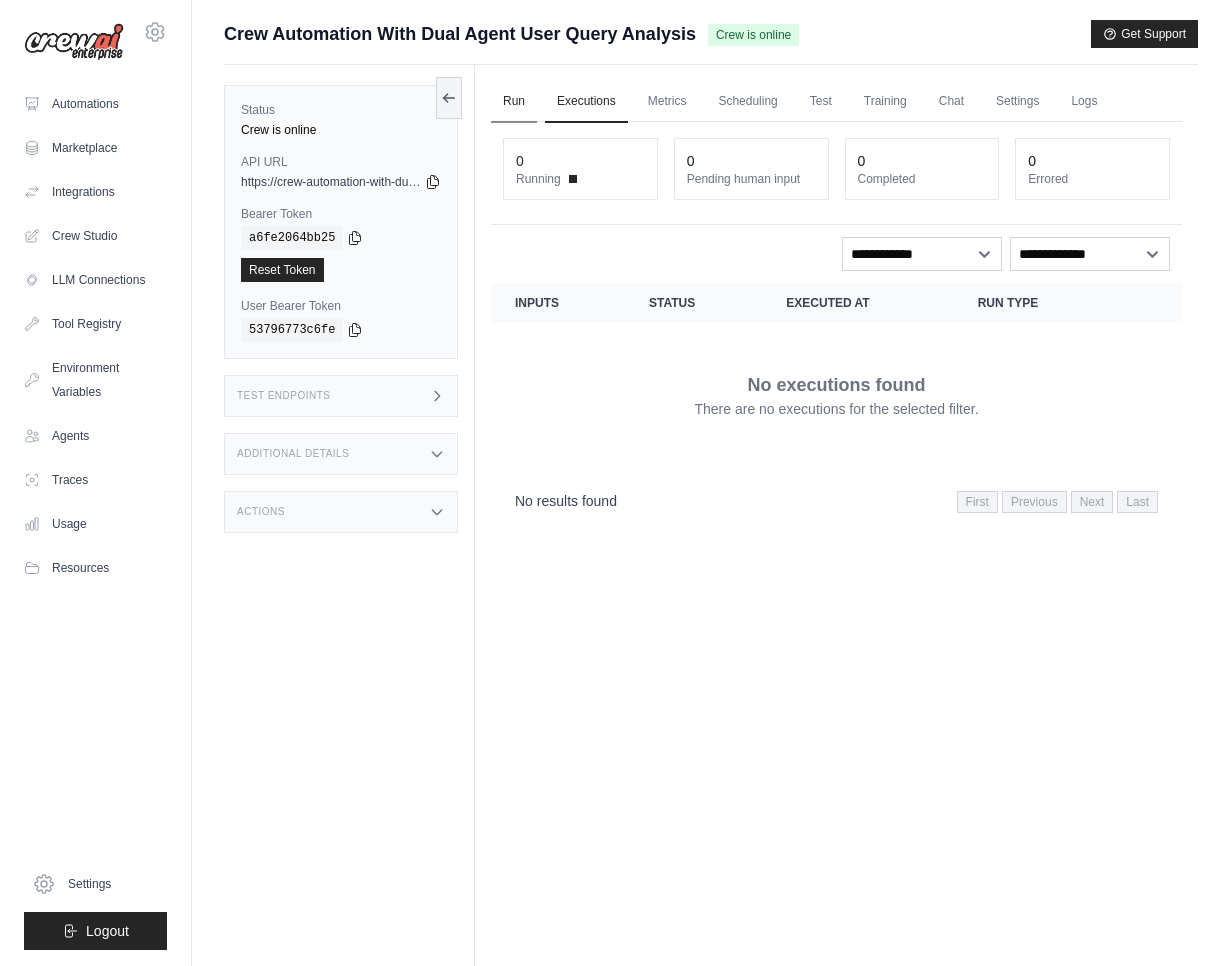 click on "Run" at bounding box center [514, 102] 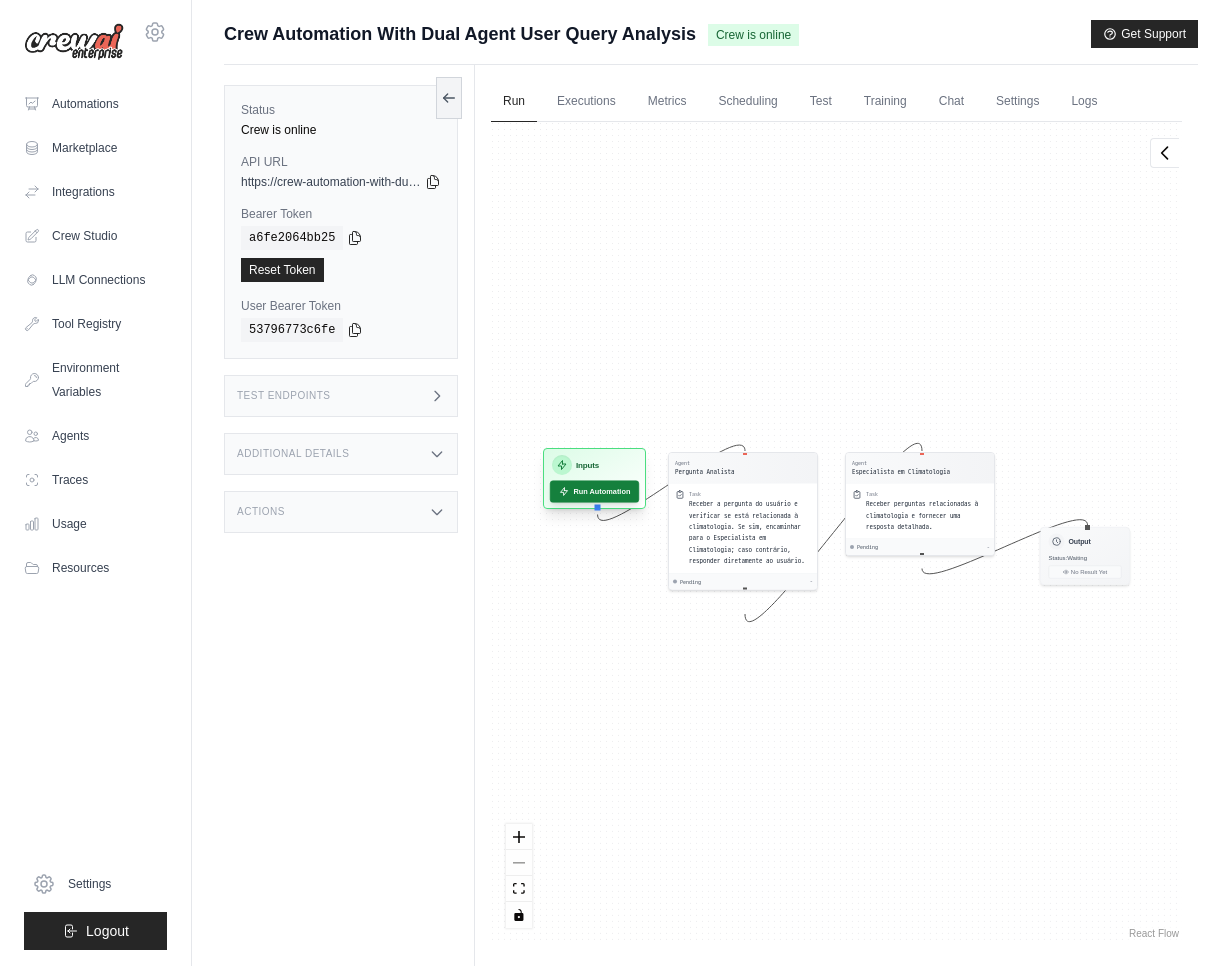 click on "Run Automation" at bounding box center [594, 491] 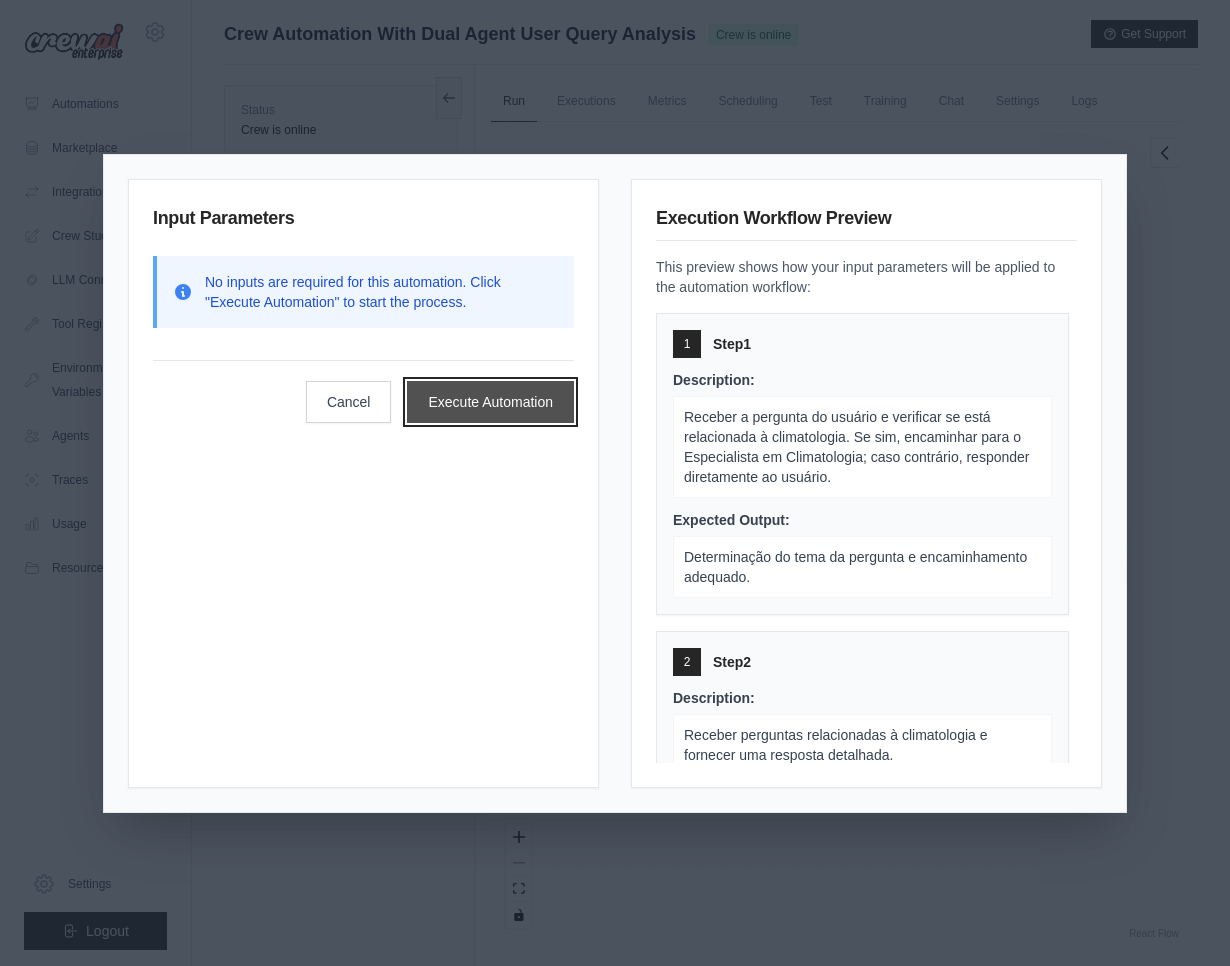 click on "Execute Automation" at bounding box center (490, 402) 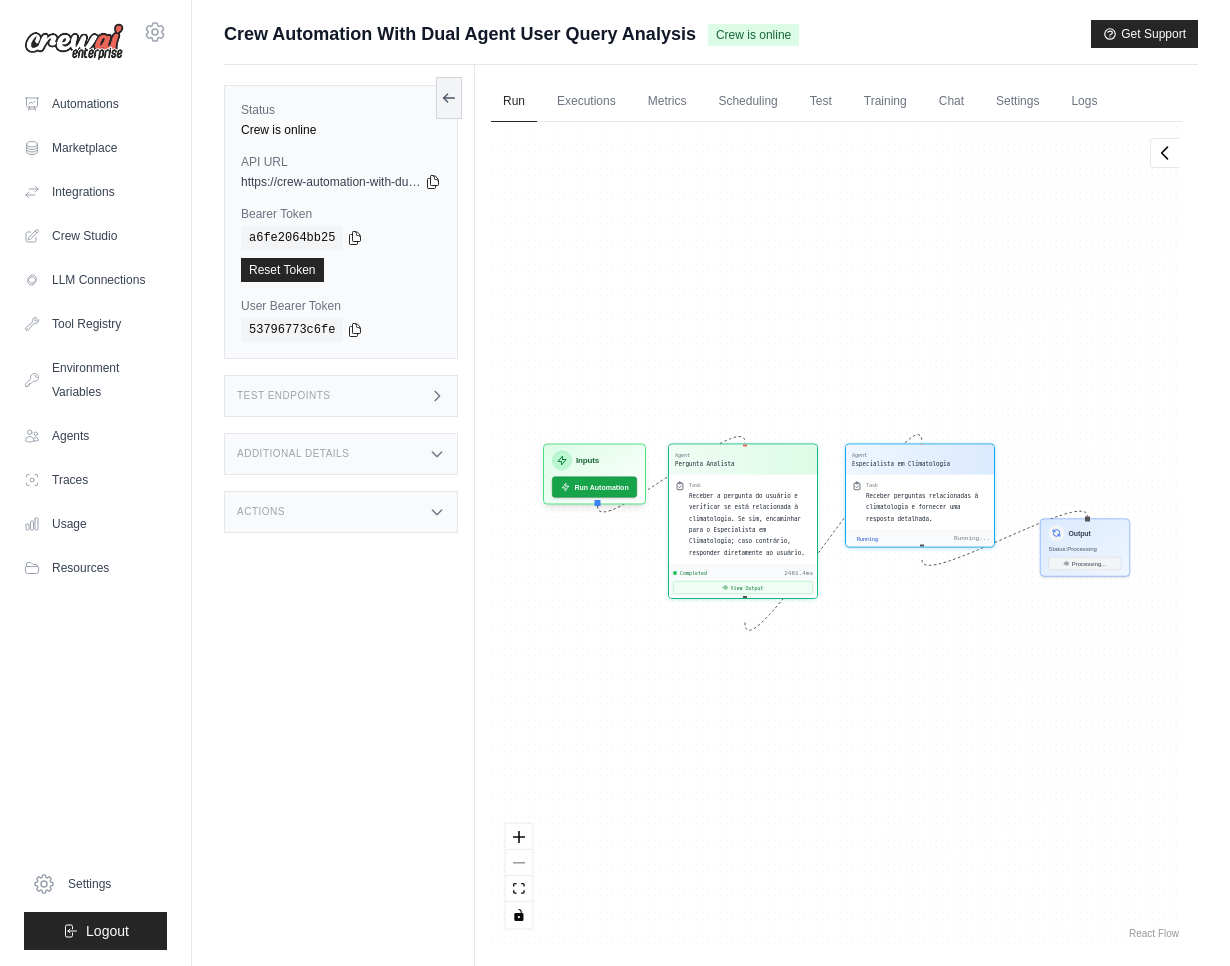 scroll, scrollTop: 1220, scrollLeft: 0, axis: vertical 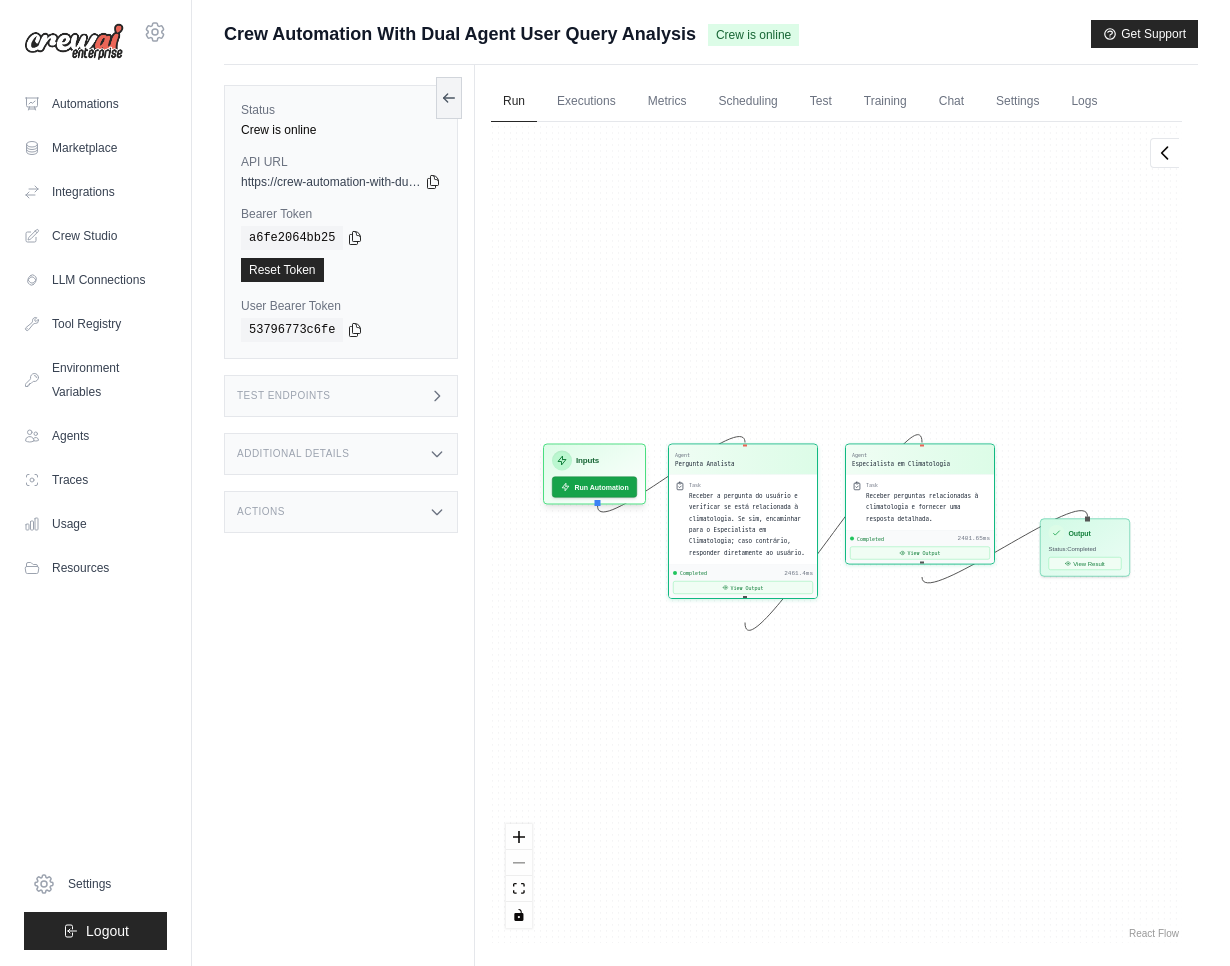 click on "Test Endpoints" at bounding box center [341, 396] 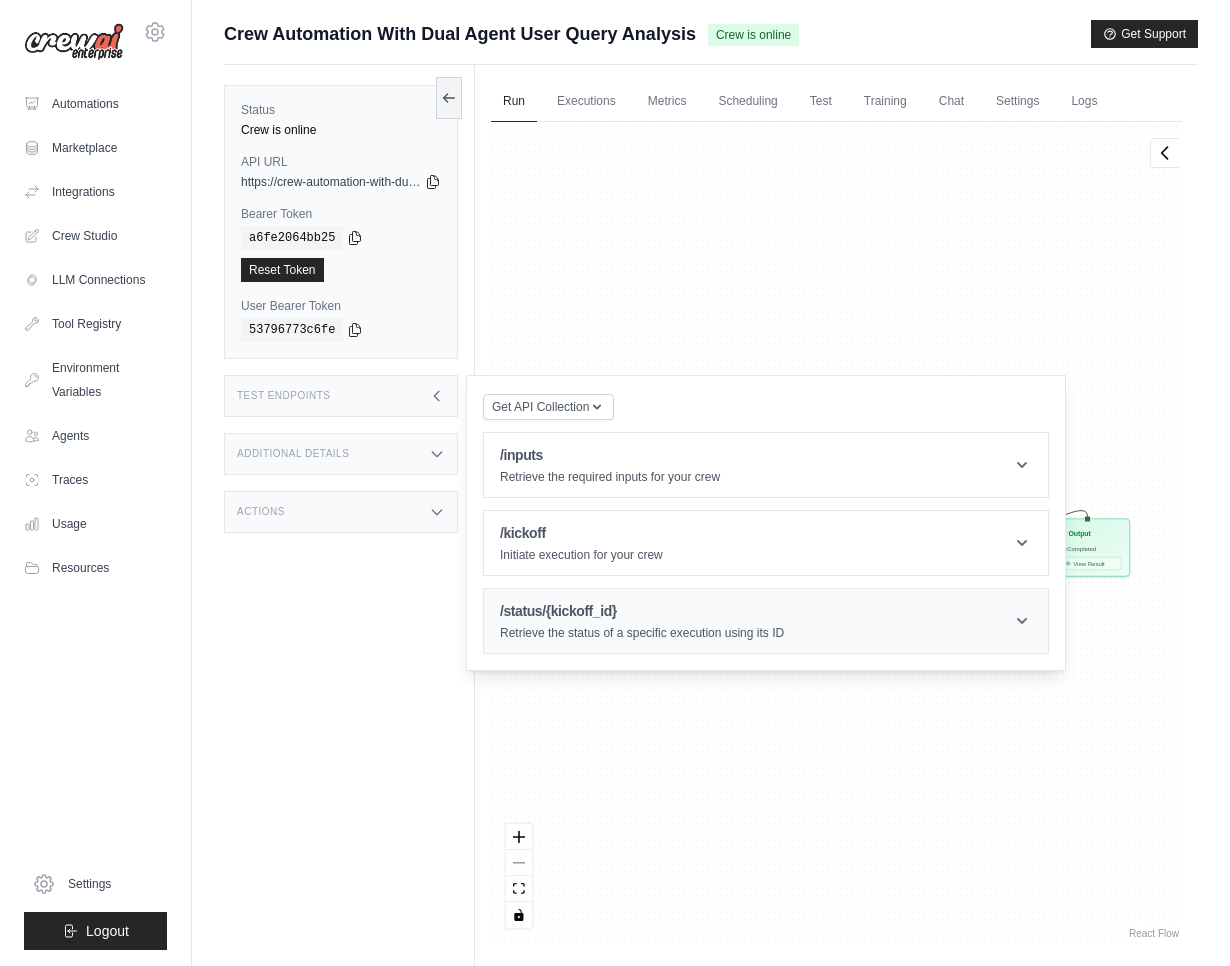 click on "/status/{kickoff_id}" at bounding box center (642, 611) 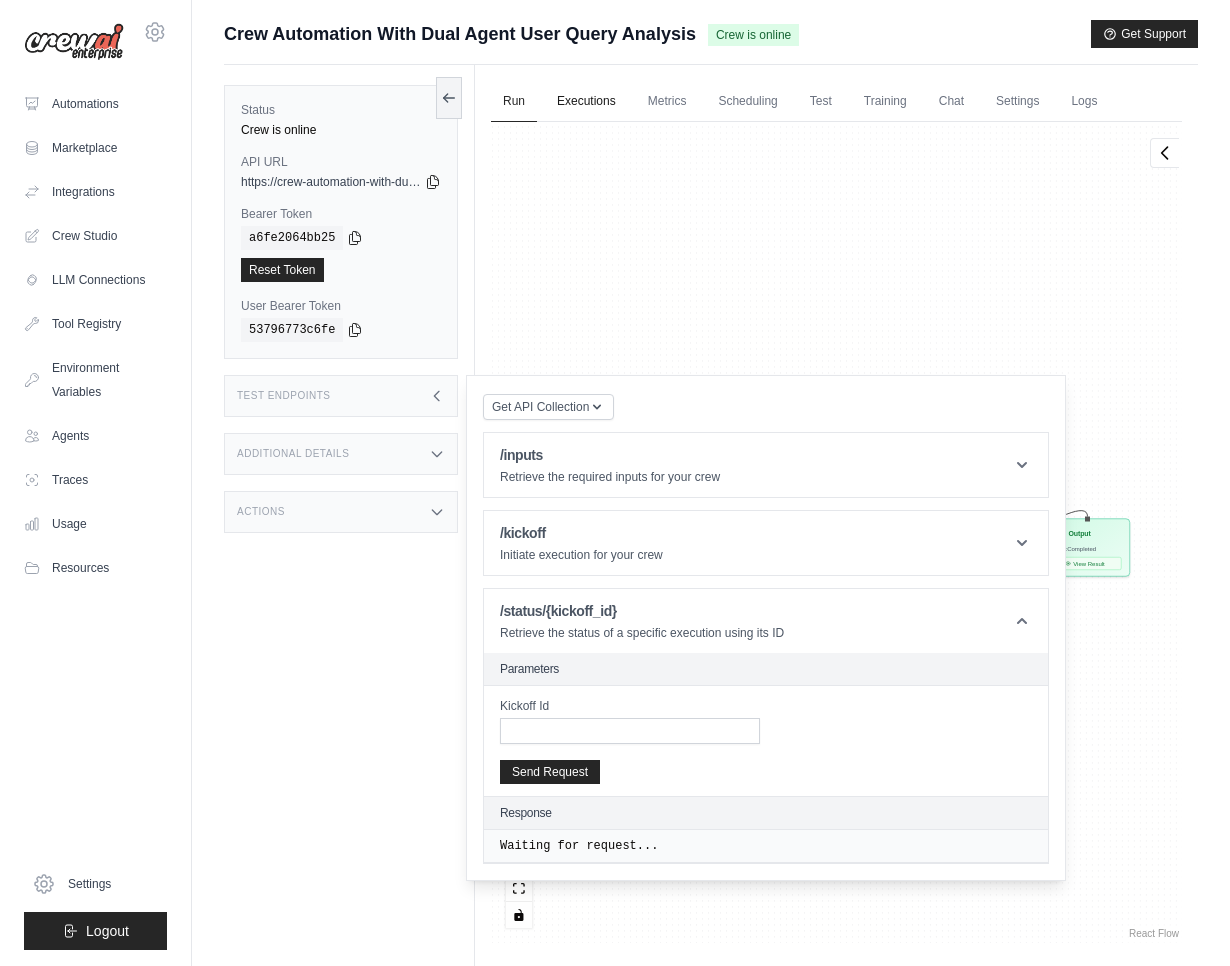 click on "Executions" at bounding box center (586, 102) 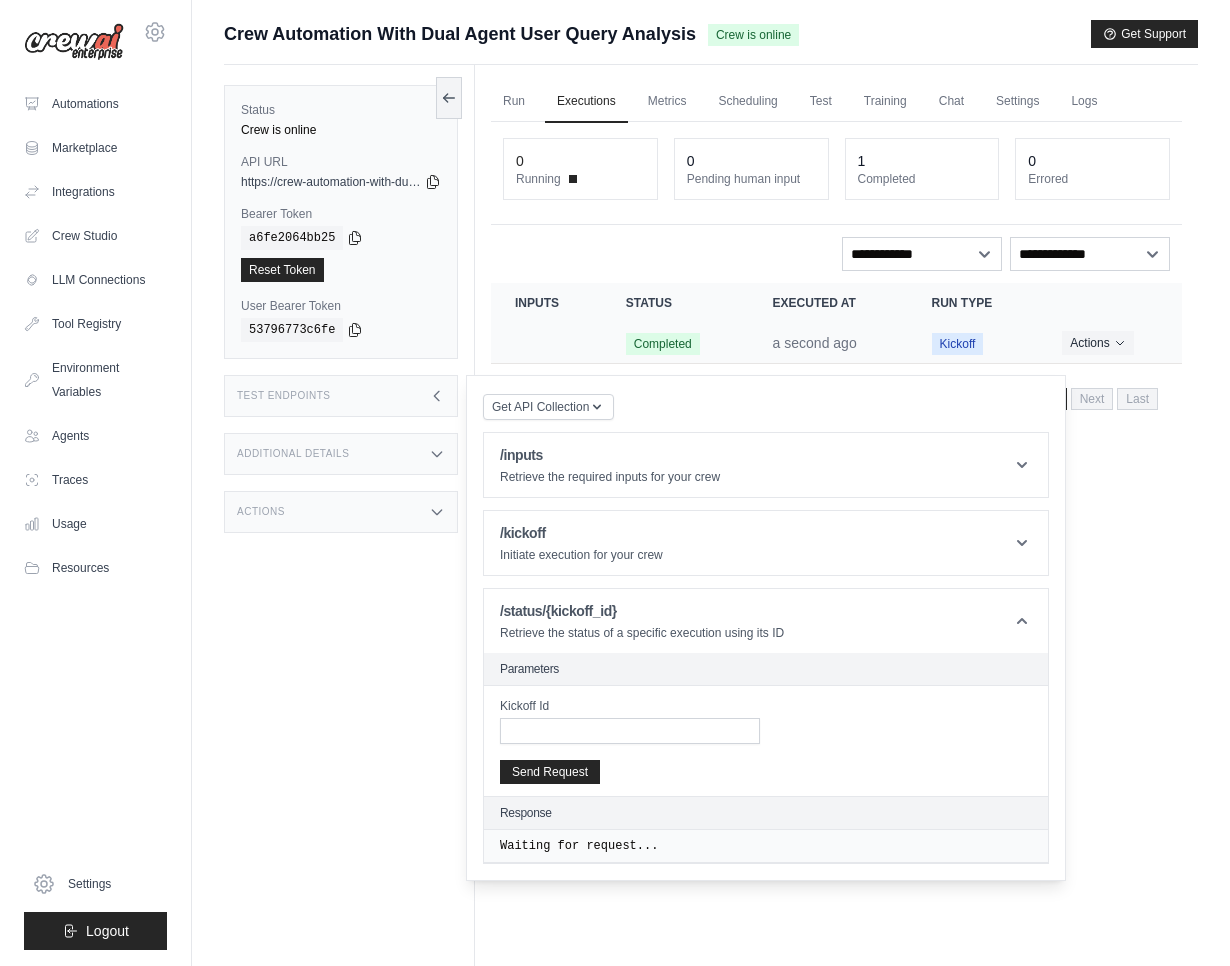 click on "Completed" at bounding box center [663, 344] 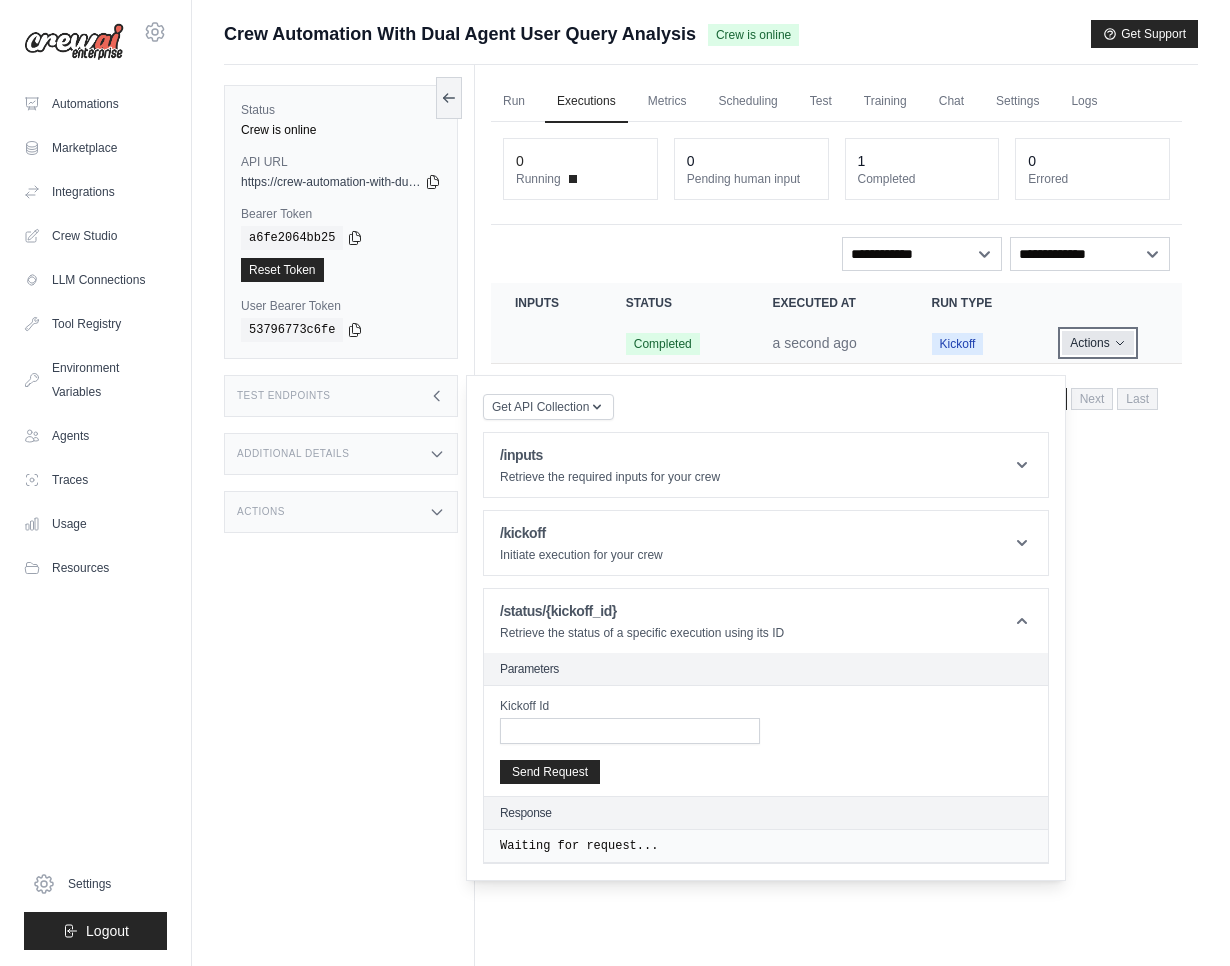 click on "Actions" at bounding box center [1097, 343] 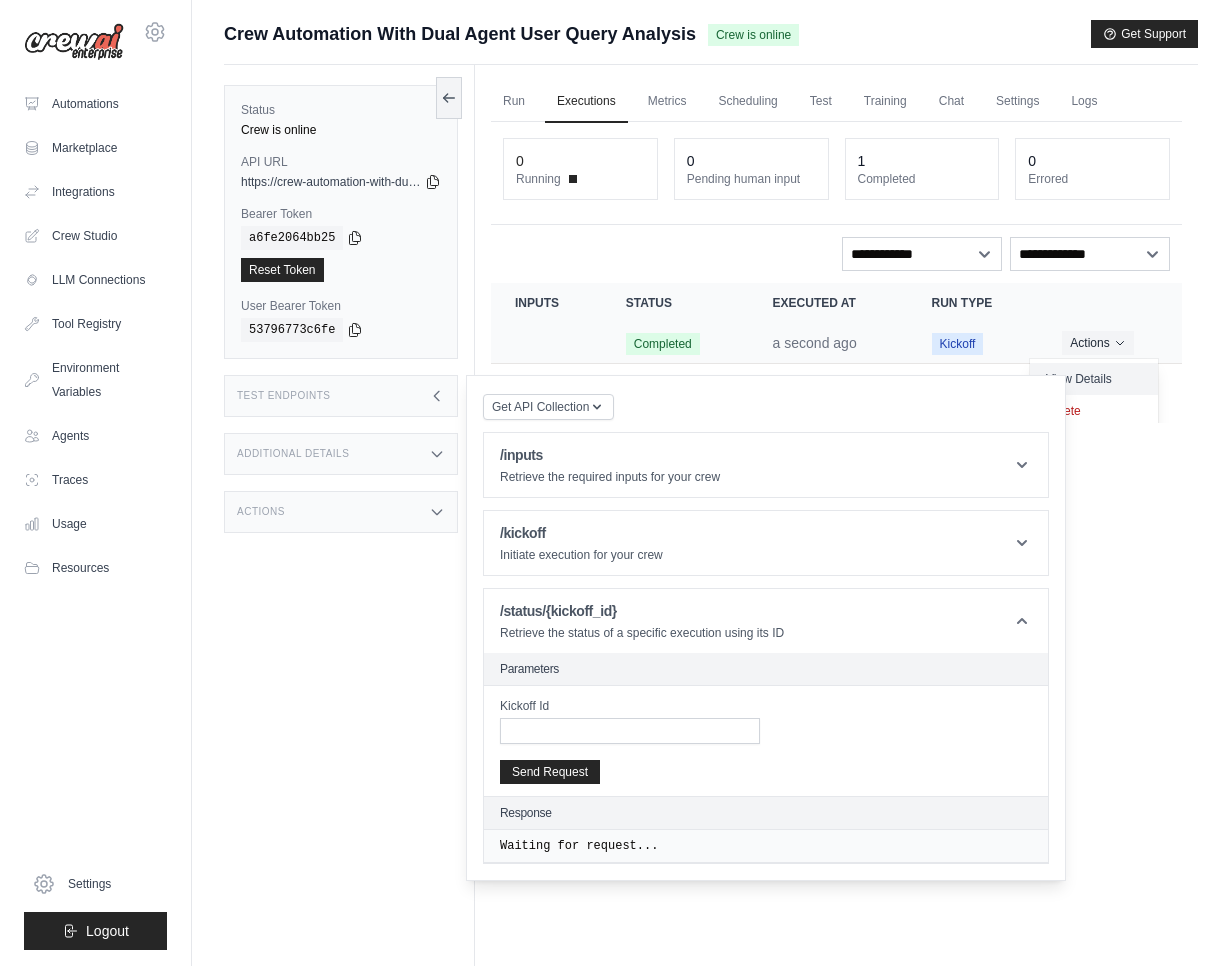 click on "View Details" at bounding box center [1094, 379] 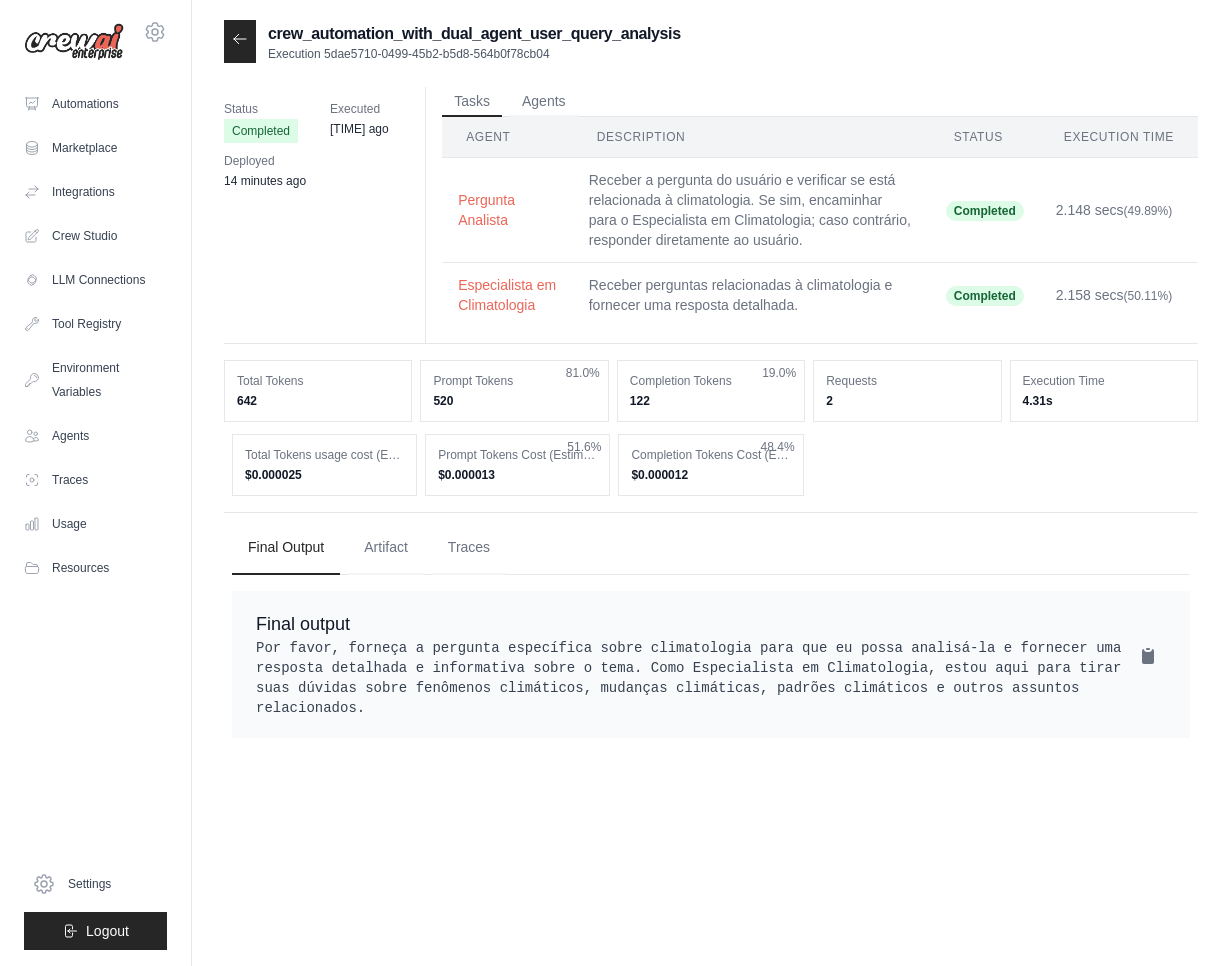 scroll, scrollTop: 0, scrollLeft: 0, axis: both 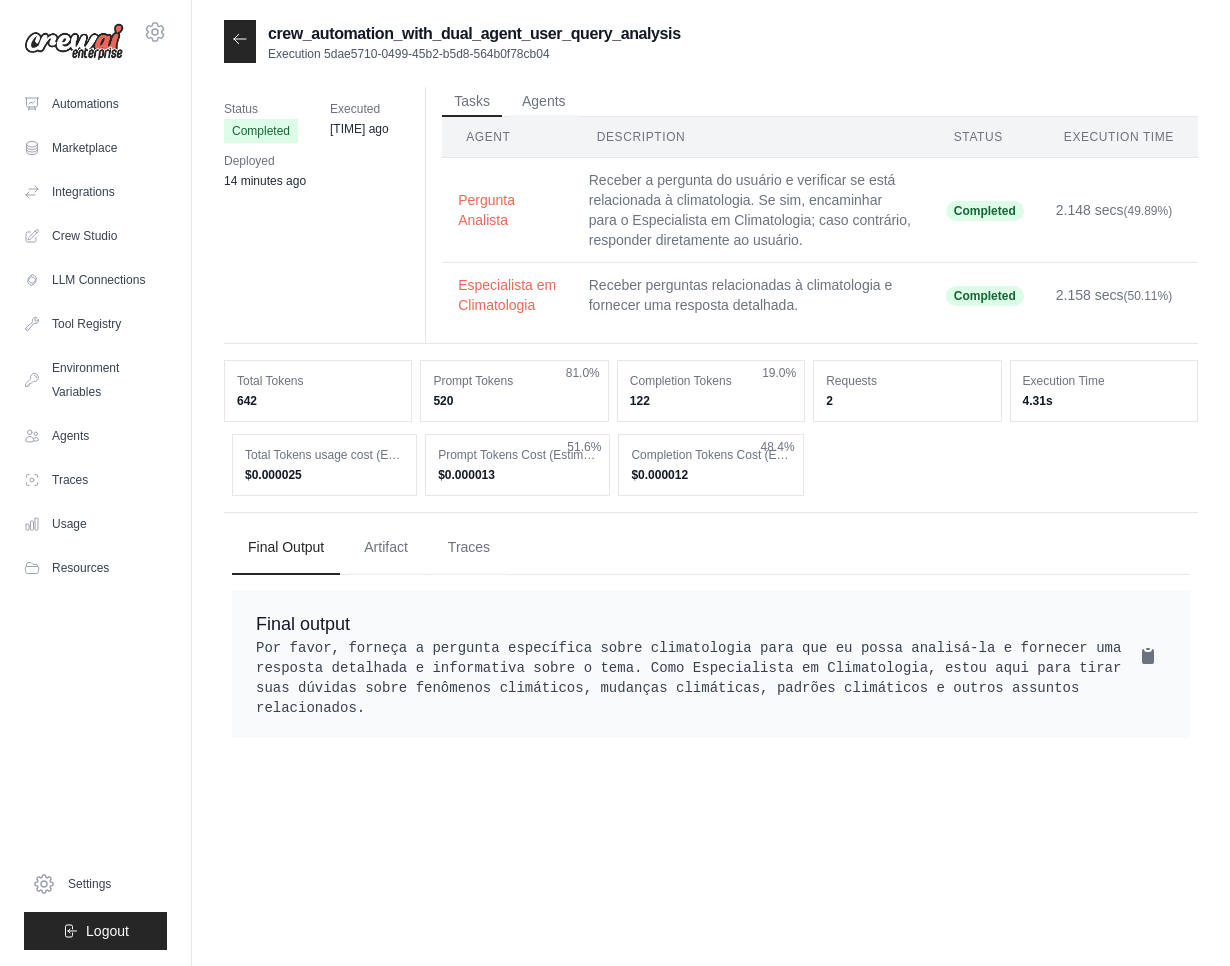 click on "Execution
5dae5710-0499-45b2-b5d8-564b0f78cb04" at bounding box center [474, 54] 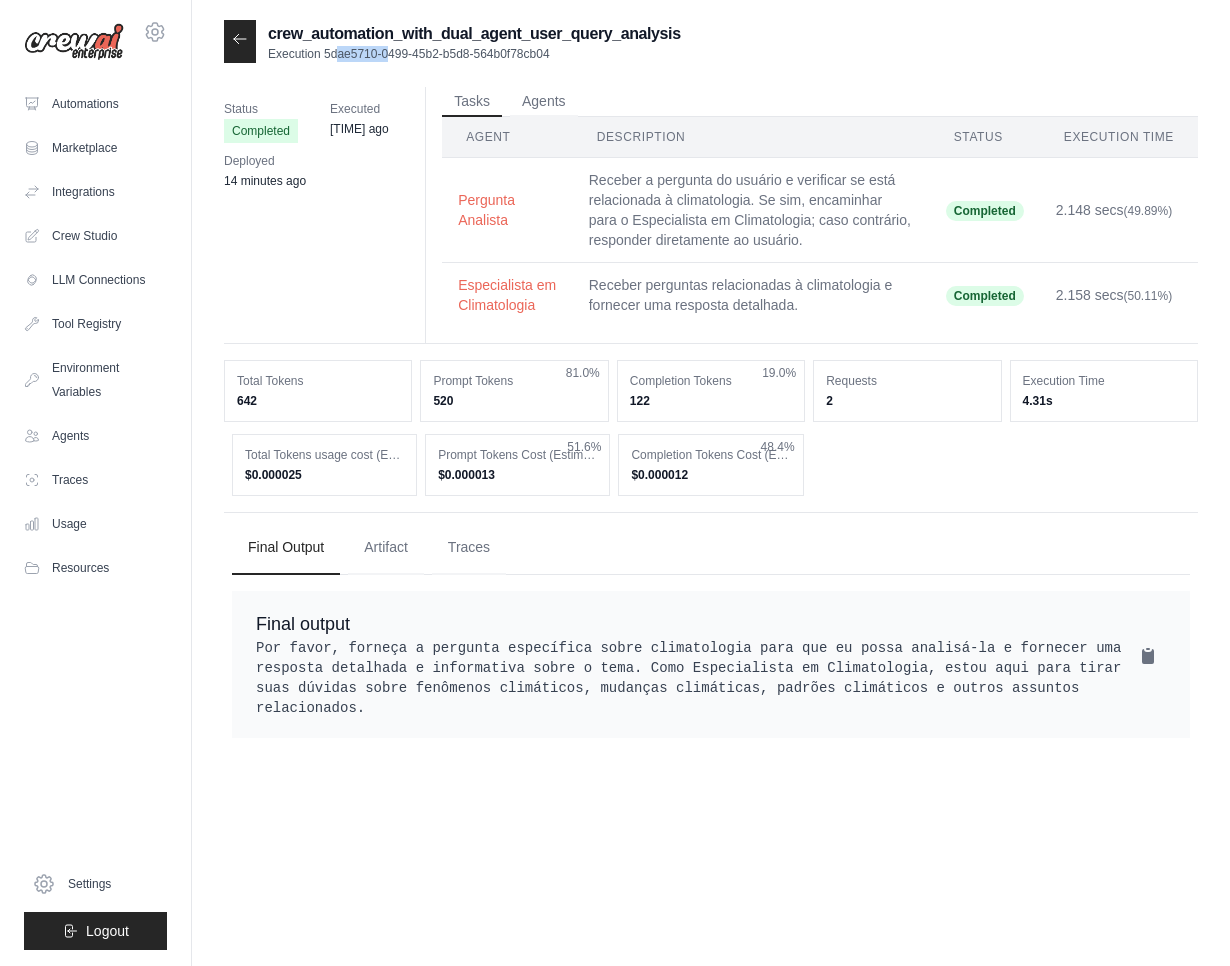 click on "Execution
5dae5710-0499-45b2-b5d8-564b0f78cb04" at bounding box center [474, 54] 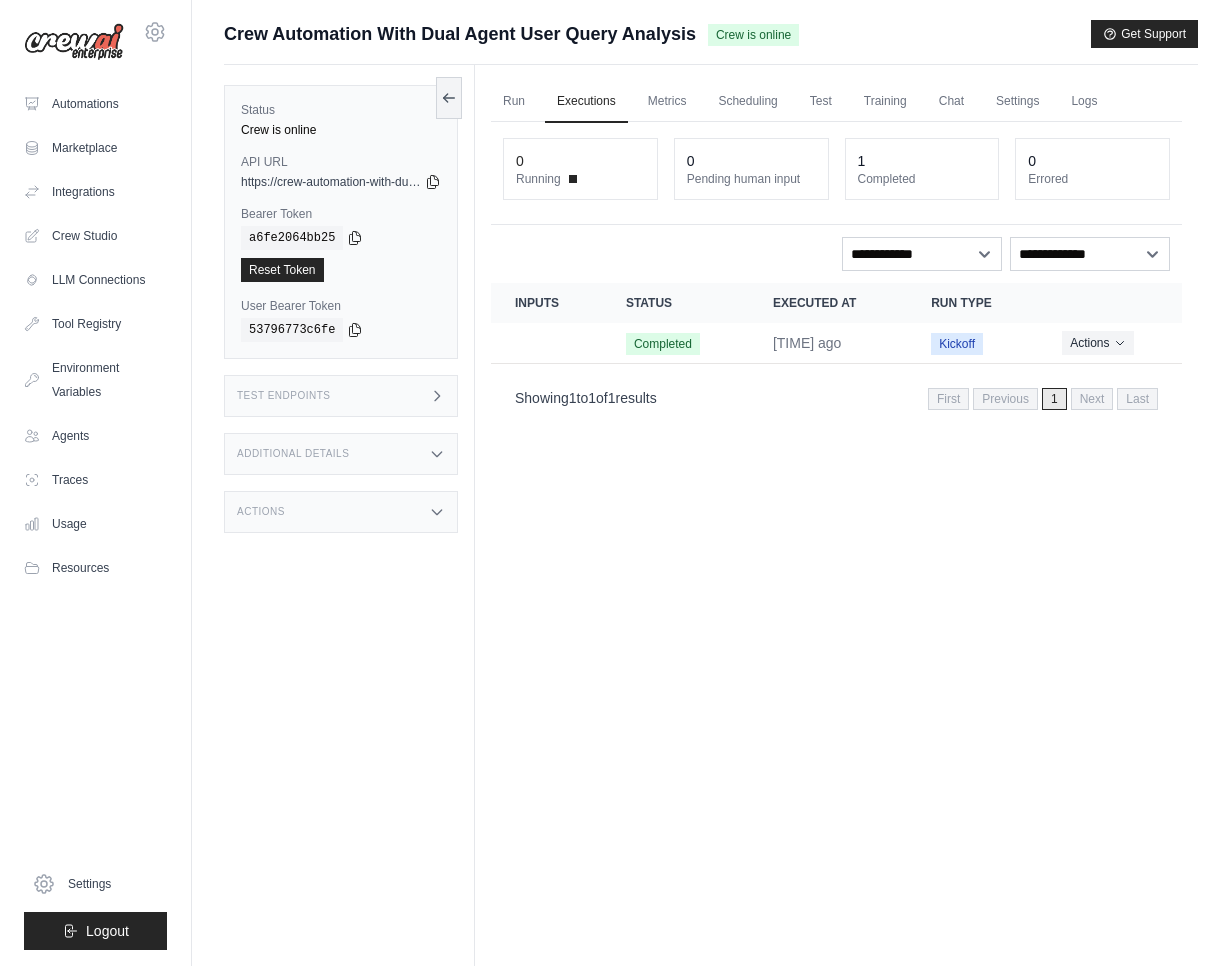 click on "Test Endpoints" at bounding box center (341, 396) 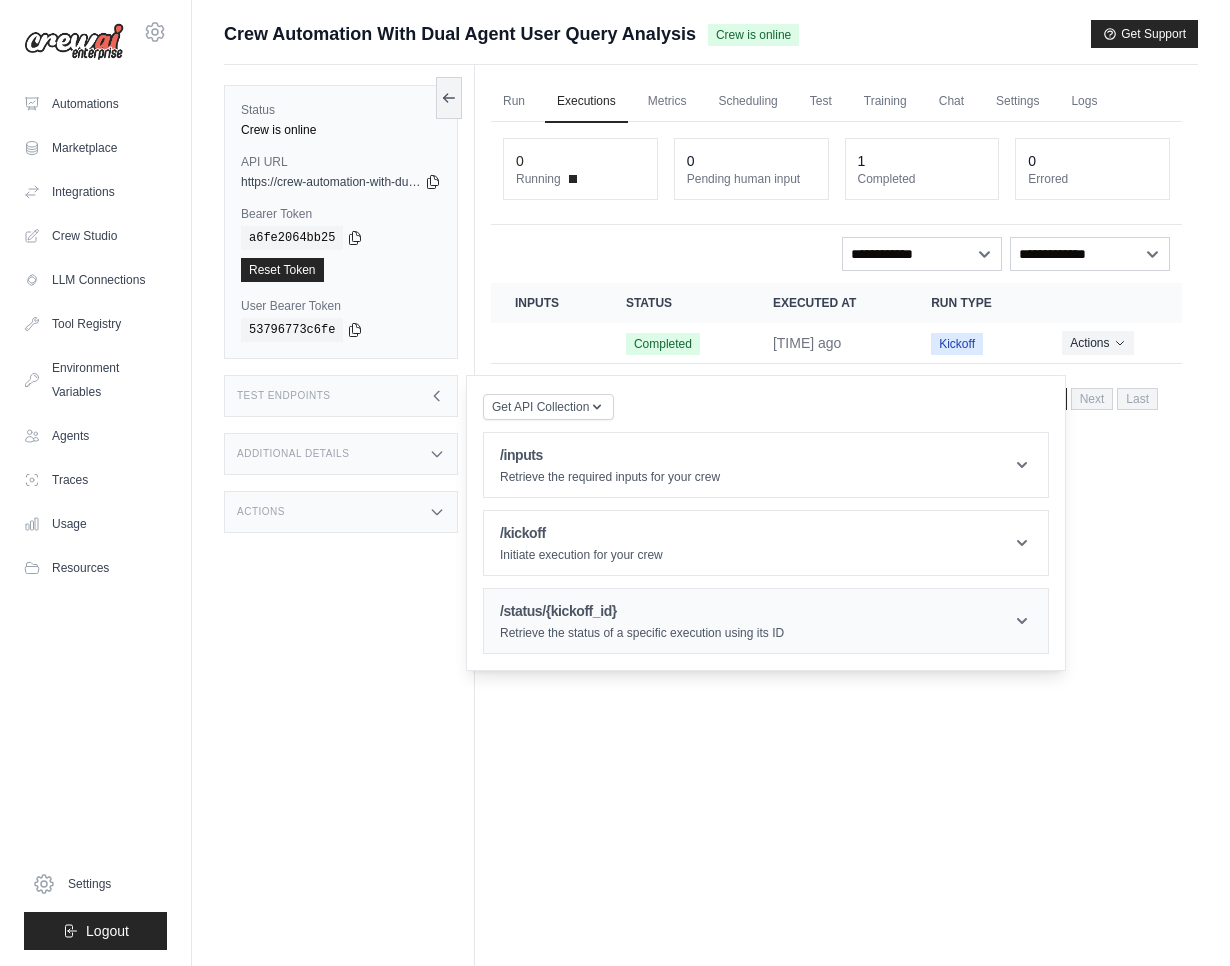 click on "/status/{kickoff_id}" at bounding box center (642, 611) 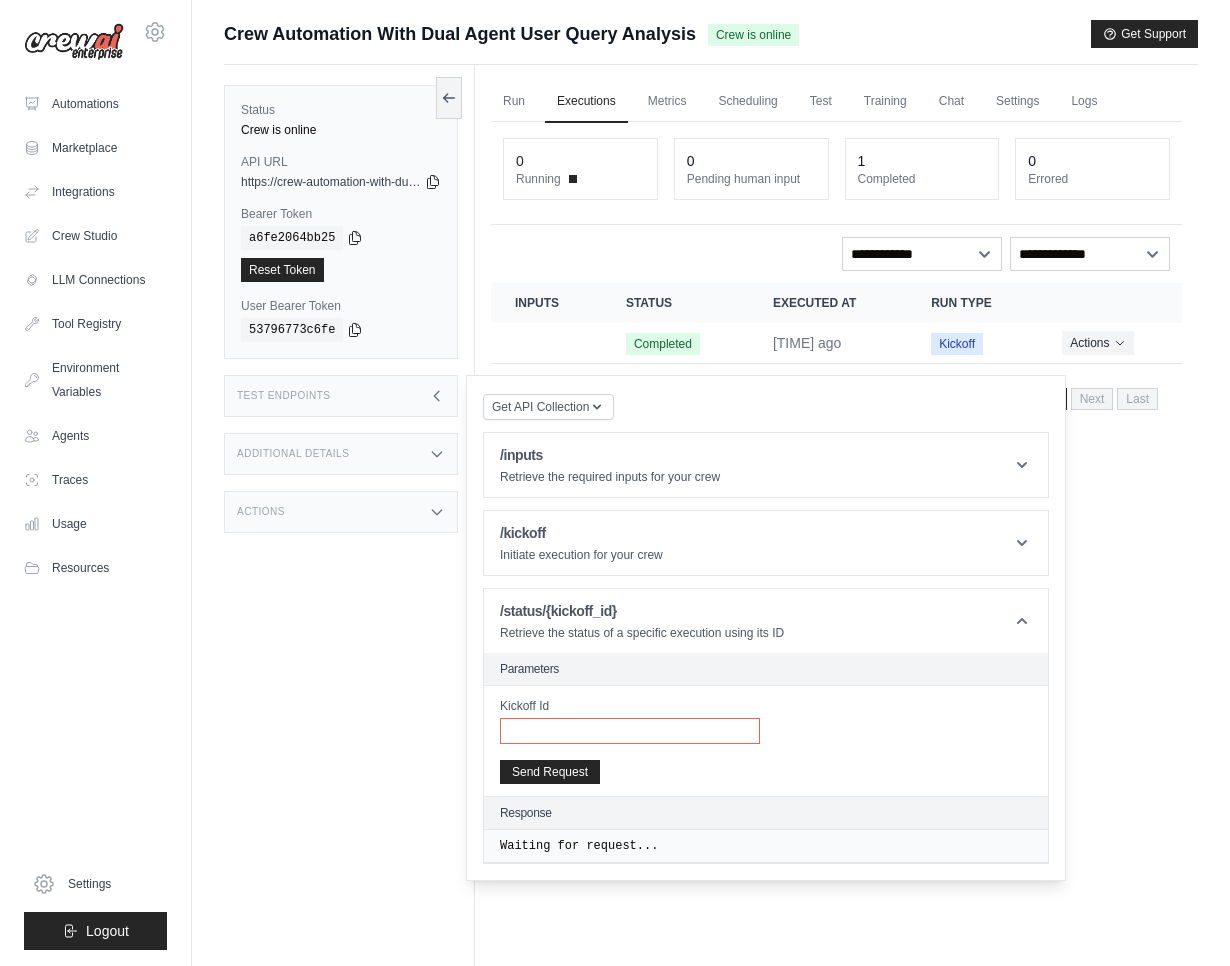 click on "Kickoff Id" at bounding box center (630, 731) 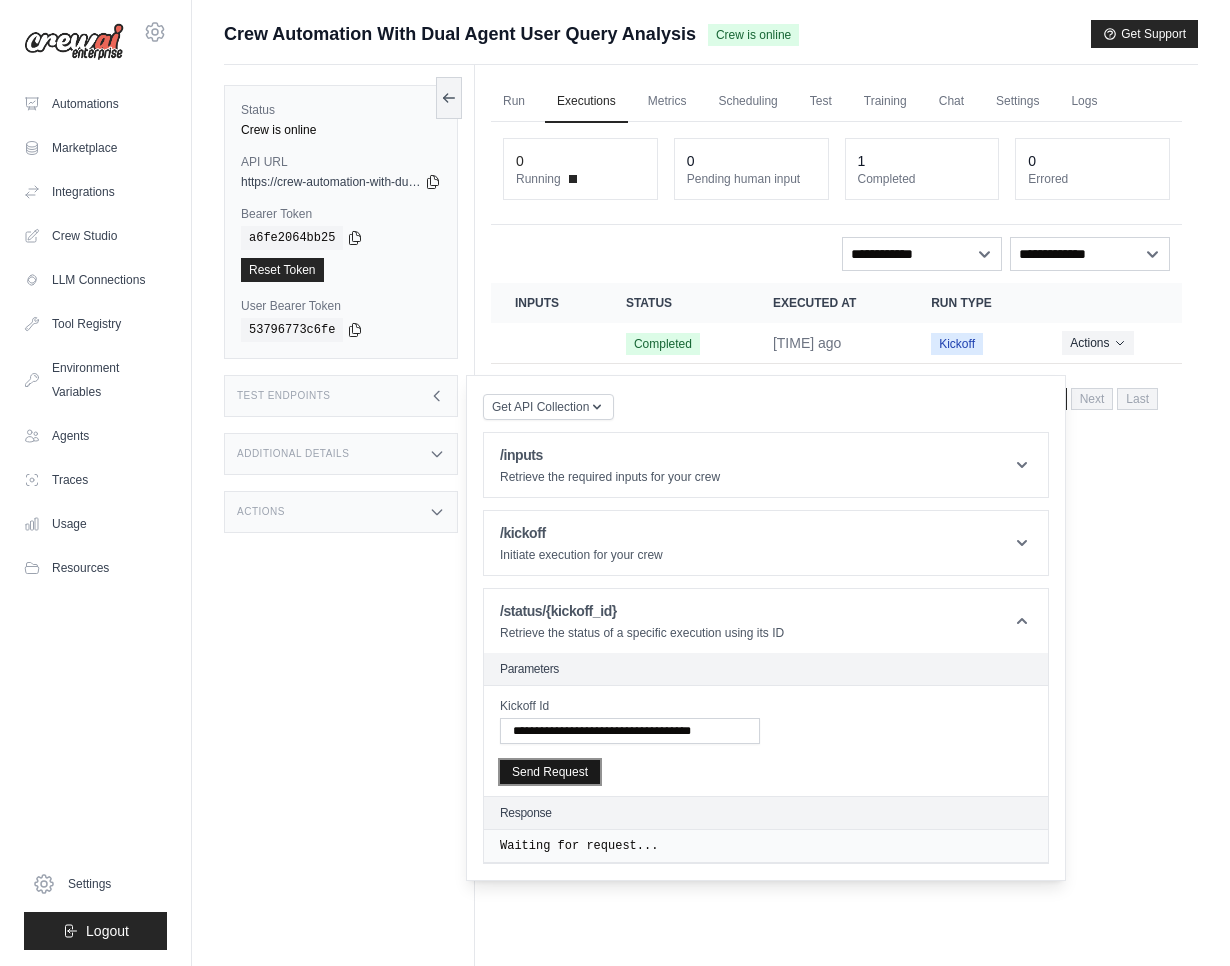 click on "Send Request" at bounding box center [550, 772] 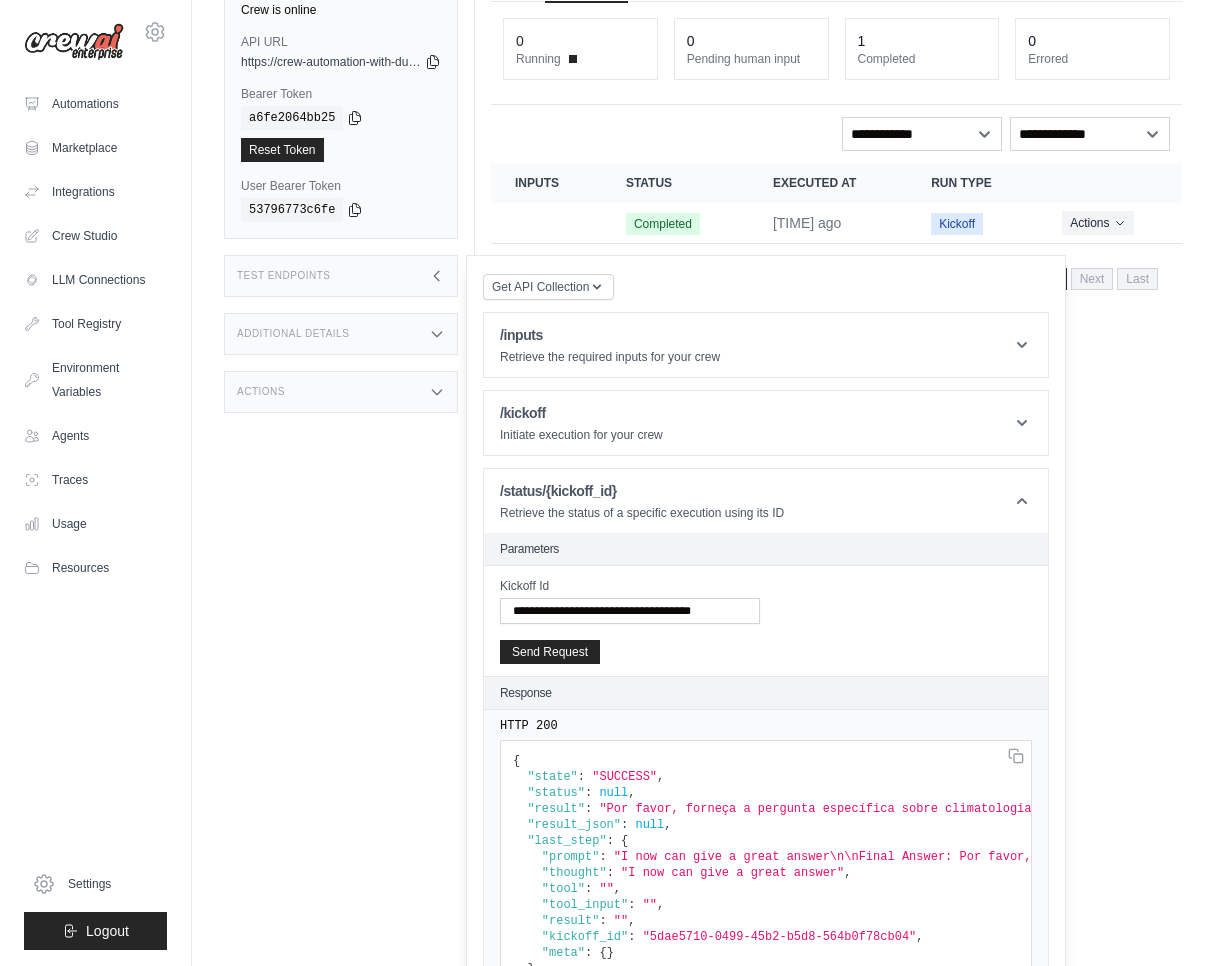 scroll, scrollTop: 311, scrollLeft: 0, axis: vertical 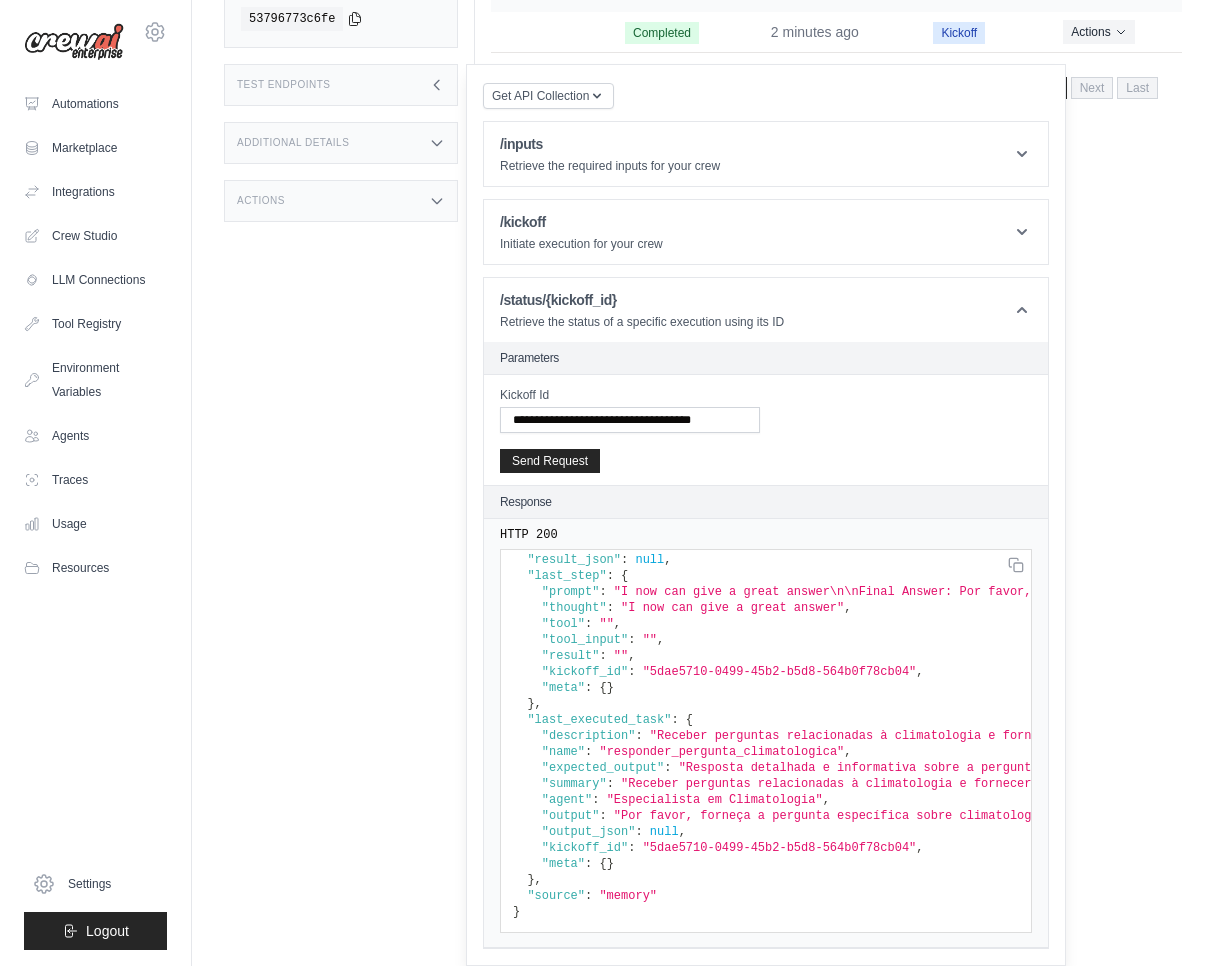 drag, startPoint x: 574, startPoint y: 916, endPoint x: 588, endPoint y: 916, distance: 14 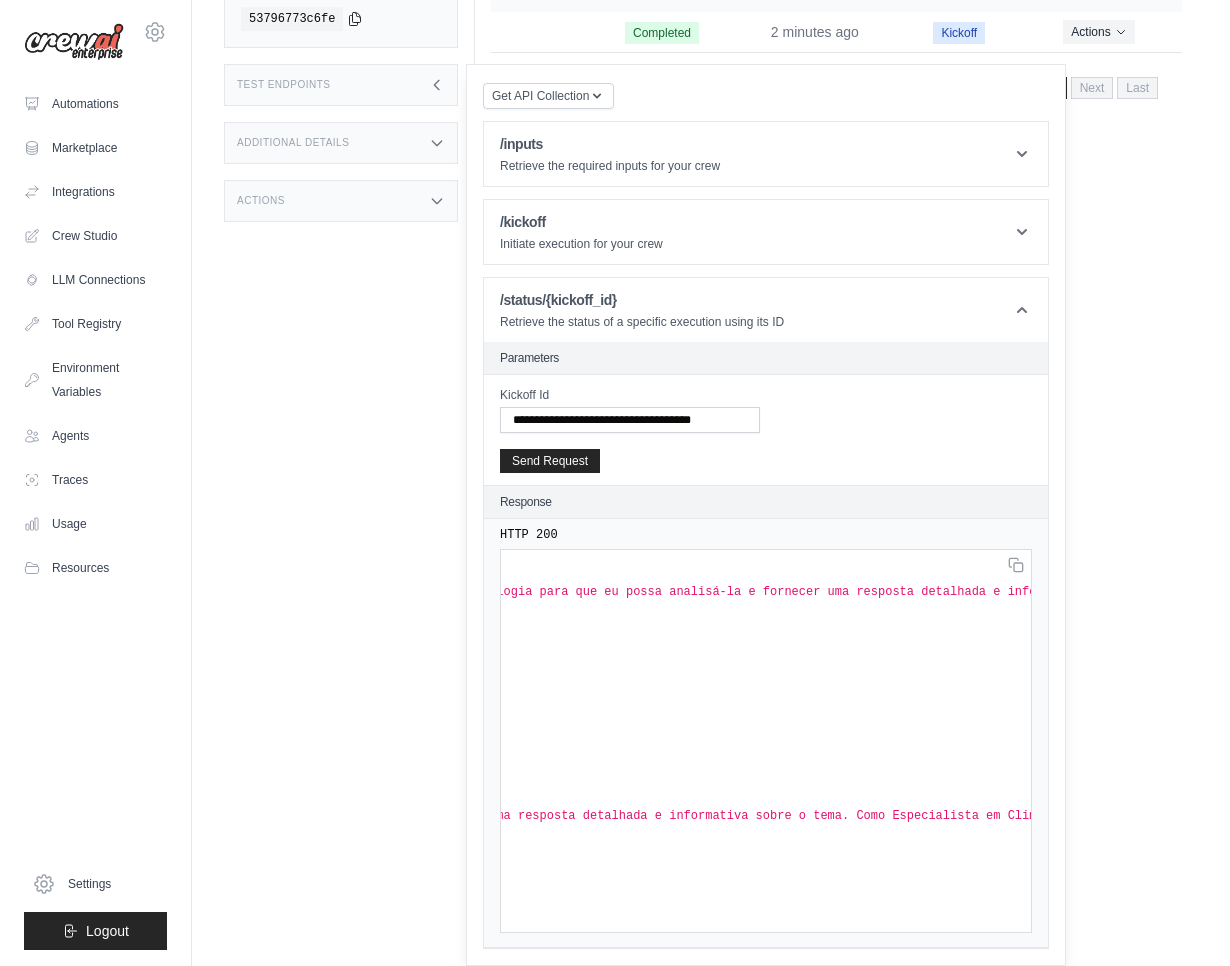scroll, scrollTop: 89, scrollLeft: 938, axis: both 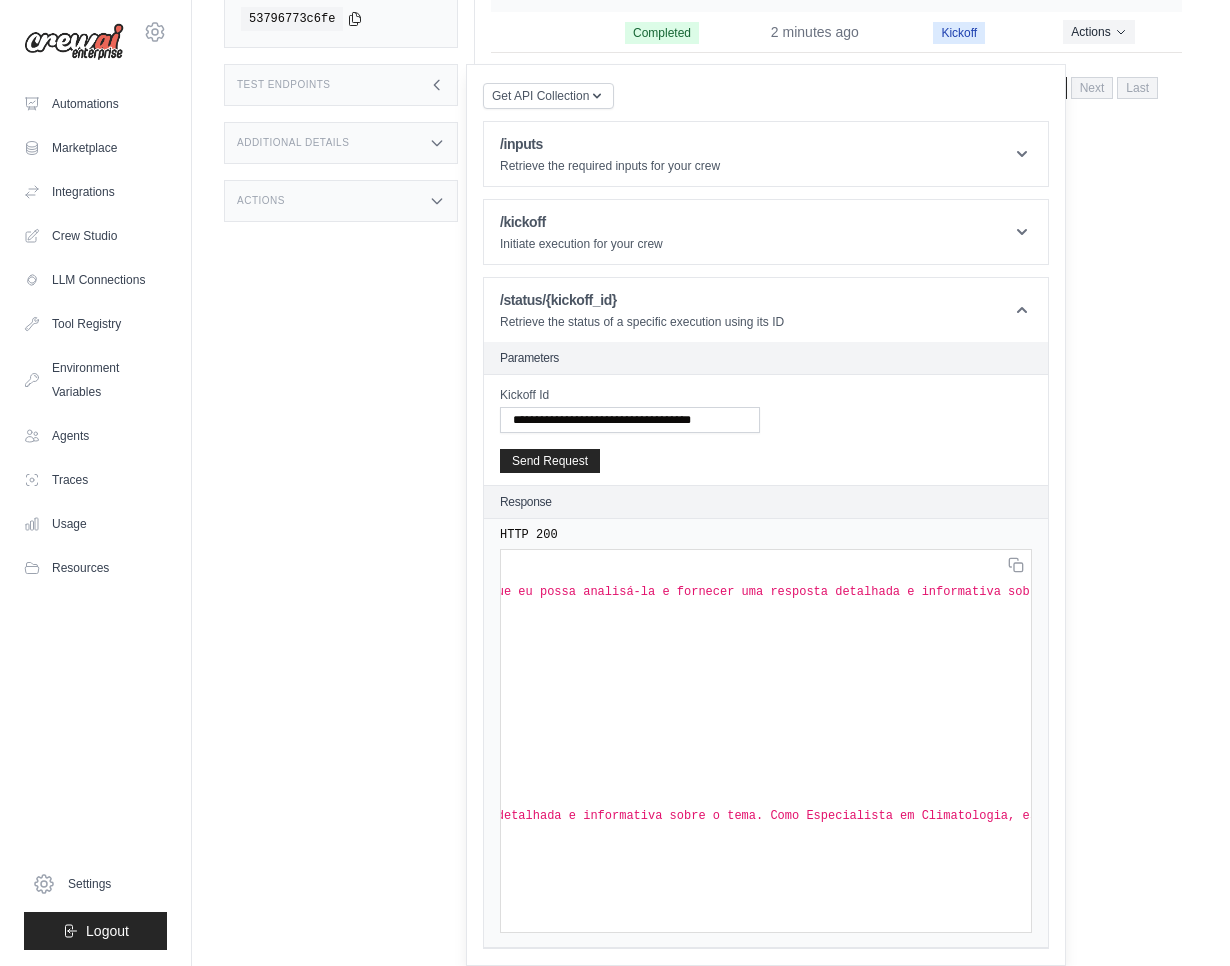 click on "HTTP 200
{
"state" :   "SUCCESS" ,
"status" :   null ,
"result" :   "Por favor, forneça a pergunta específica sobre climatologia para que eu possa analisá-la e fornecer uma resposta detalhada e informativa sobre o tema. Como Especialista em Climatologia, estou aqui para tirar suas dúvidas sobre fenômenos climáticos, mudanças climáticas, padrões climáticos e outros assuntos relacionados." ,
"result_json" :   null ,
"last_step" :   {
"prompt" :   "I now can give a great answer\n\nFinal Answer: Por favor, forneça a pergunta específica sobre climatologia para que eu possa analisá-la e fornecer uma resposta detalhada e informativa sobre o tema. Como Especialista em Climatologia, estou aqui para tirar suas dúvidas sobre fenômenos climáticos, mudanças climáticas, padrões climáticos e outros assuntos relacionados." ,
"thought" :   "I now can give a great answer" ,
"tool" :   "" ,
"tool_input" :   "" ,
:" at bounding box center (0, 0) 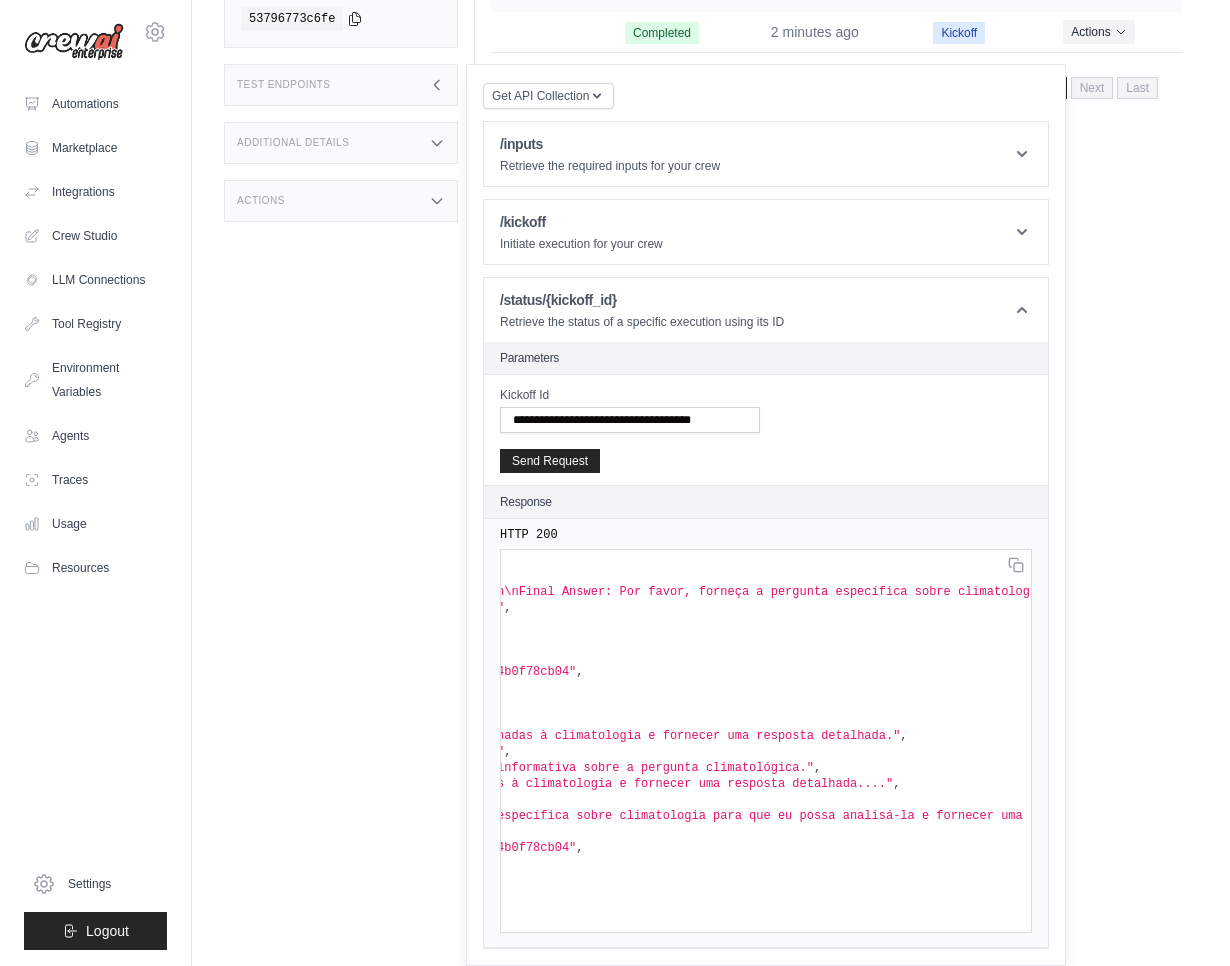 scroll, scrollTop: 89, scrollLeft: 0, axis: vertical 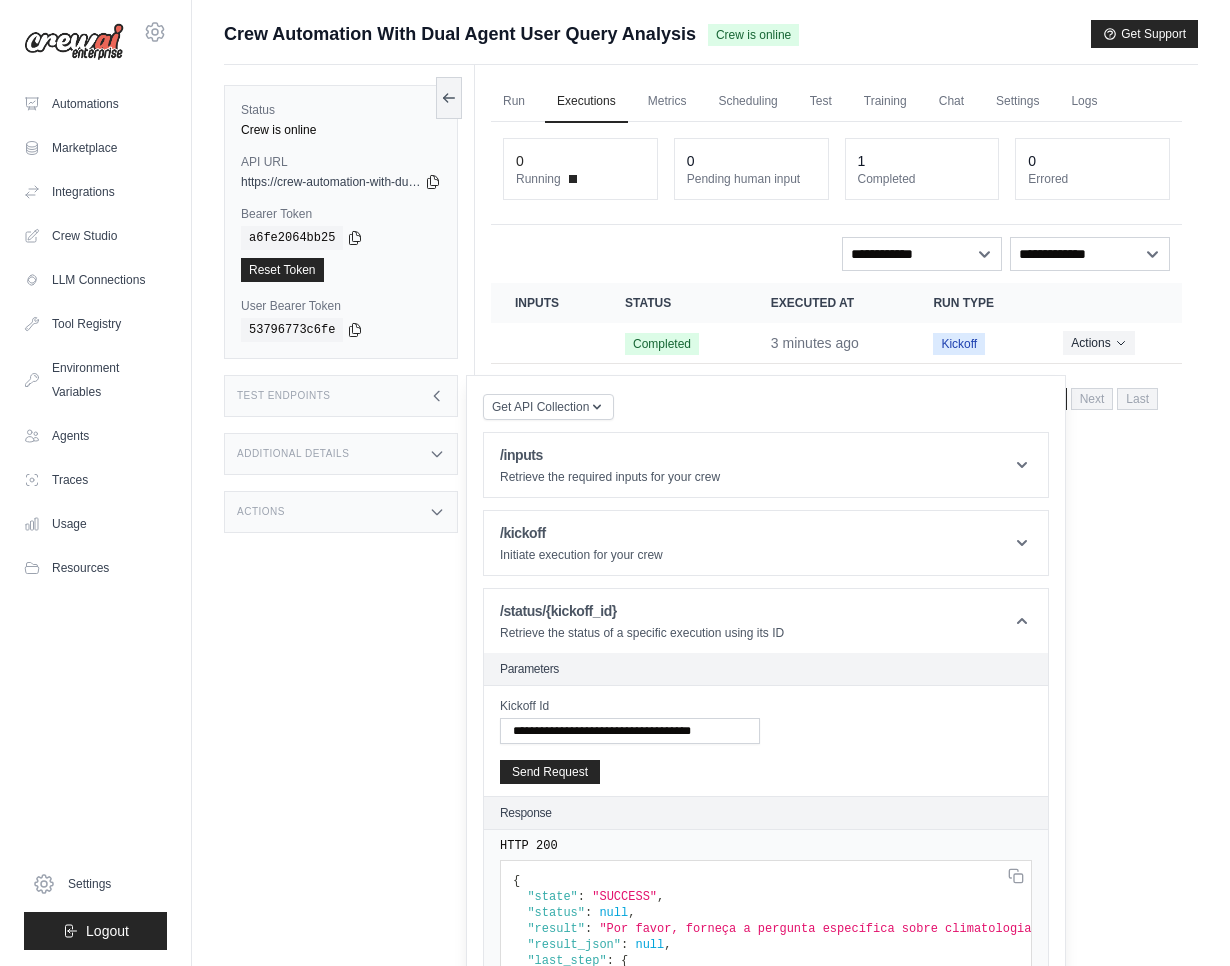 click on "Run
Executions
Metrics
Scheduling
Test
Training
Chat
Settings
Logs
0
Running
0
Pending human input
1" at bounding box center [836, 548] 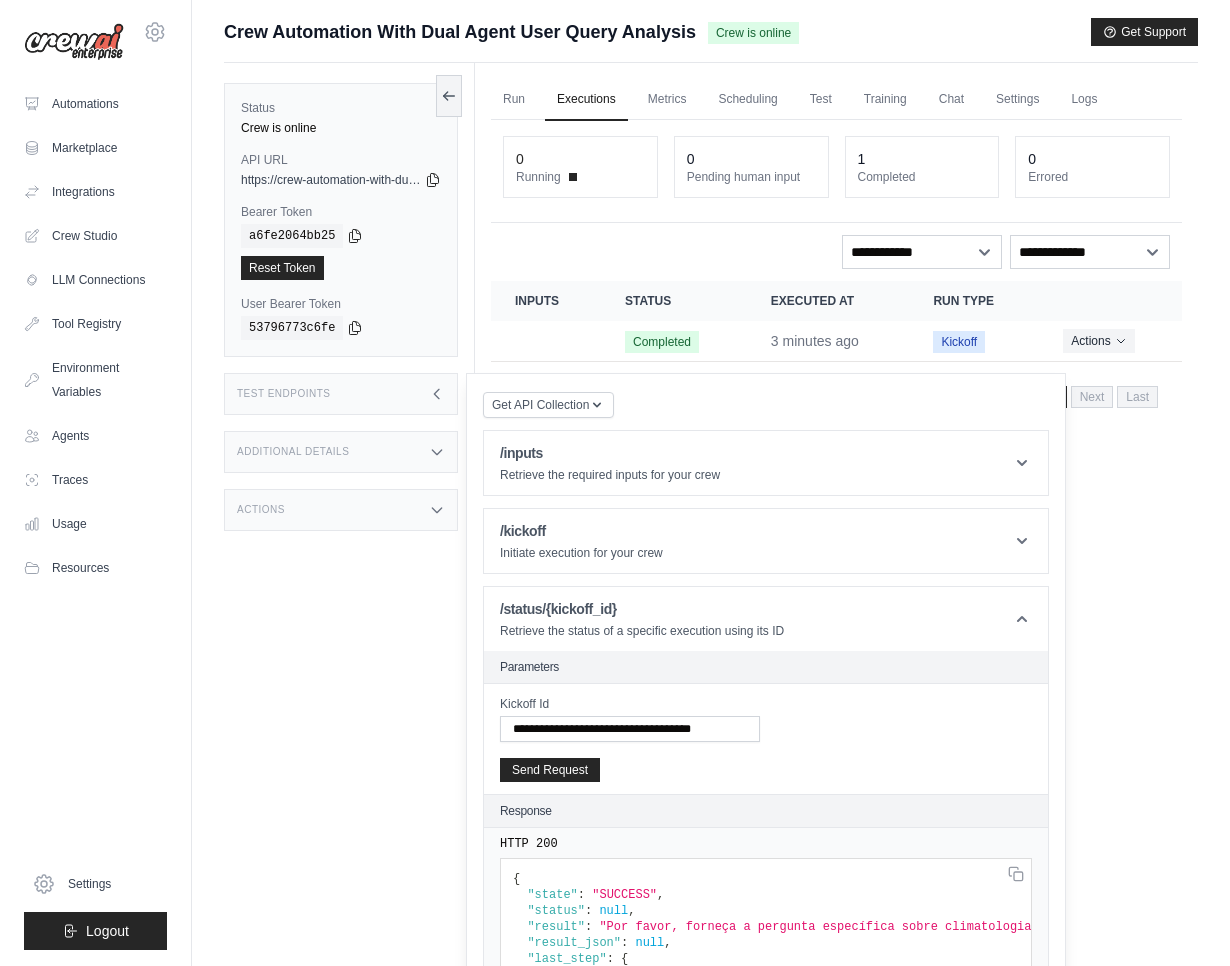 scroll, scrollTop: 0, scrollLeft: 0, axis: both 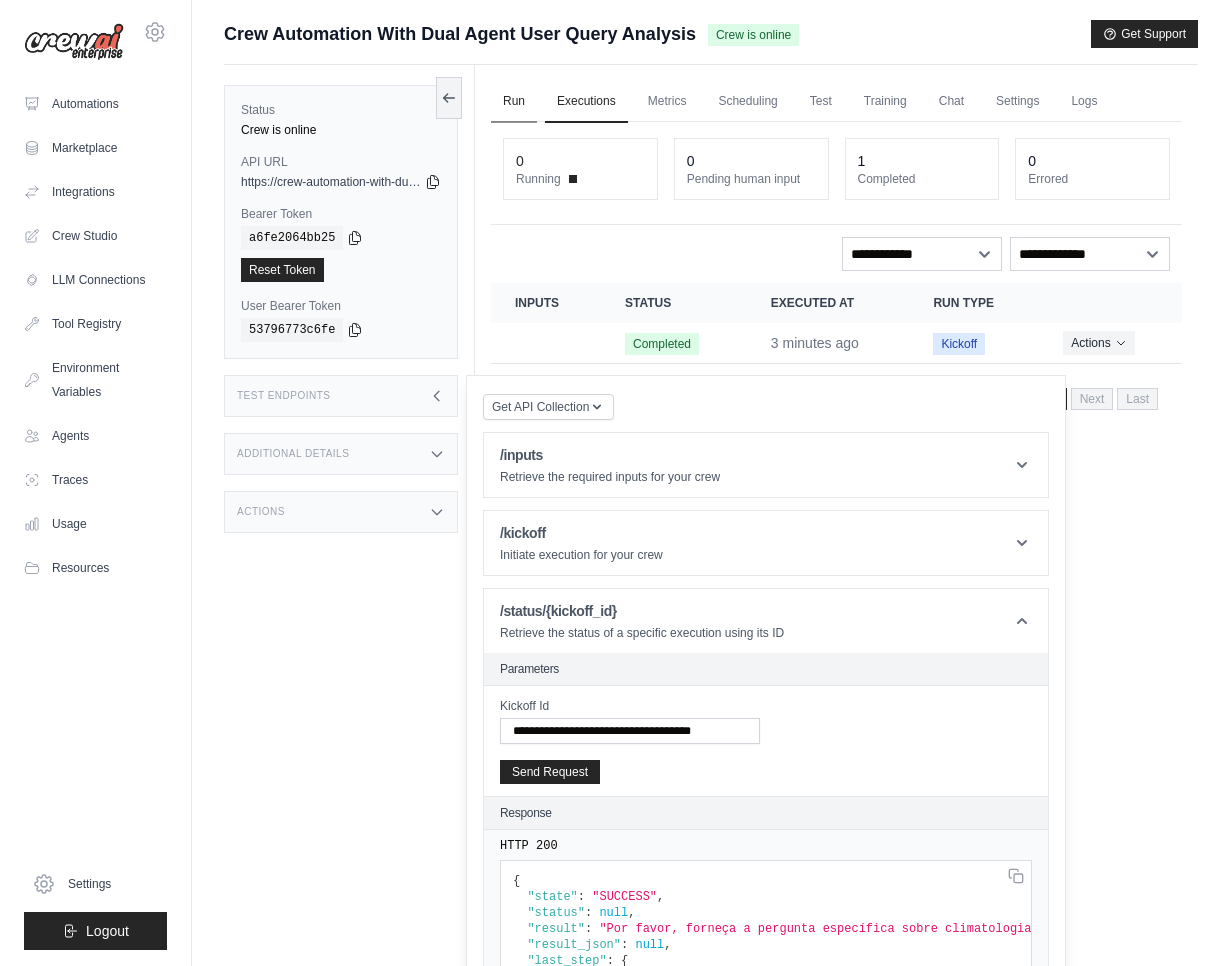 click on "Run" at bounding box center [514, 102] 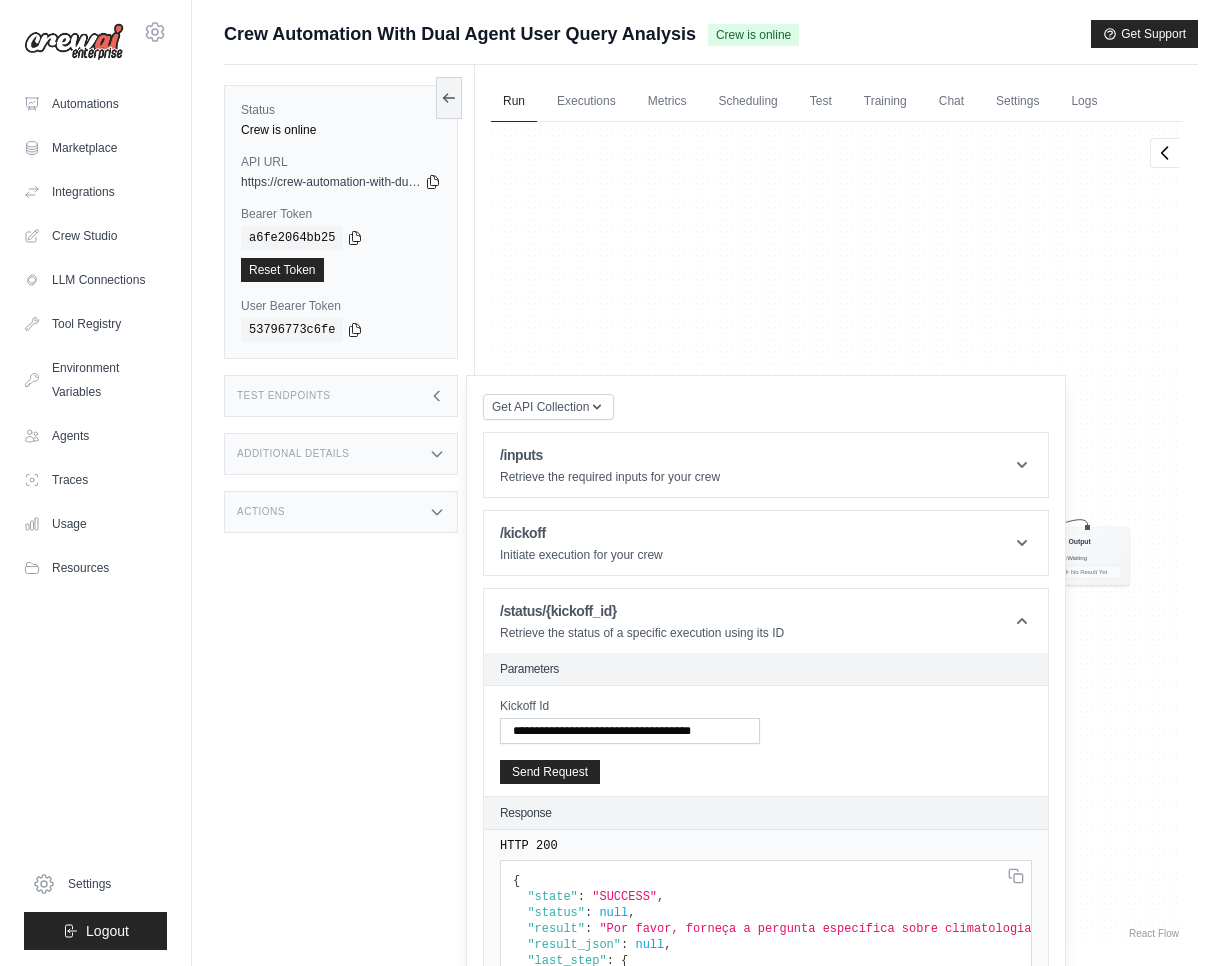 click on "Test Endpoints" at bounding box center [341, 396] 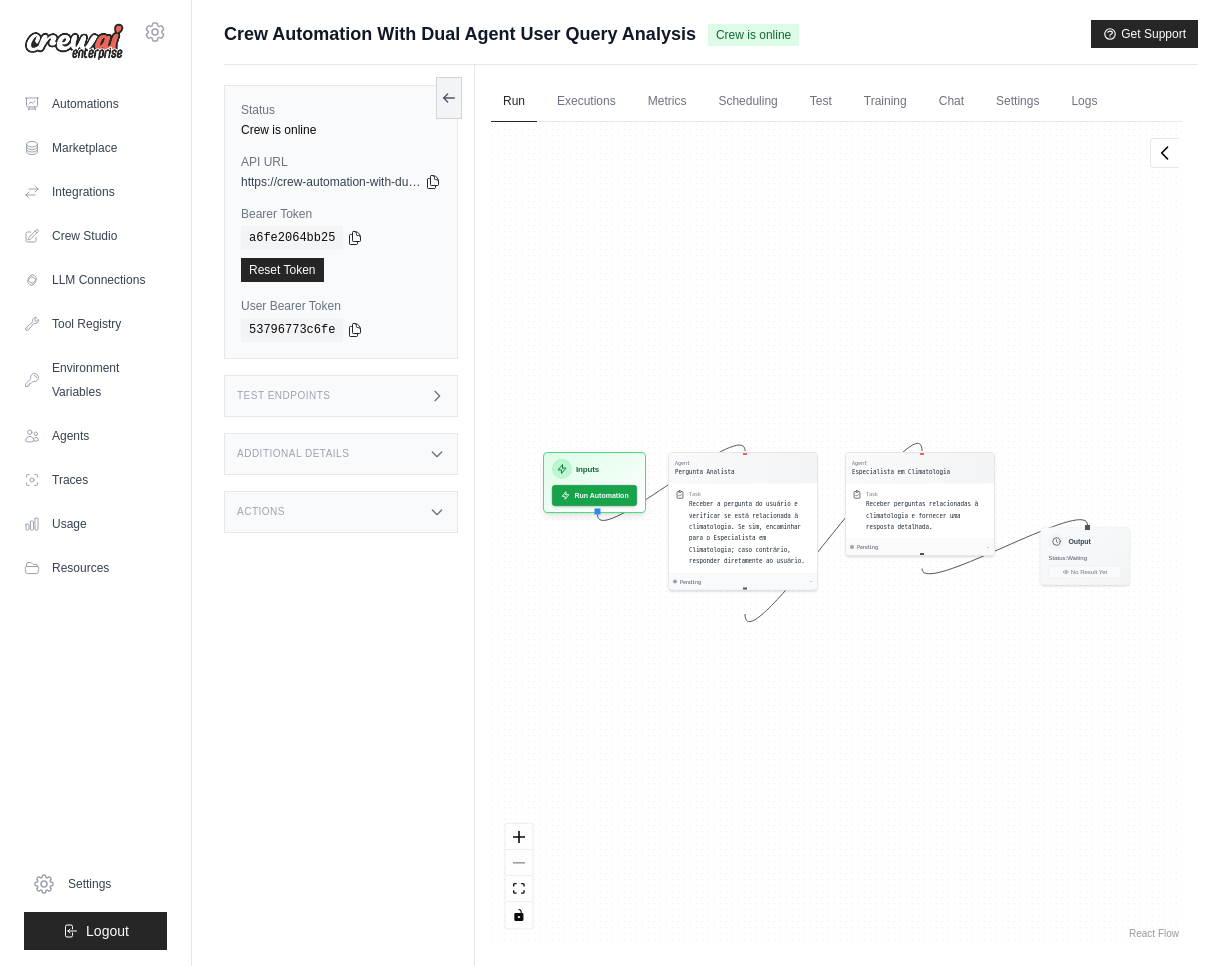 click on "Test Endpoints" at bounding box center [341, 396] 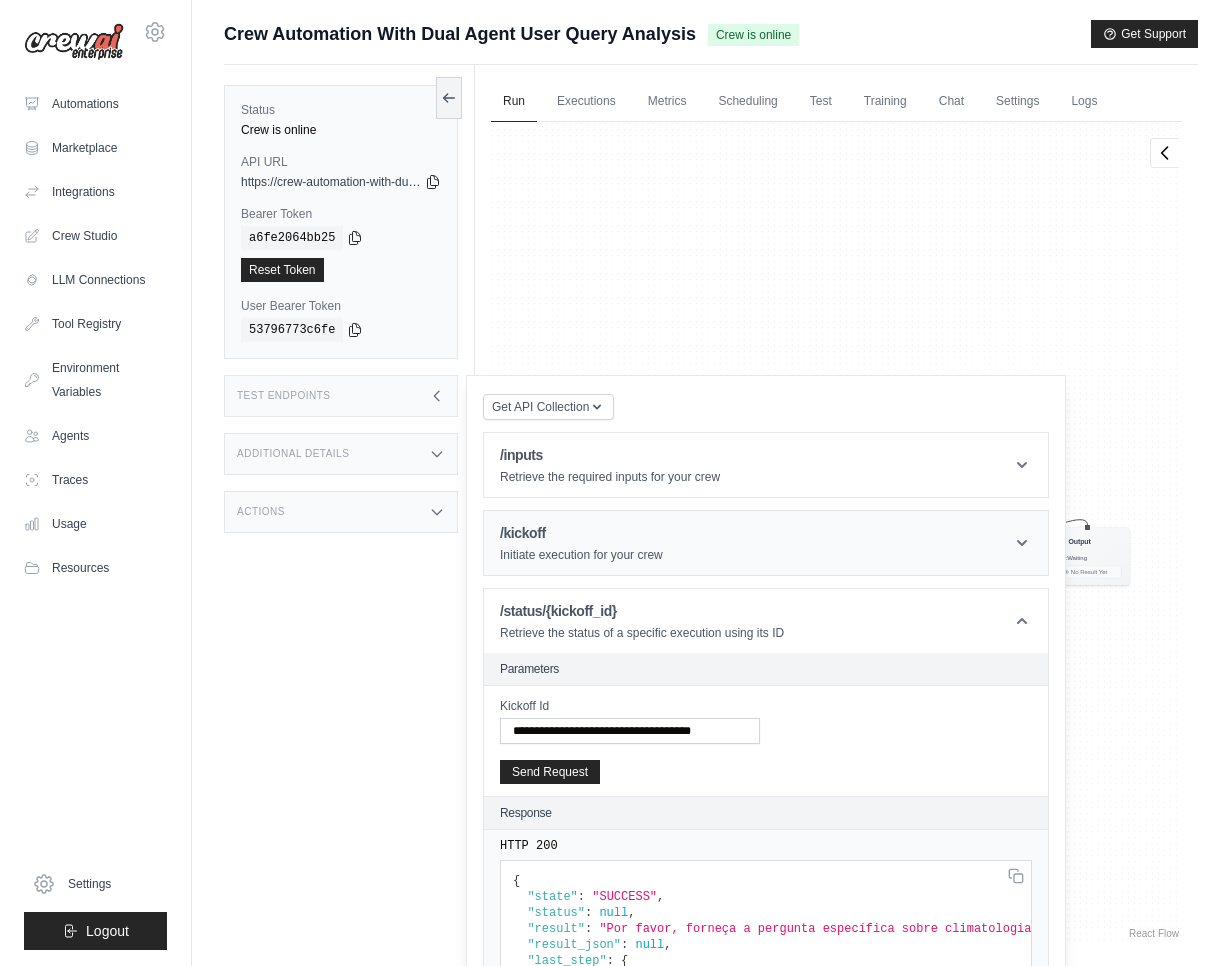 click on "/kickoff" at bounding box center [581, 533] 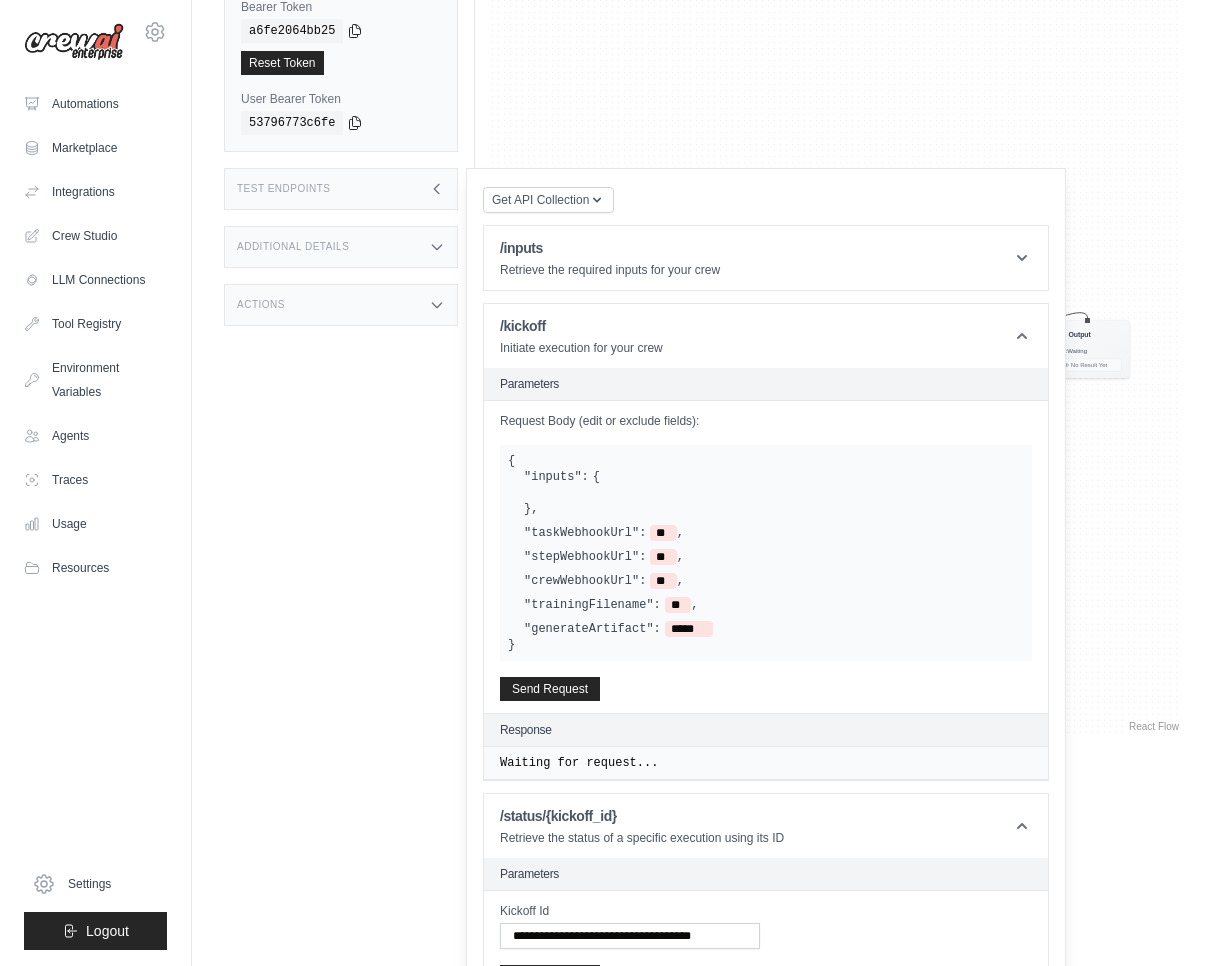 scroll, scrollTop: 240, scrollLeft: 0, axis: vertical 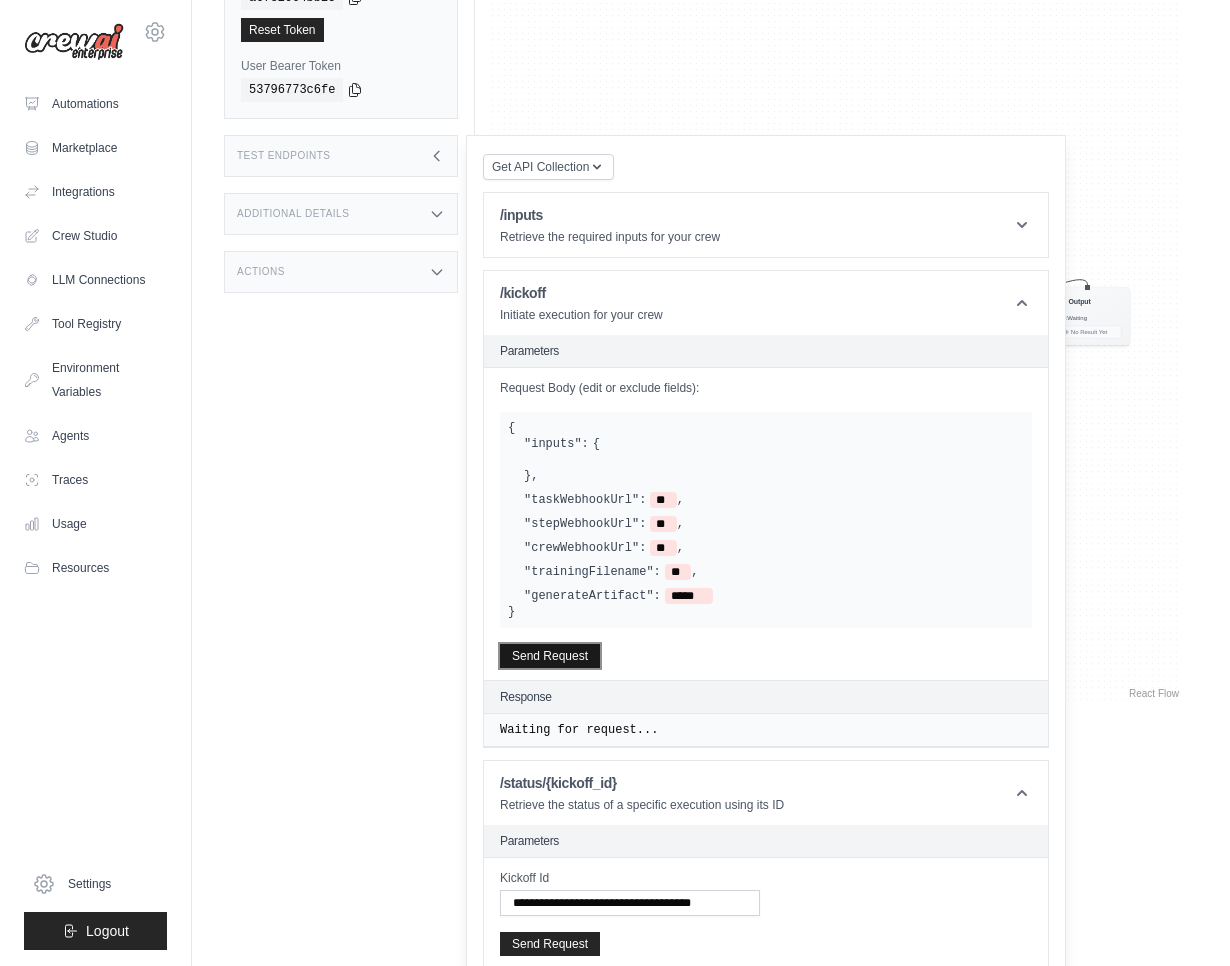click on "Send Request" at bounding box center [550, 656] 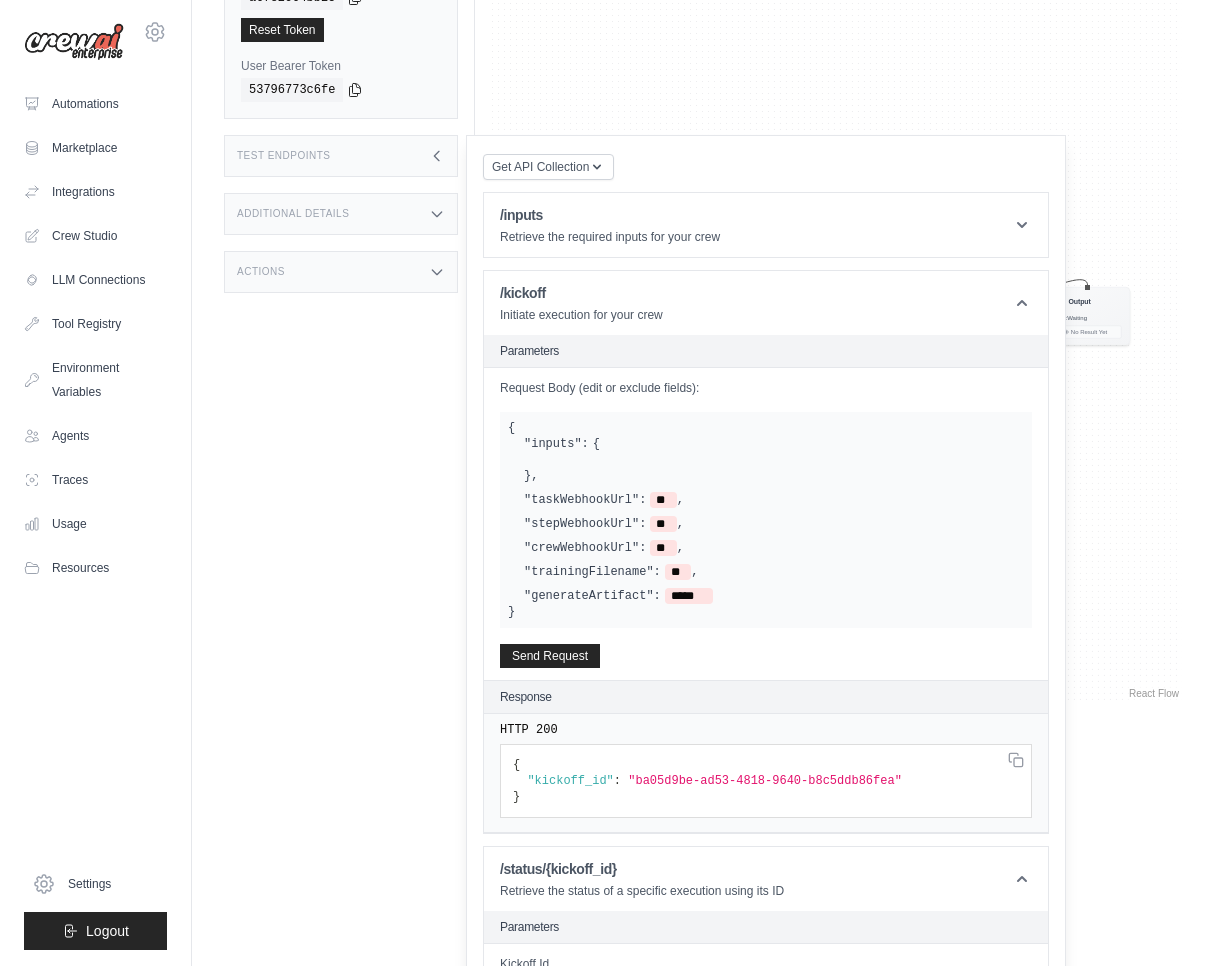 click on ""ba05d9be-ad53-4818-9640-b8c5ddb86fea"" at bounding box center (765, 781) 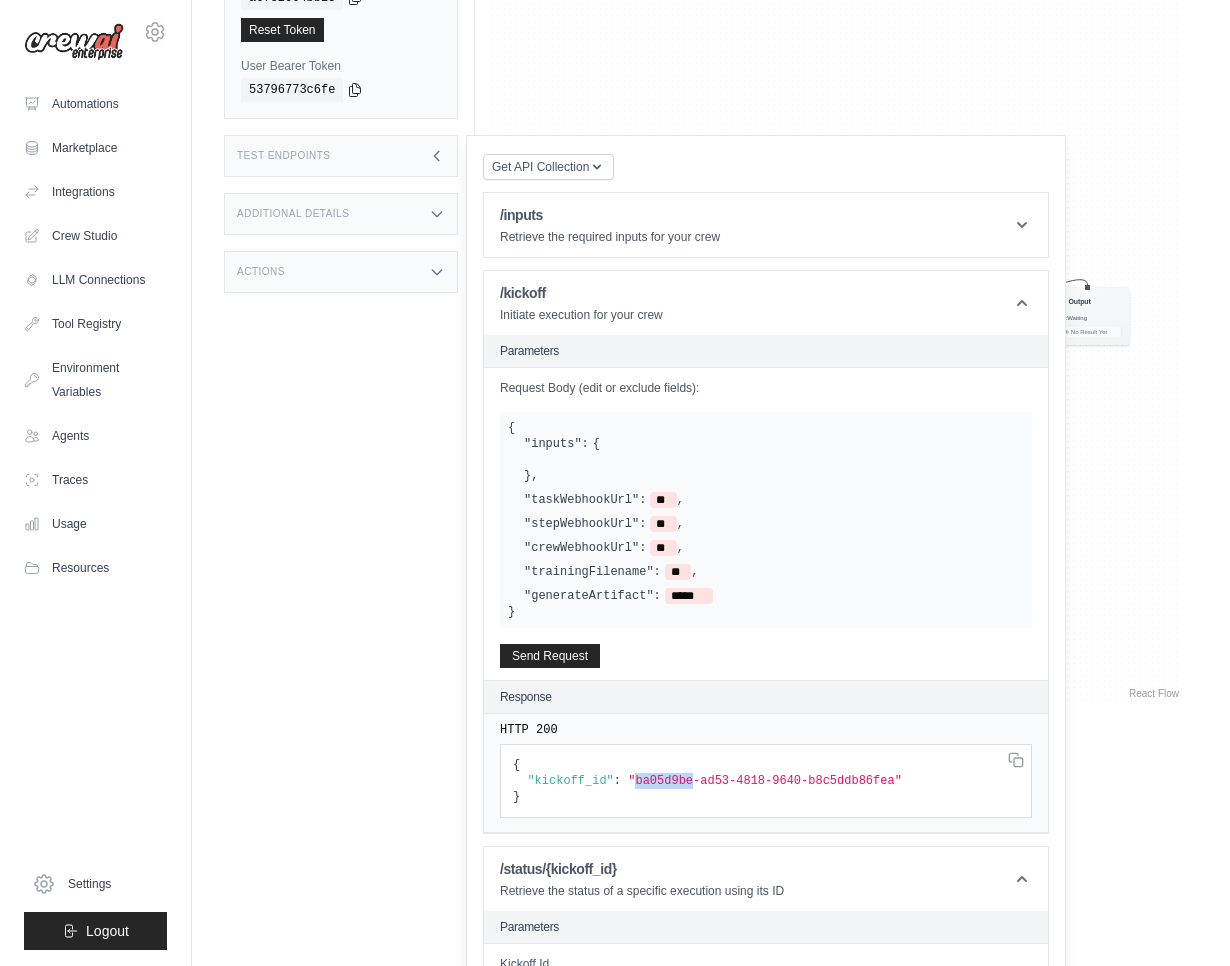 click on ""ba05d9be-ad53-4818-9640-b8c5ddb86fea"" at bounding box center [765, 781] 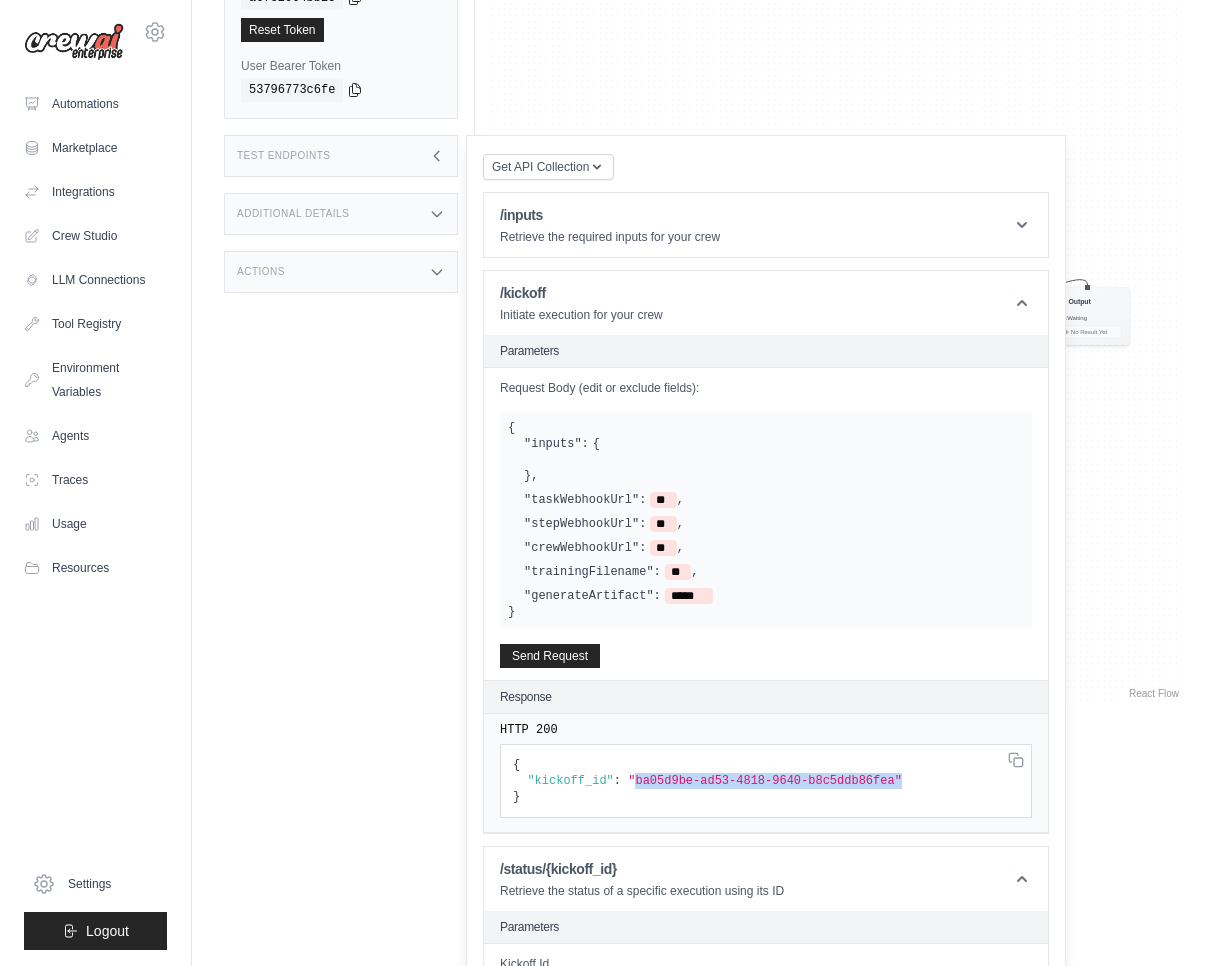 click on ""ba05d9be-ad53-4818-9640-b8c5ddb86fea"" at bounding box center [765, 781] 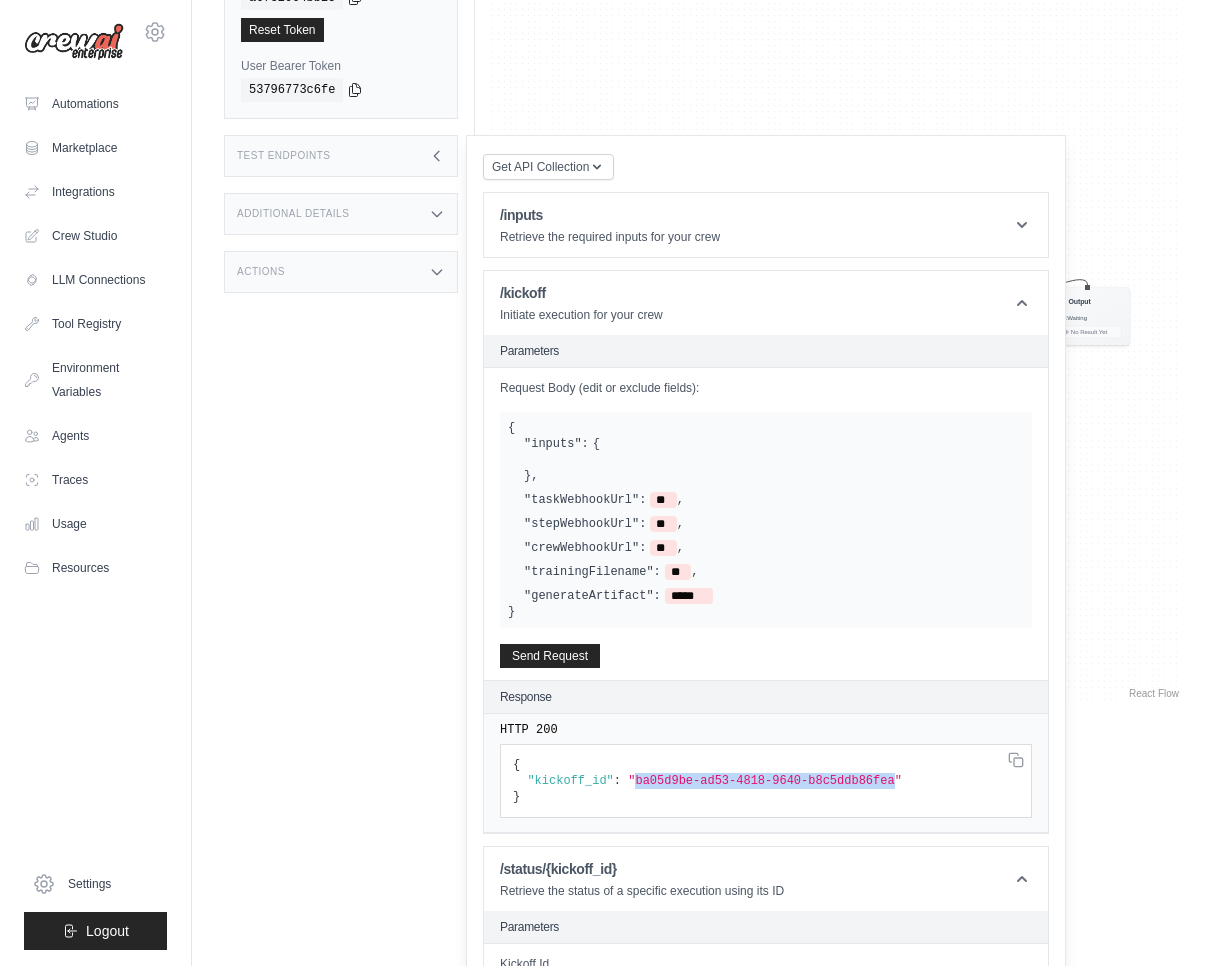copy on "ba05d9be-ad53-4818-9640-b8c5ddb86fea" 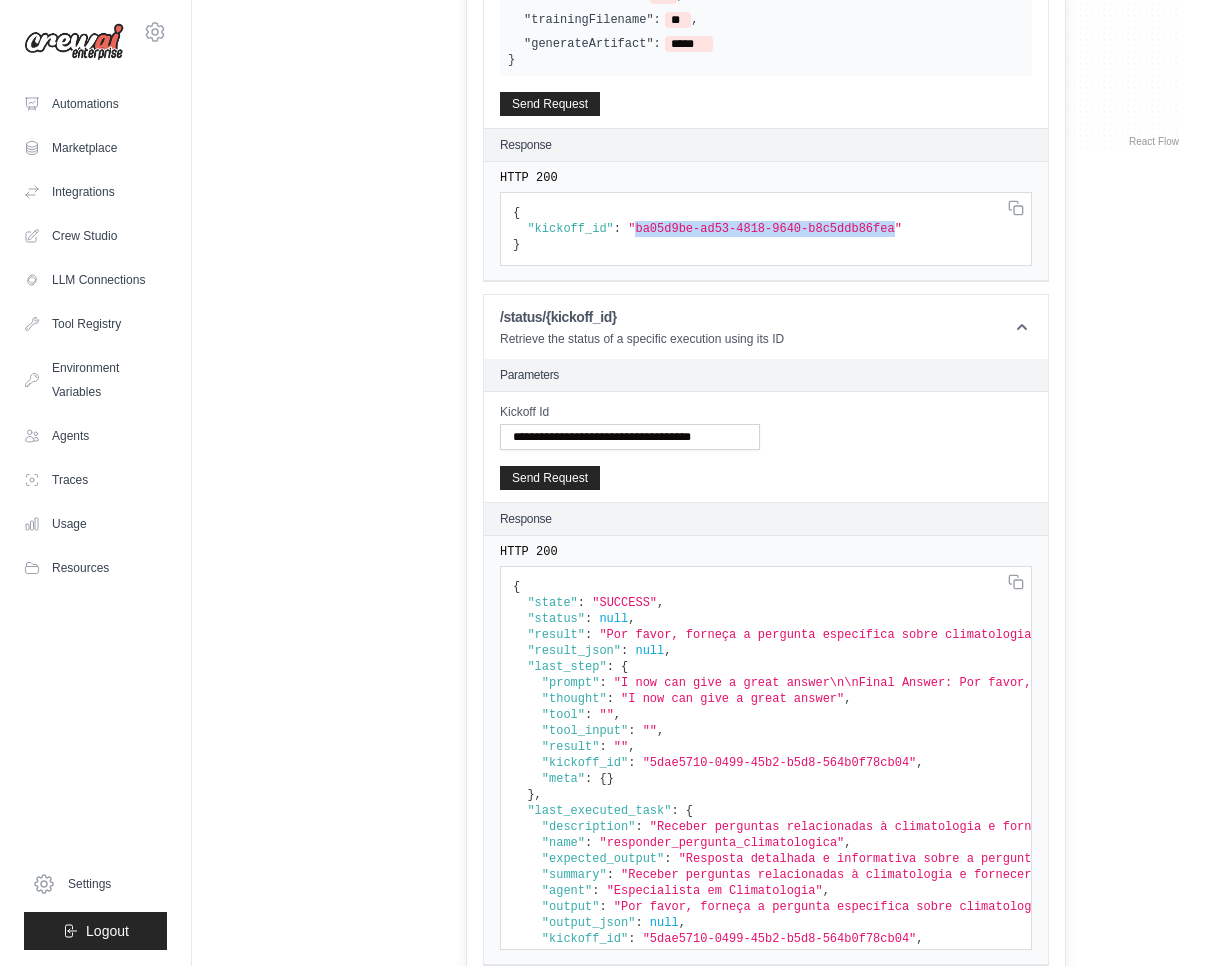 scroll, scrollTop: 809, scrollLeft: 0, axis: vertical 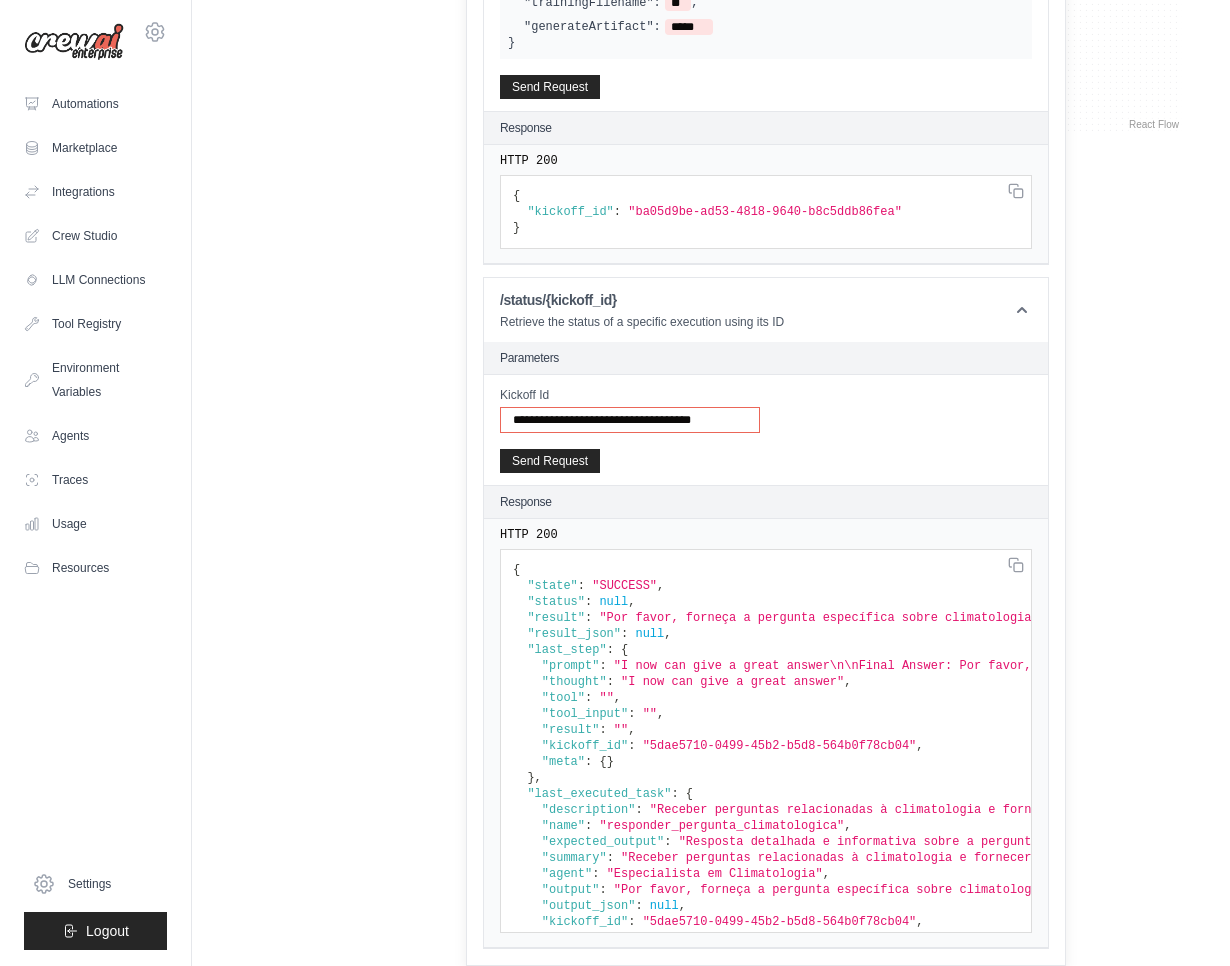 click on "**********" at bounding box center [630, 420] 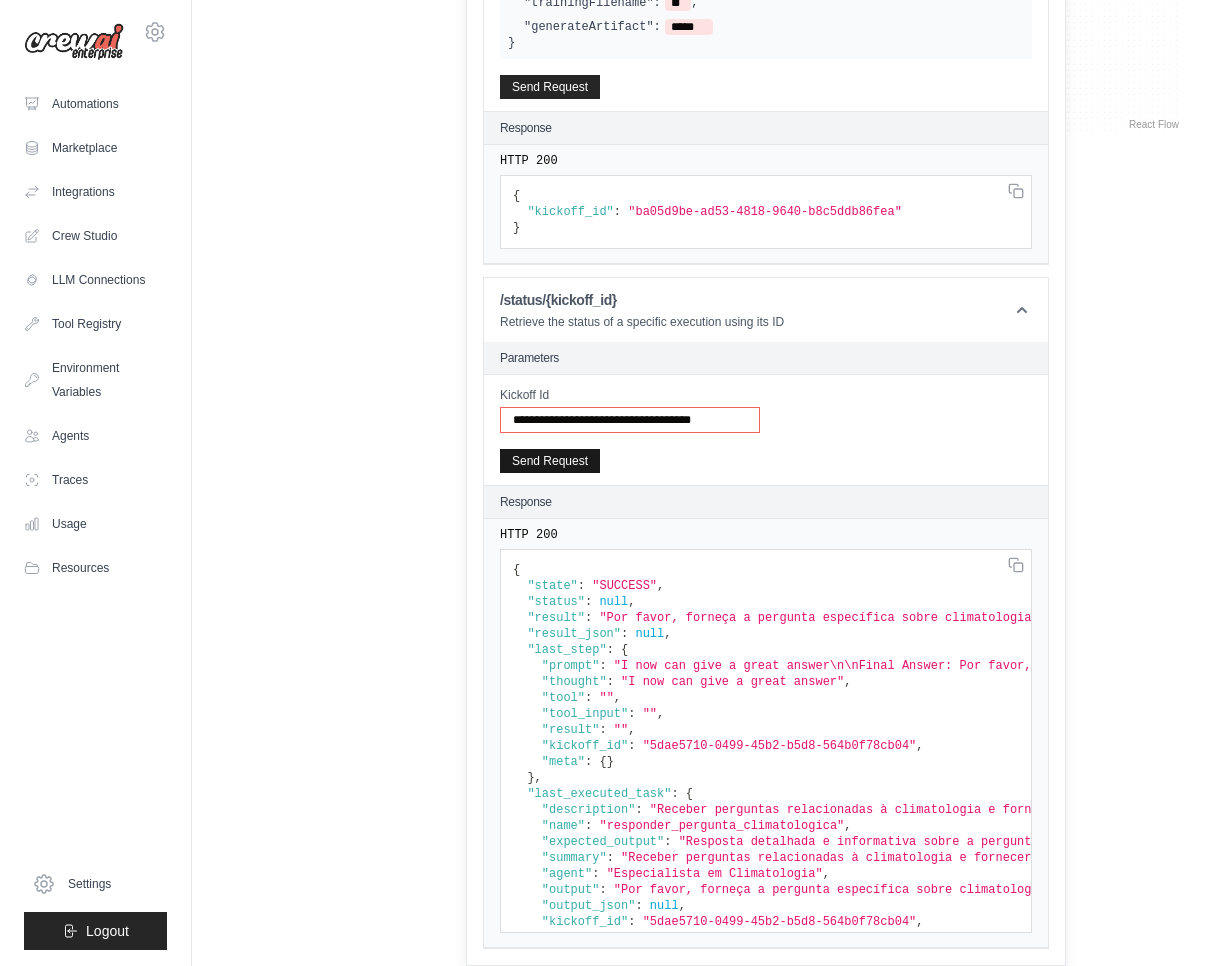 type on "**********" 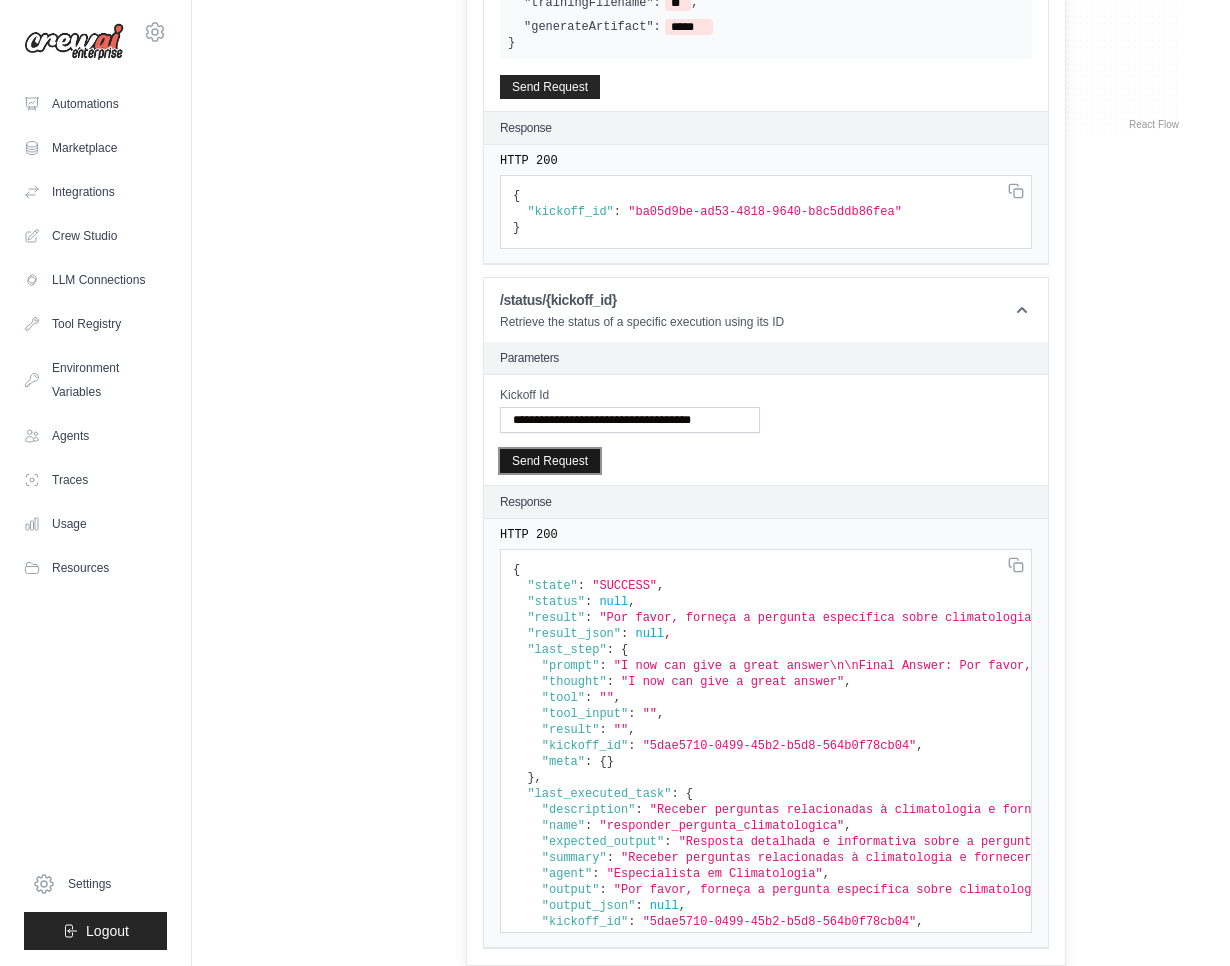 click on "Send Request" at bounding box center (550, 461) 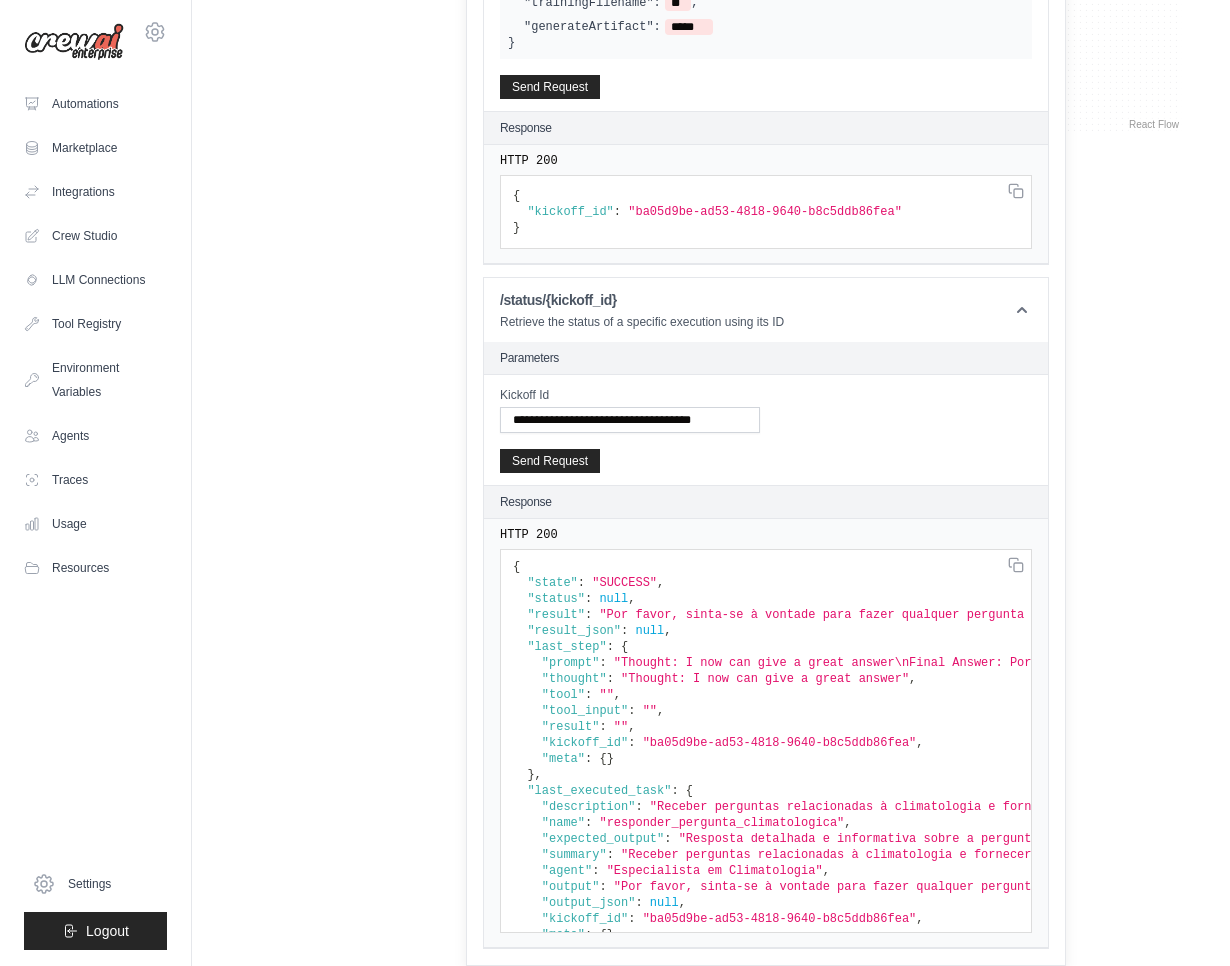 scroll, scrollTop: 0, scrollLeft: 0, axis: both 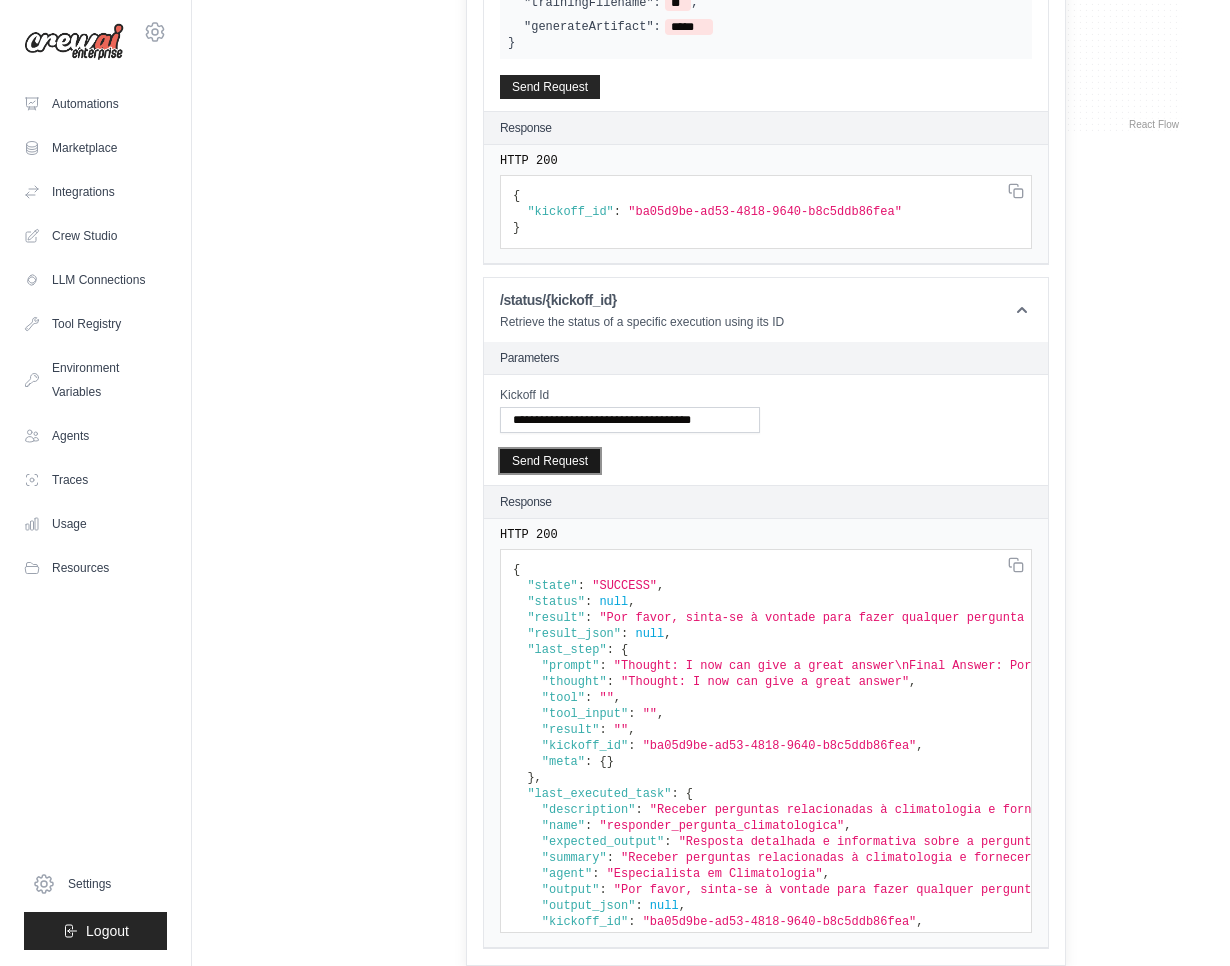 click on "Send Request" at bounding box center [550, 461] 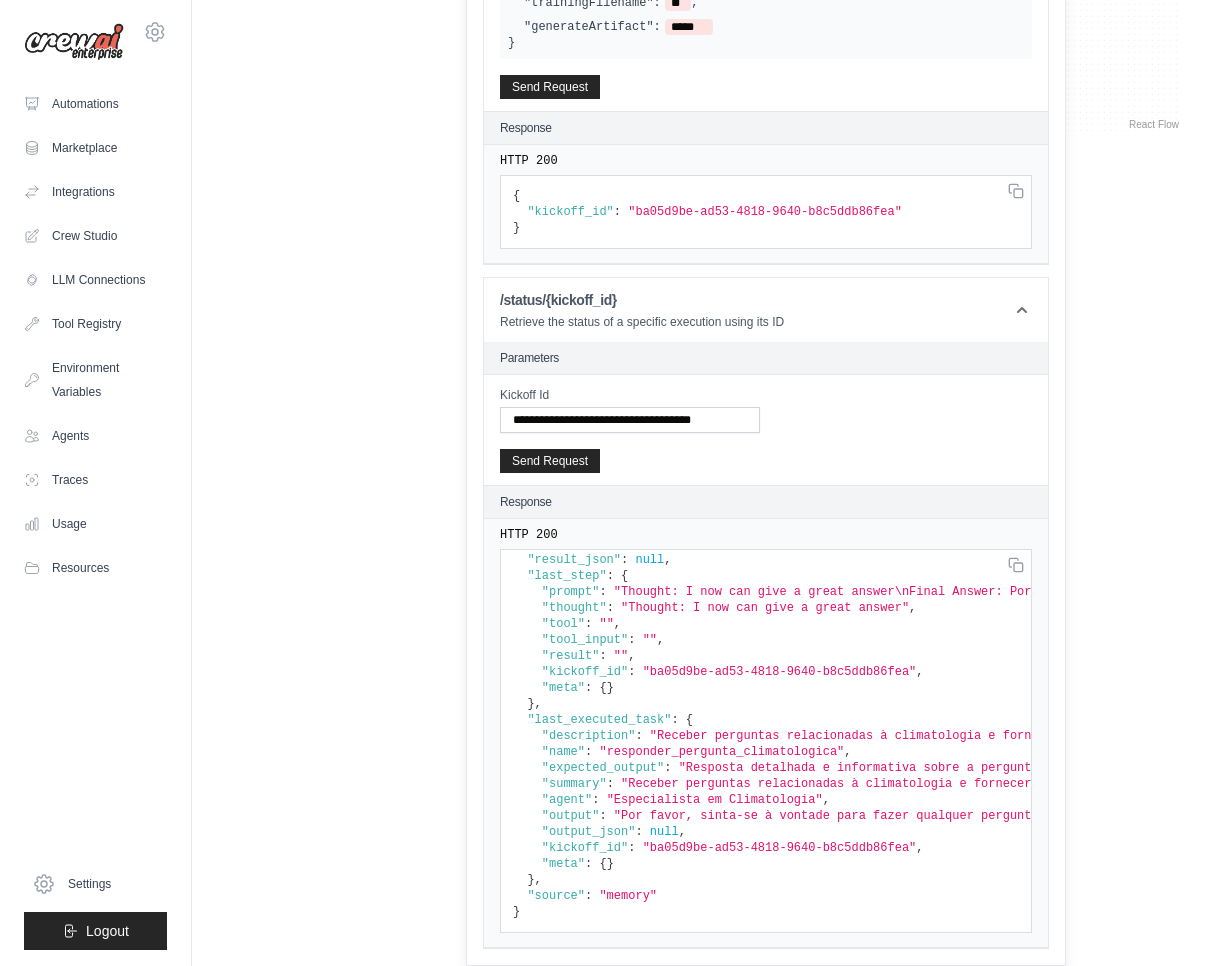 scroll, scrollTop: 89, scrollLeft: 0, axis: vertical 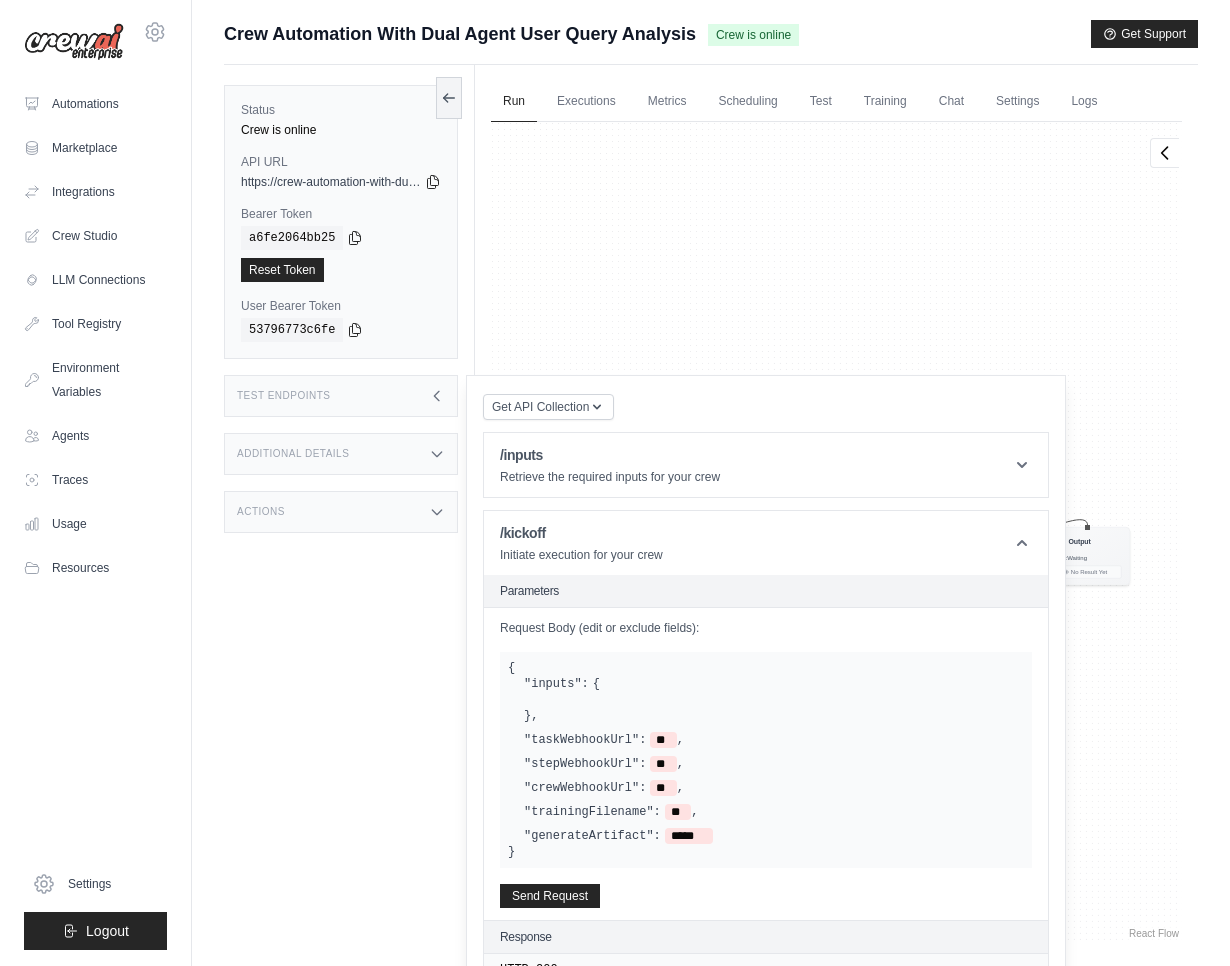 click on "Agent Pergunta Analista Task Receber a pergunta do usuário e verificar se está relacionada à climatologia. Se sim, encaminhar para o Especialista em Climatologia; caso contrário, responder diretamente ao usuário. Pending - Agent Especialista em Climatologia Task Receber perguntas relacionadas à climatologia e fornecer uma resposta detalhada. Pending - Inputs Run Automation Output Status:  Waiting No Result Yet" at bounding box center (836, 532) 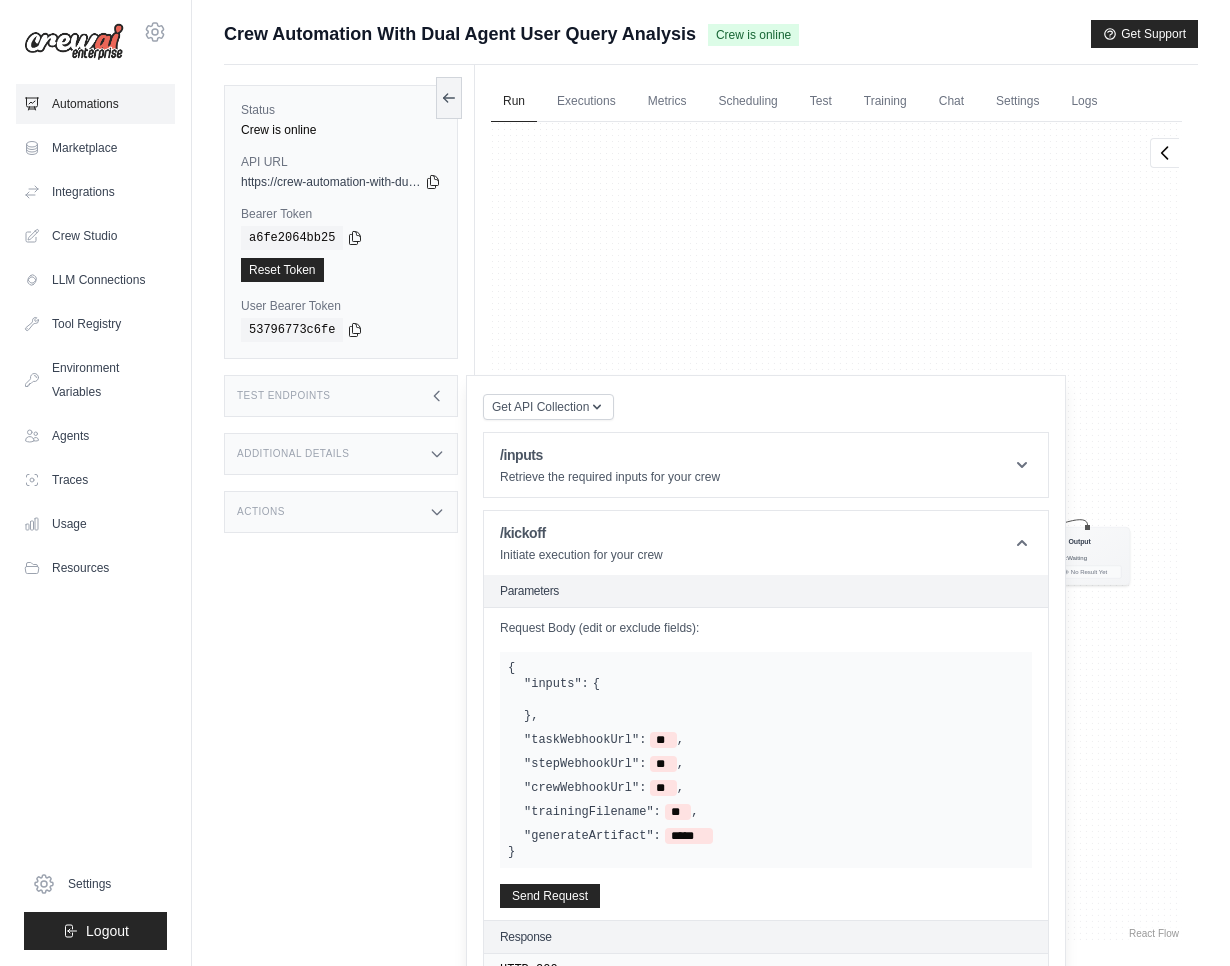 click on "Automations" at bounding box center (95, 104) 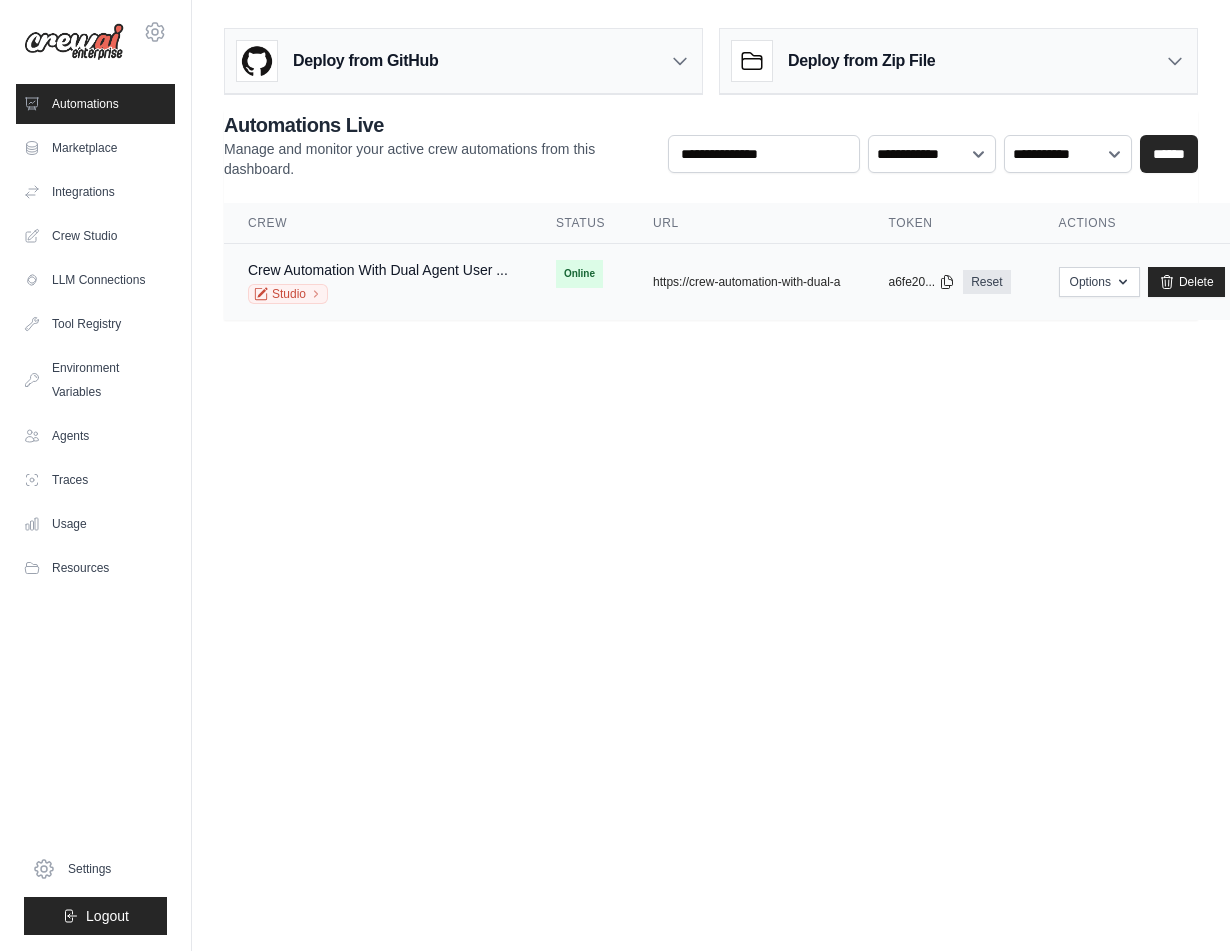 click on "Crew Automation With Dual Agent User ...
Studio" at bounding box center (378, 282) 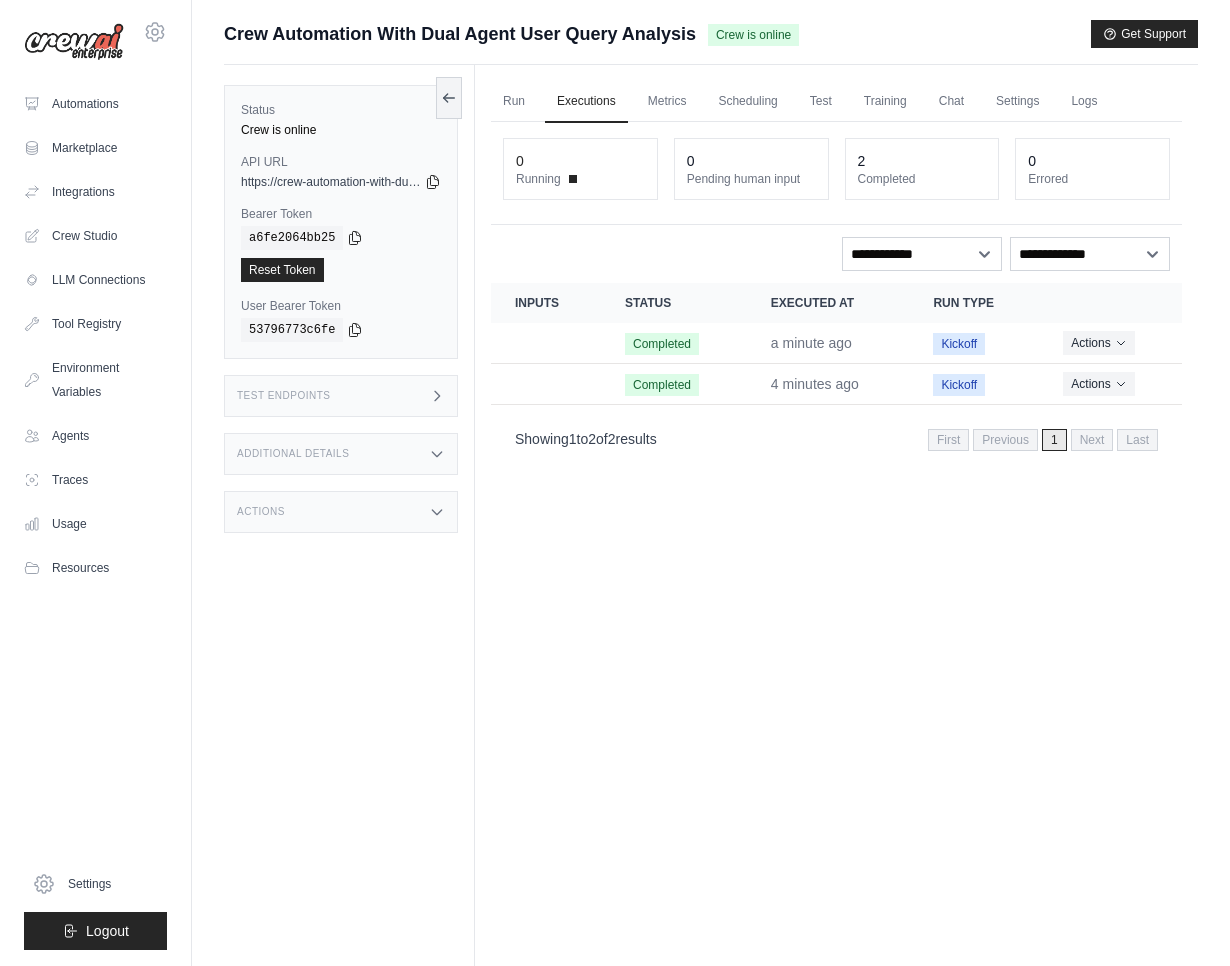 scroll, scrollTop: 0, scrollLeft: 0, axis: both 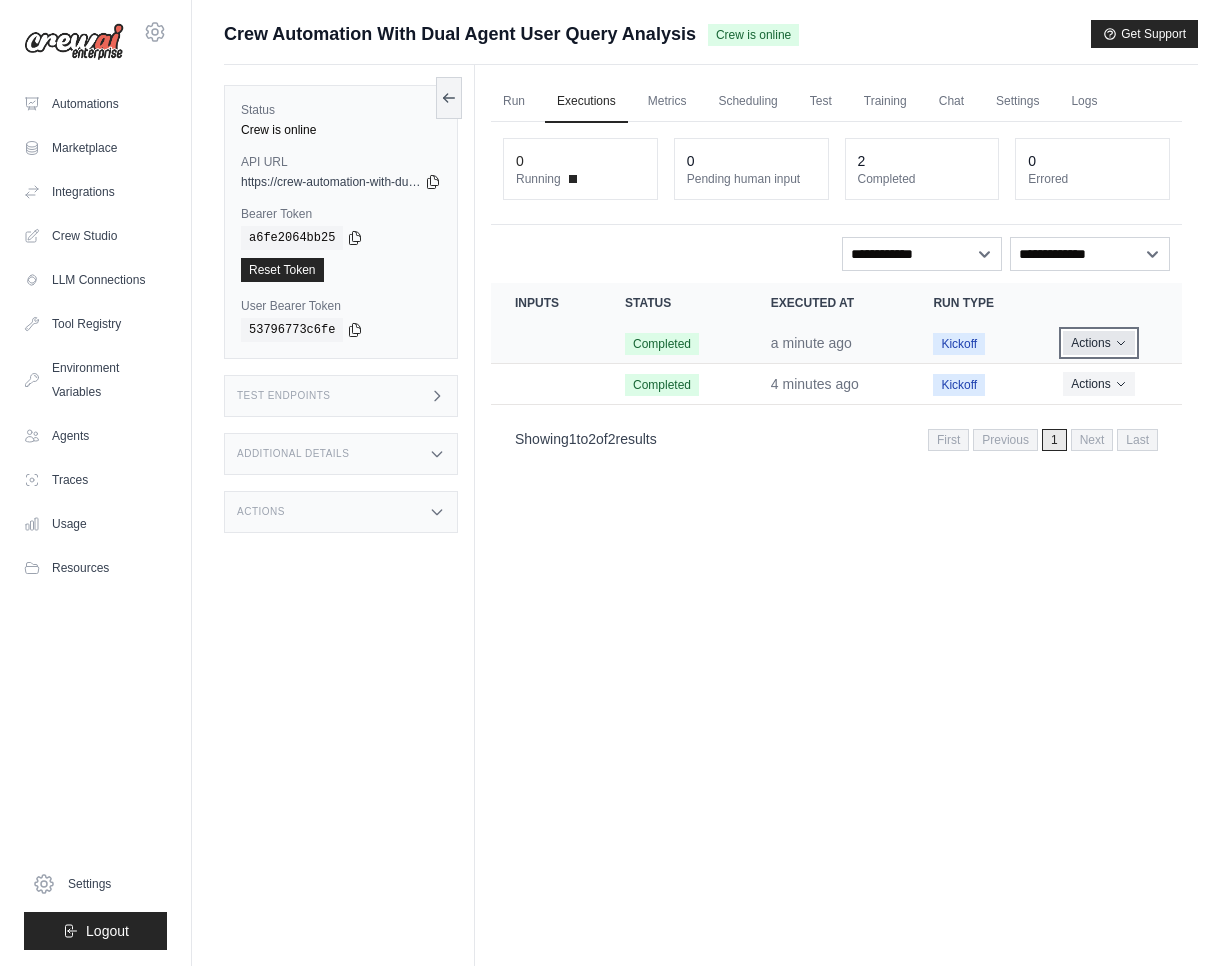 click on "Actions" at bounding box center (1098, 343) 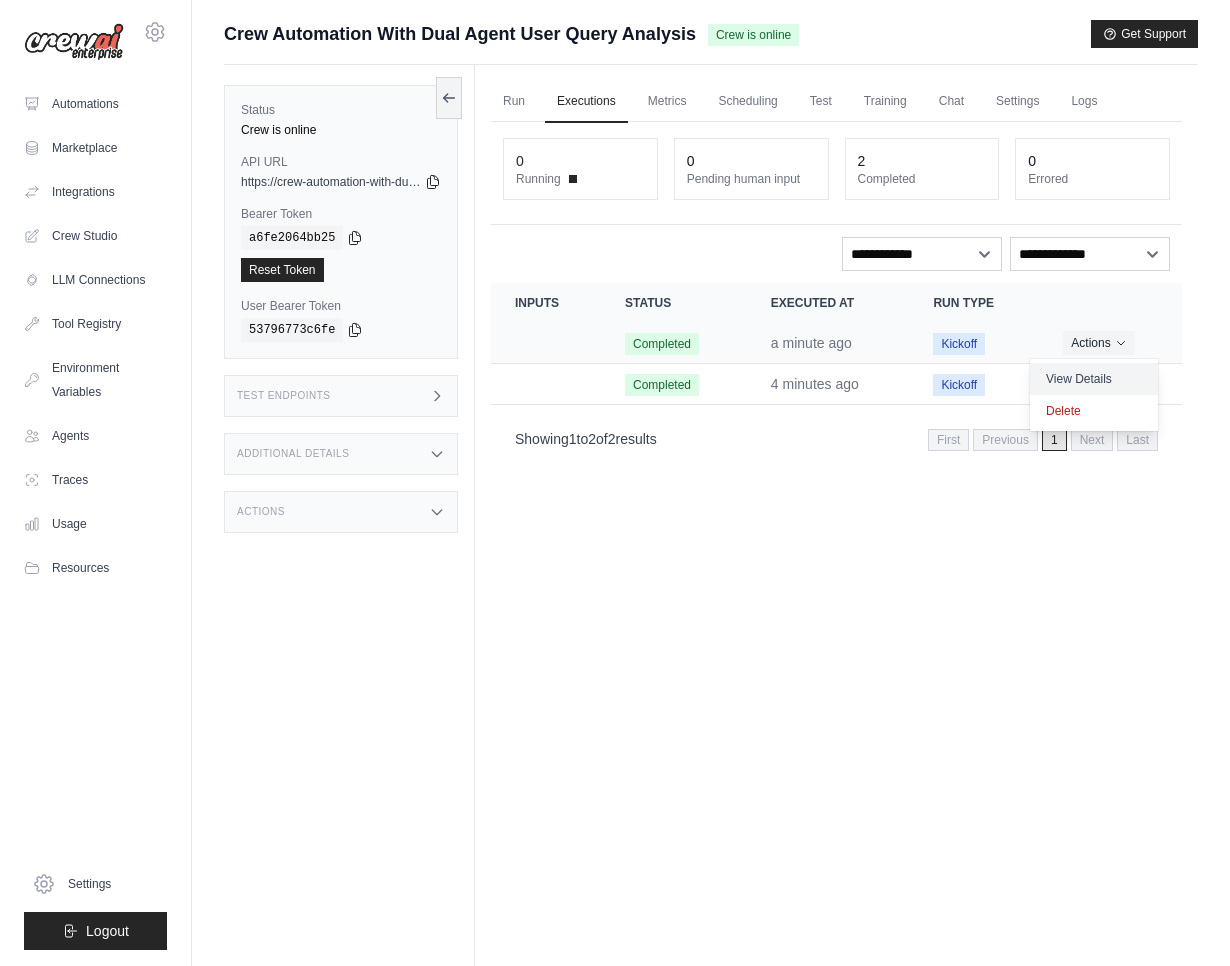 click on "View Details" at bounding box center (1094, 379) 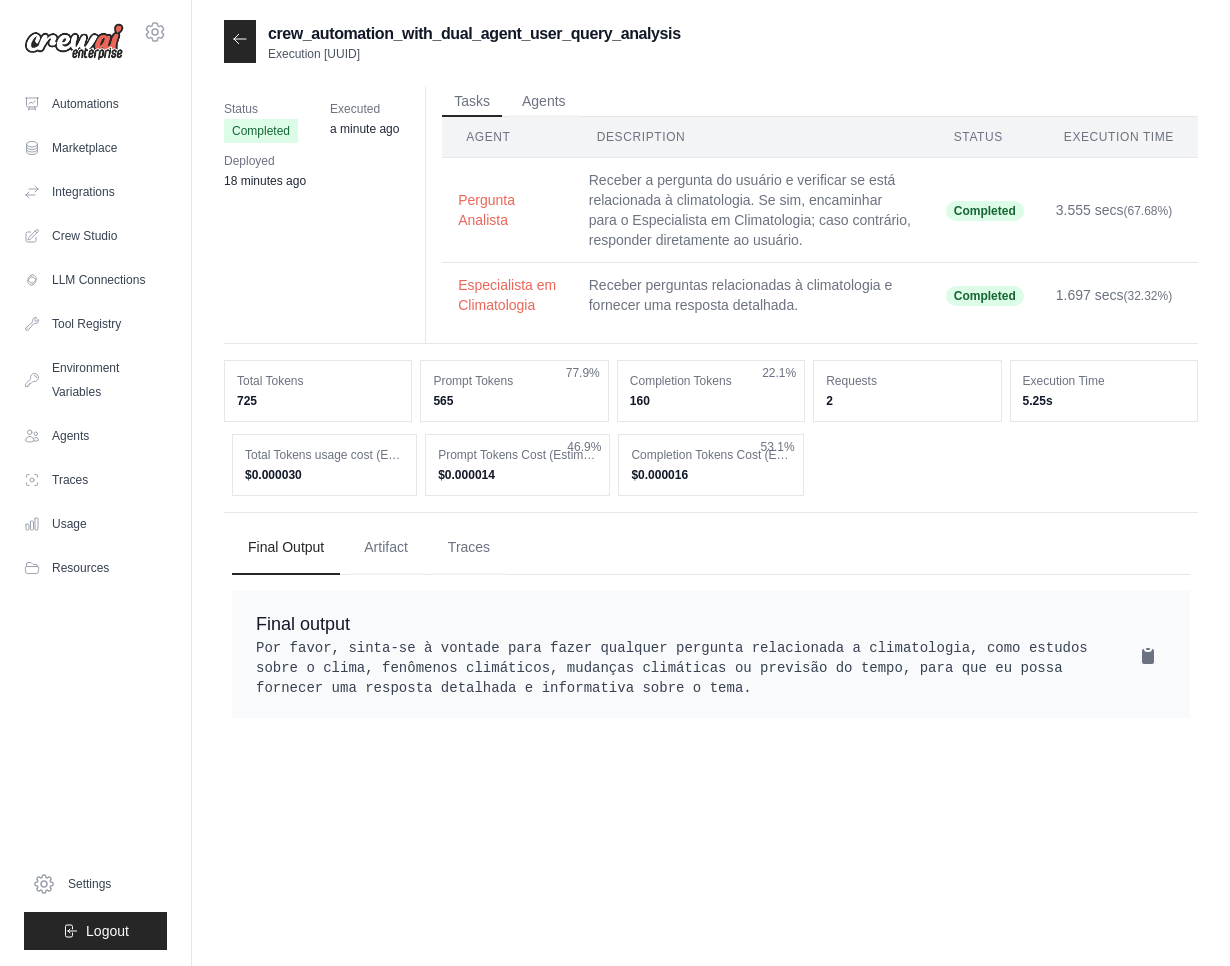 scroll, scrollTop: 0, scrollLeft: 0, axis: both 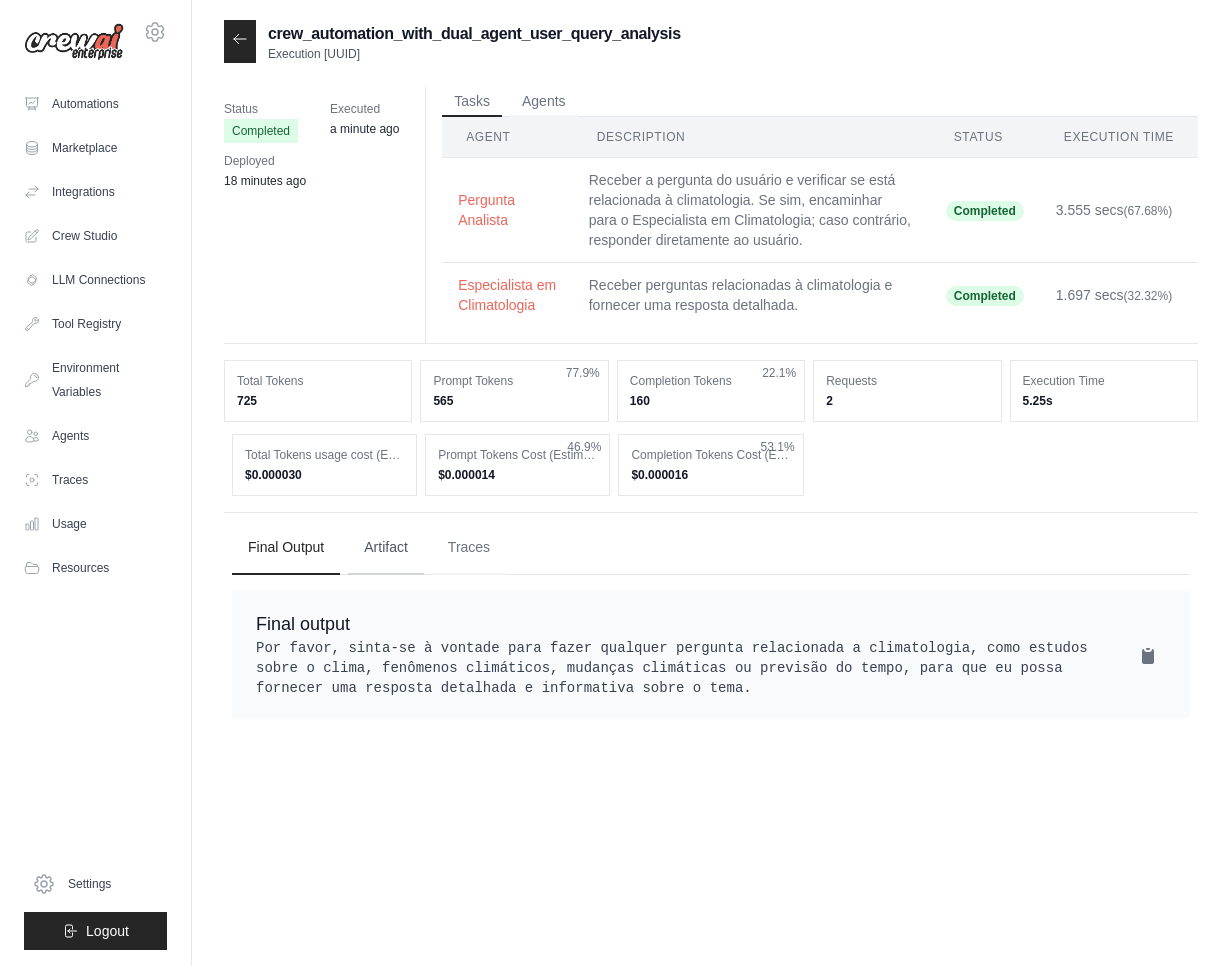 click on "Artifact" at bounding box center (386, 548) 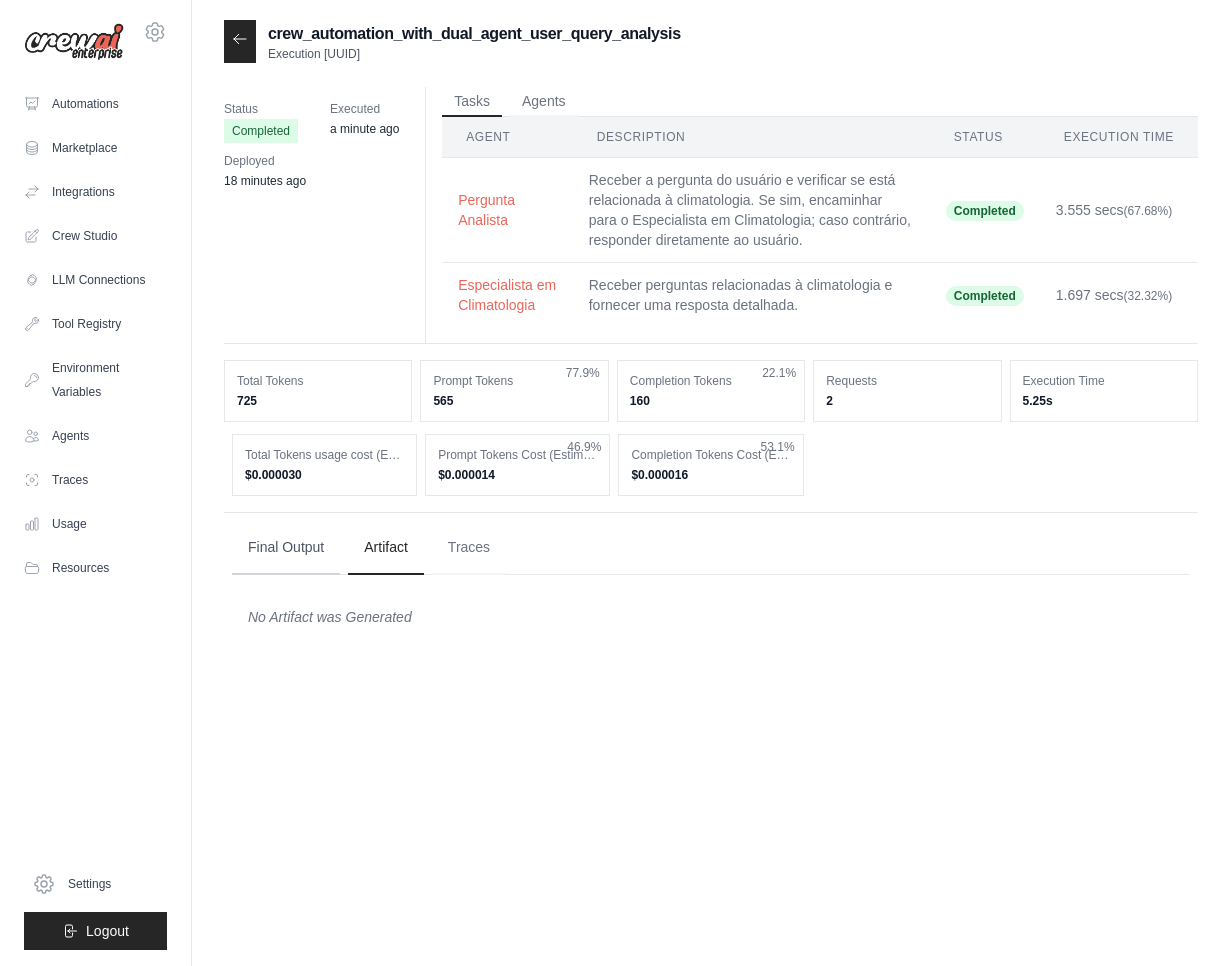 click on "Final Output" at bounding box center (286, 548) 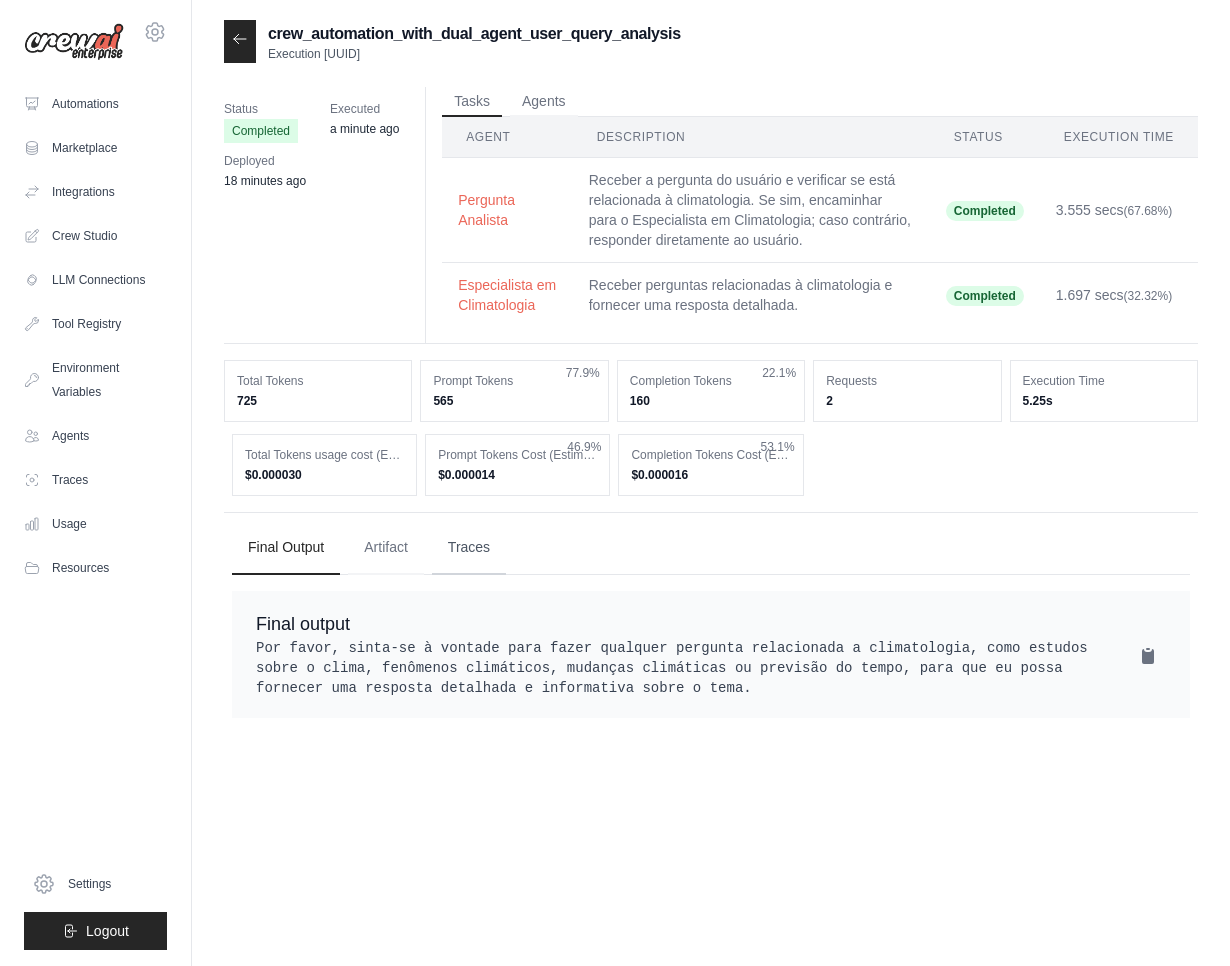 click on "Traces" at bounding box center [469, 548] 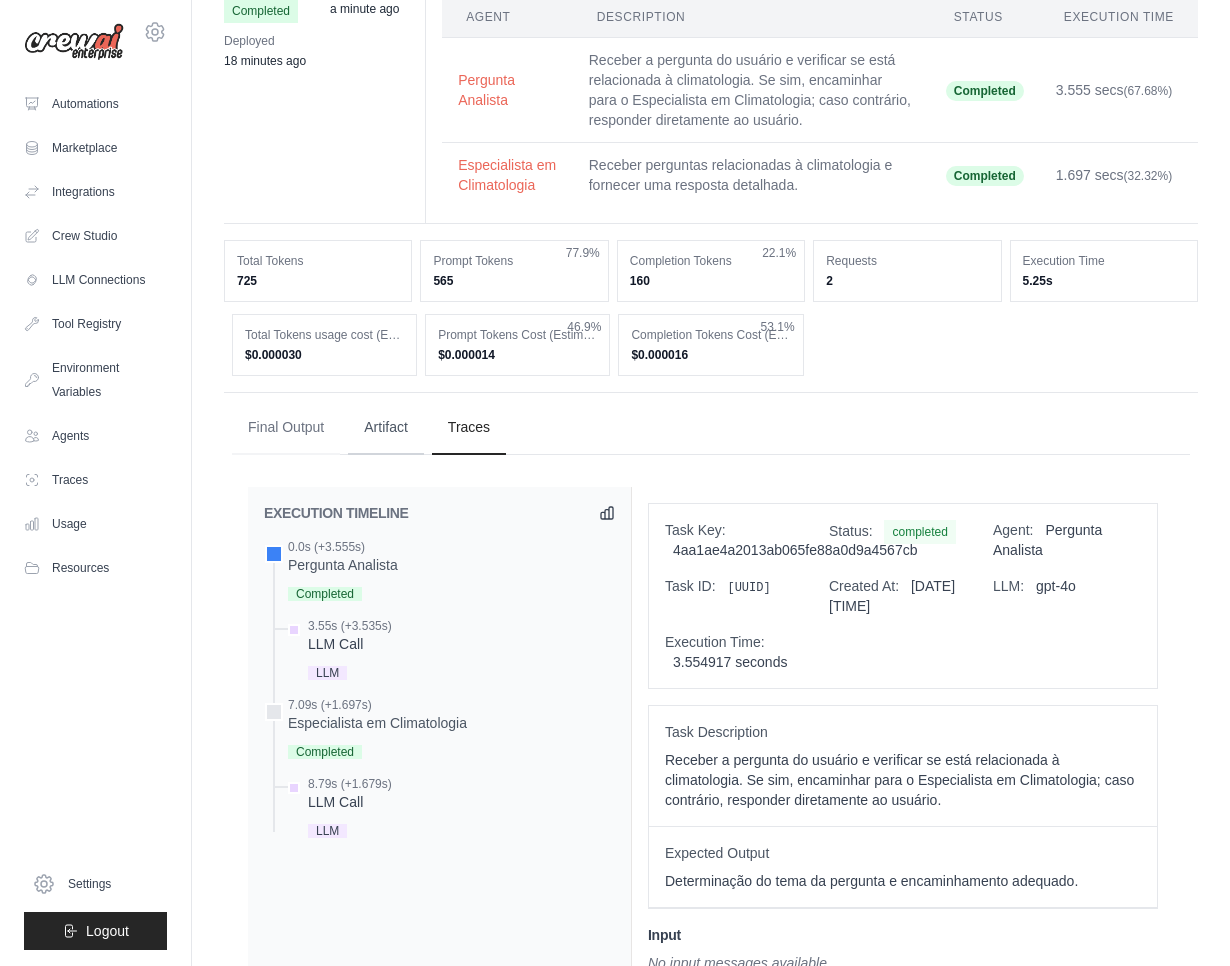 click on "Artifact" at bounding box center [386, 428] 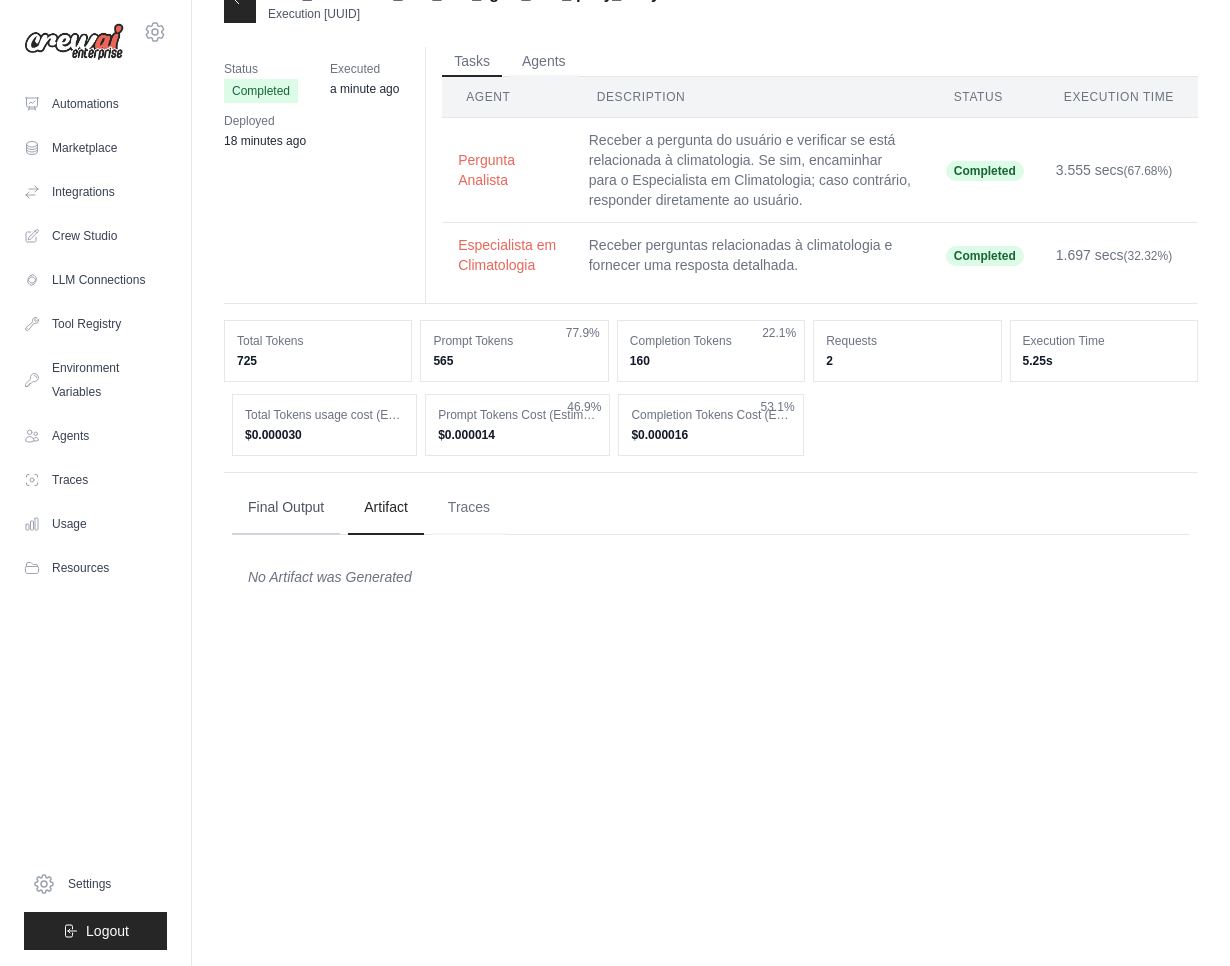 click on "Final Output" at bounding box center [286, 508] 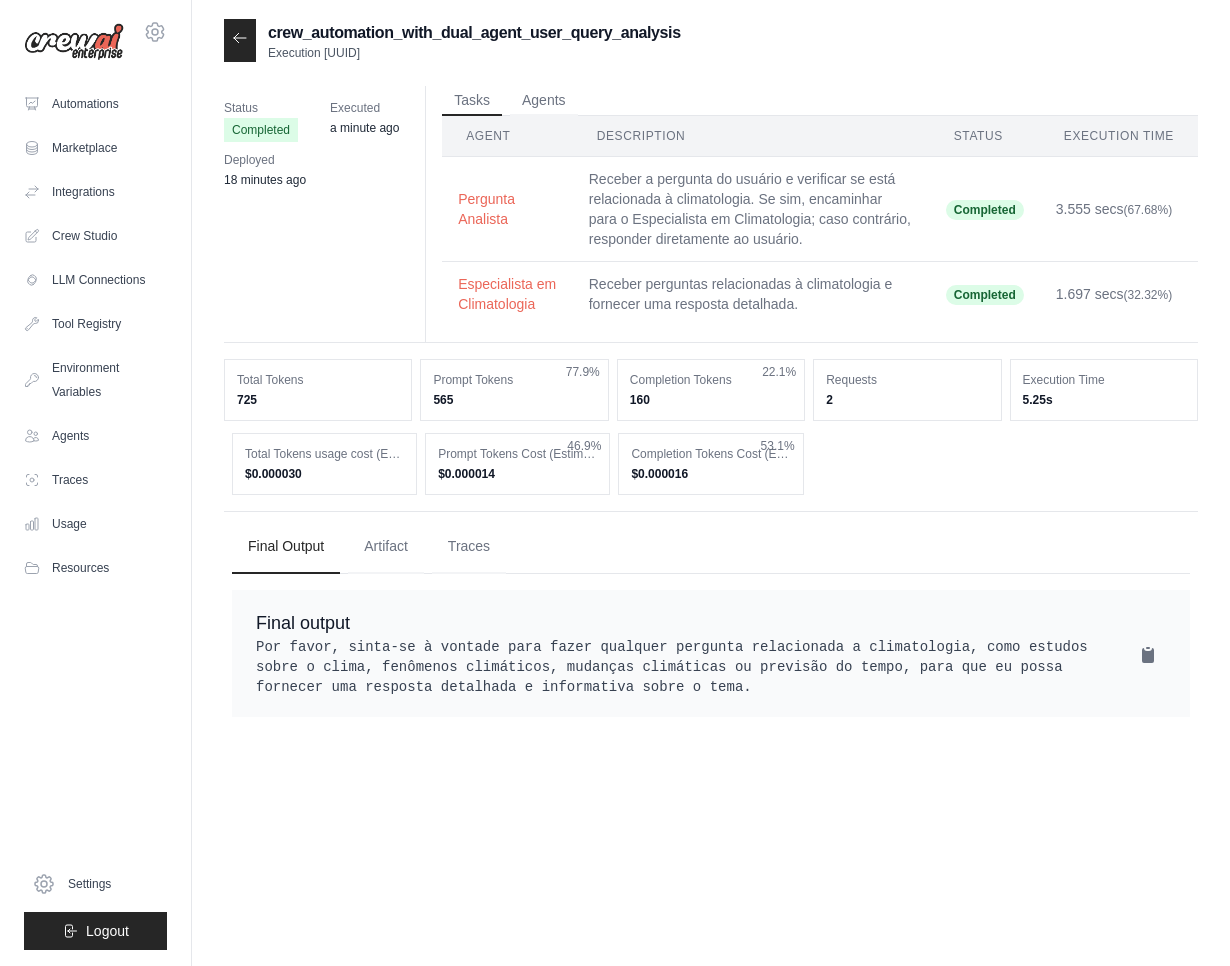 scroll, scrollTop: 0, scrollLeft: 0, axis: both 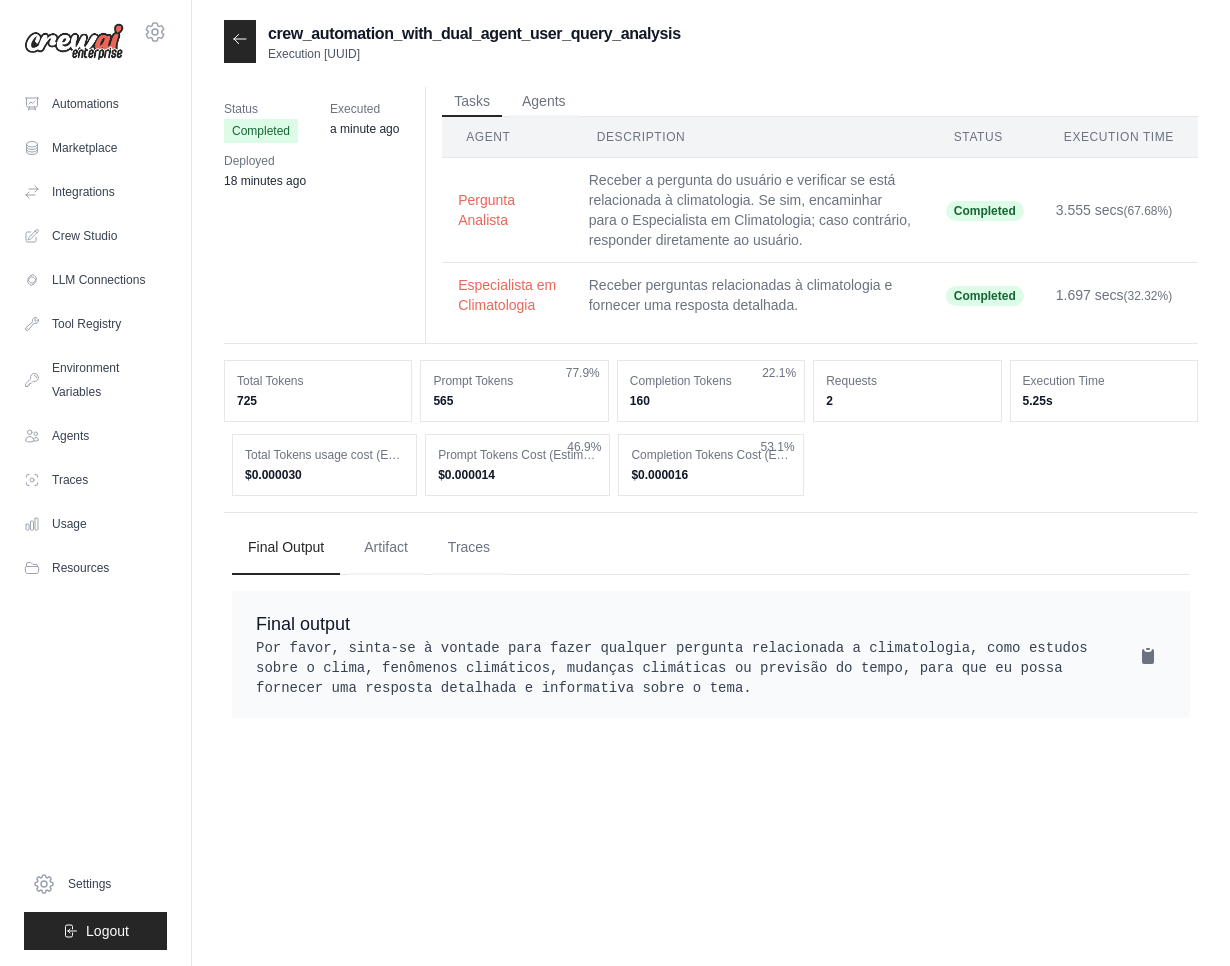 click at bounding box center (240, 41) 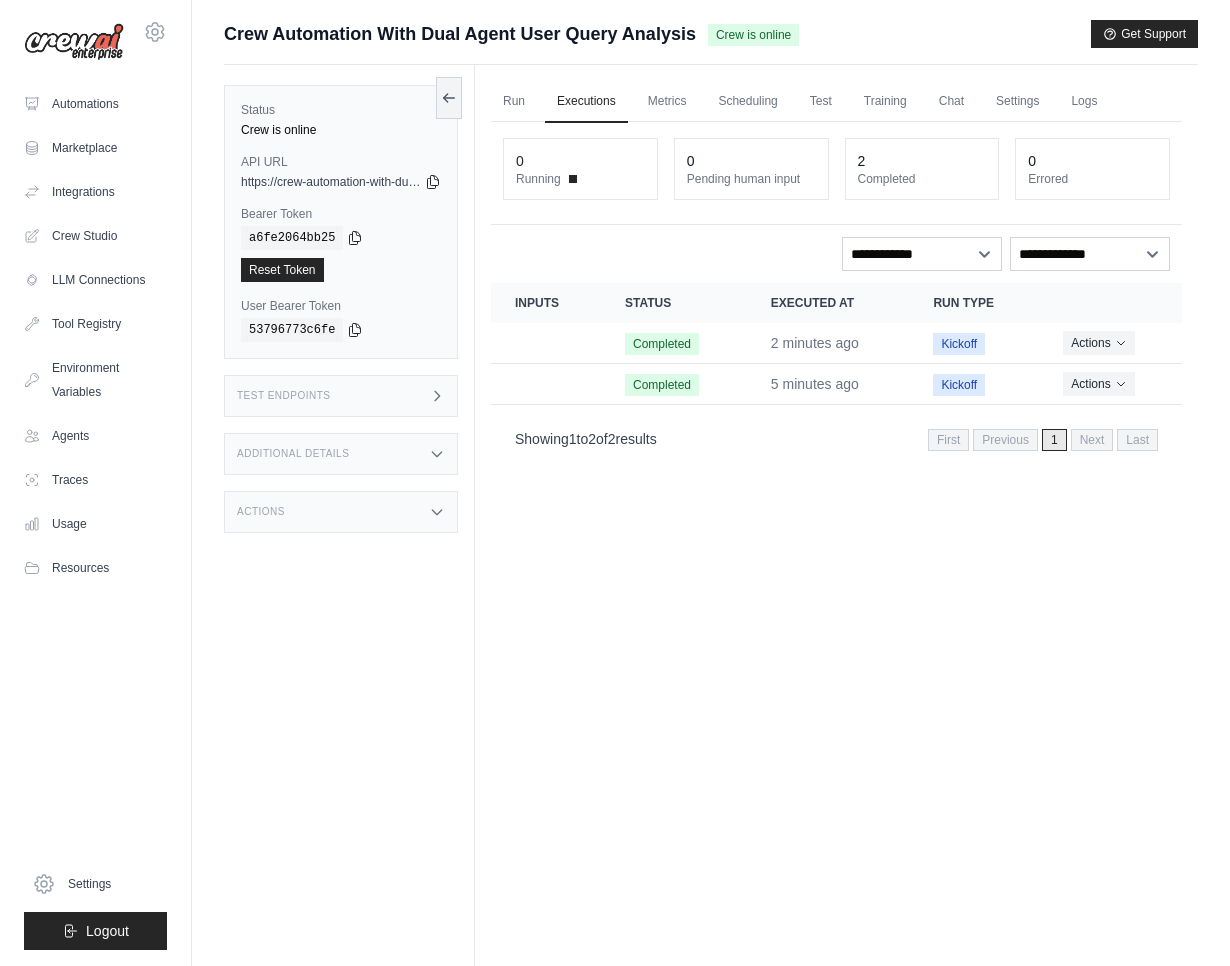 click on "Test Endpoints" at bounding box center [341, 396] 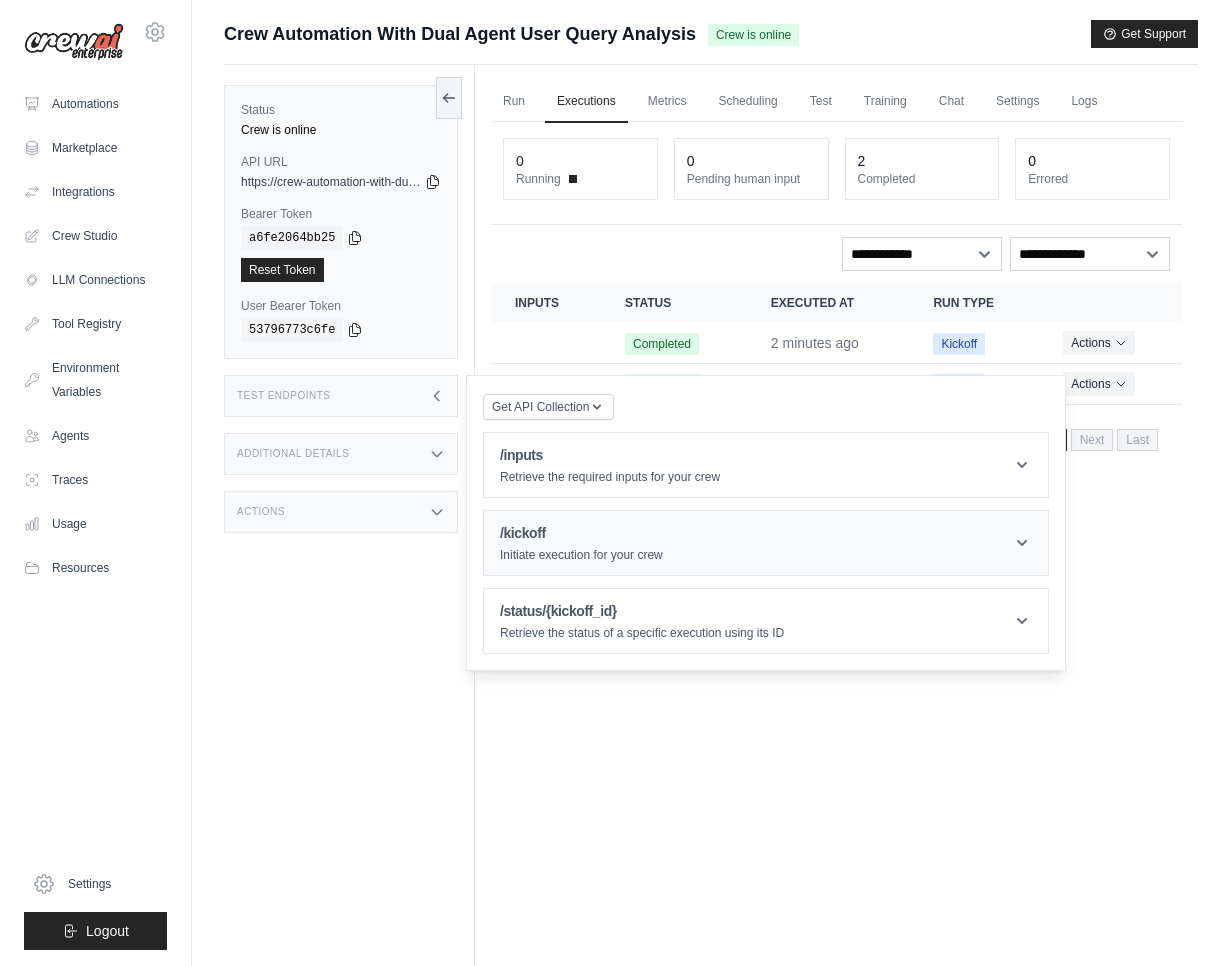 click on "/kickoff" at bounding box center (581, 533) 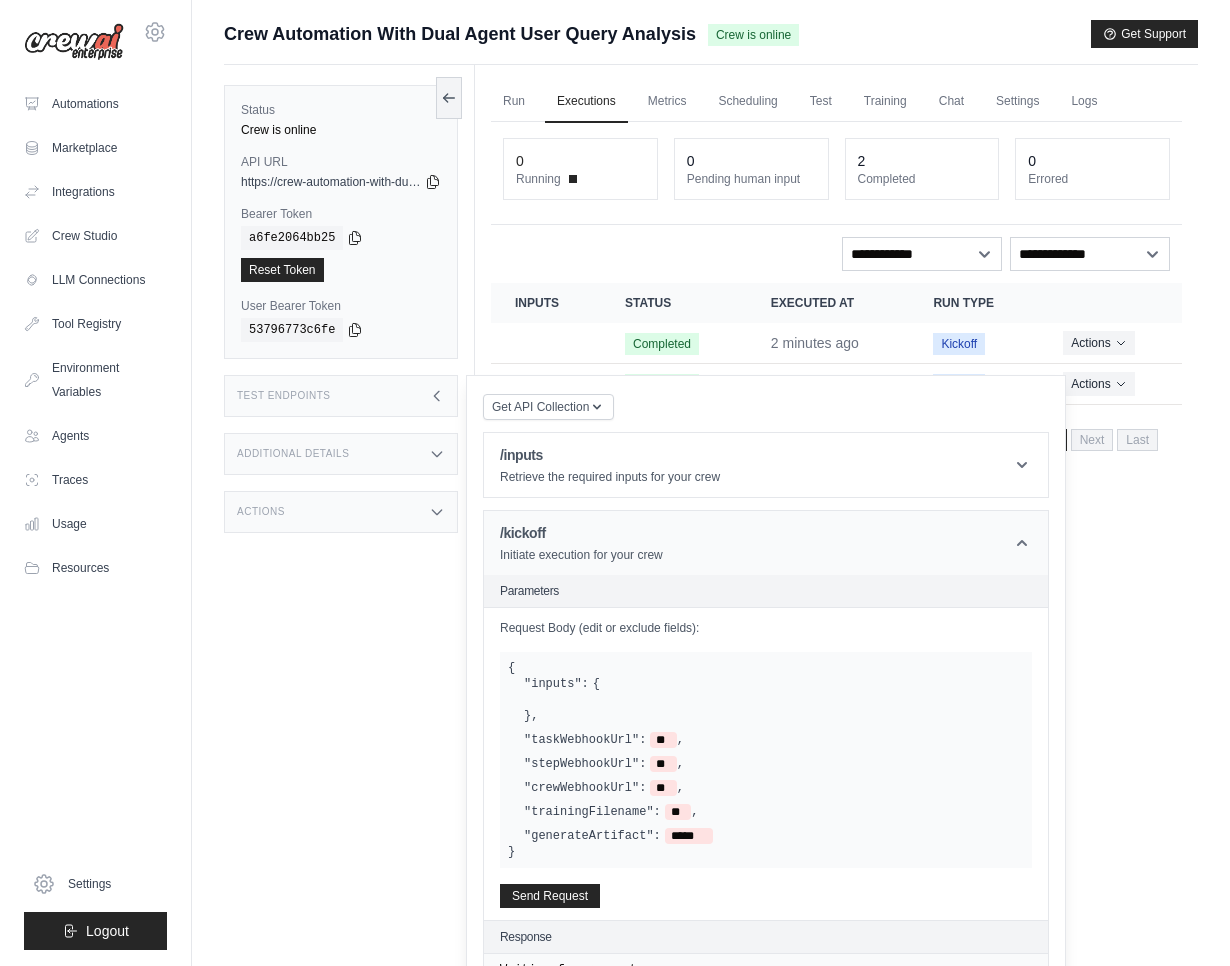 click on "/kickoff" at bounding box center (581, 533) 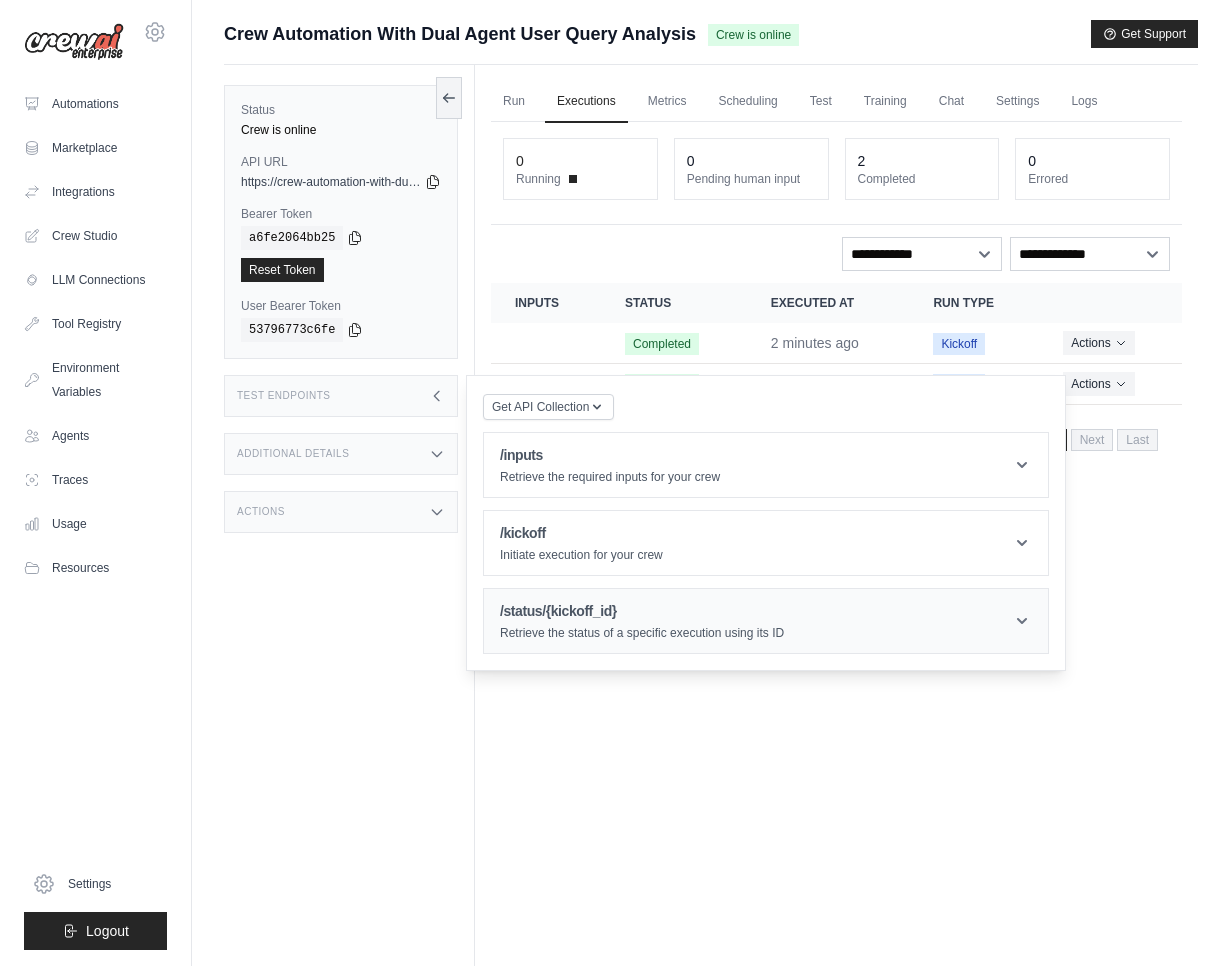 drag, startPoint x: 586, startPoint y: 613, endPoint x: 619, endPoint y: 635, distance: 39.661064 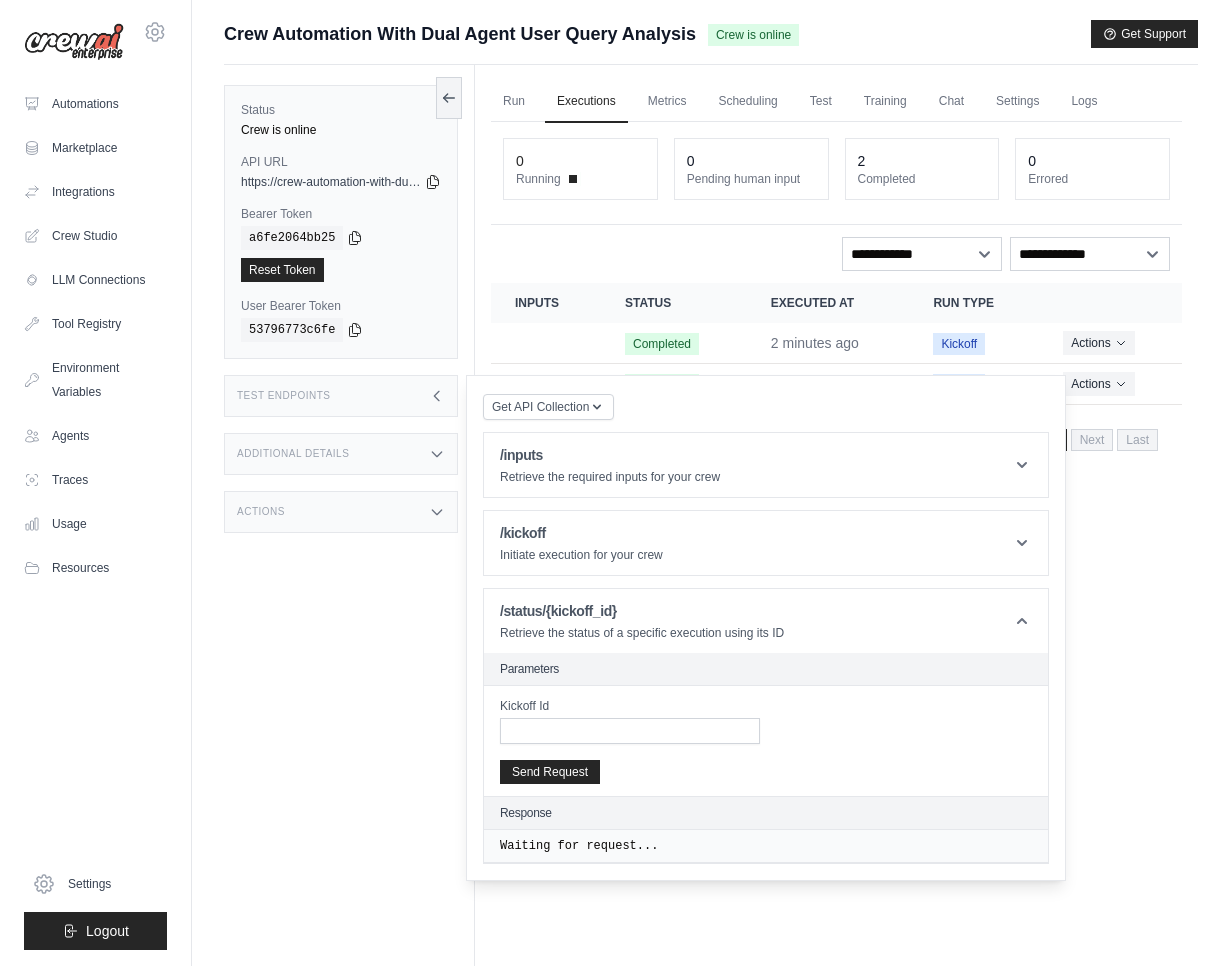 click on "Kickoff Id
Send Request" at bounding box center [0, 0] 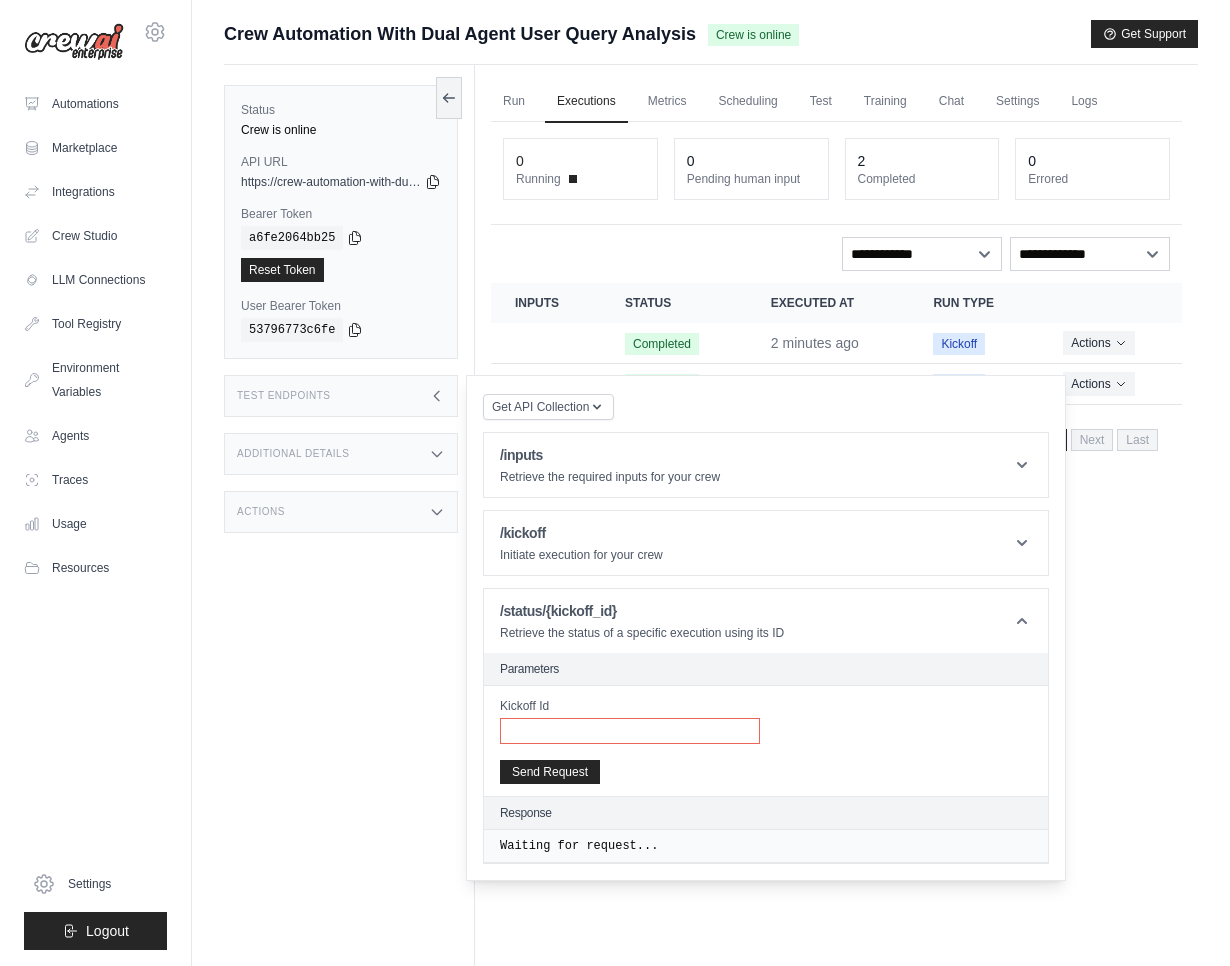 click on "Kickoff Id" at bounding box center (630, 731) 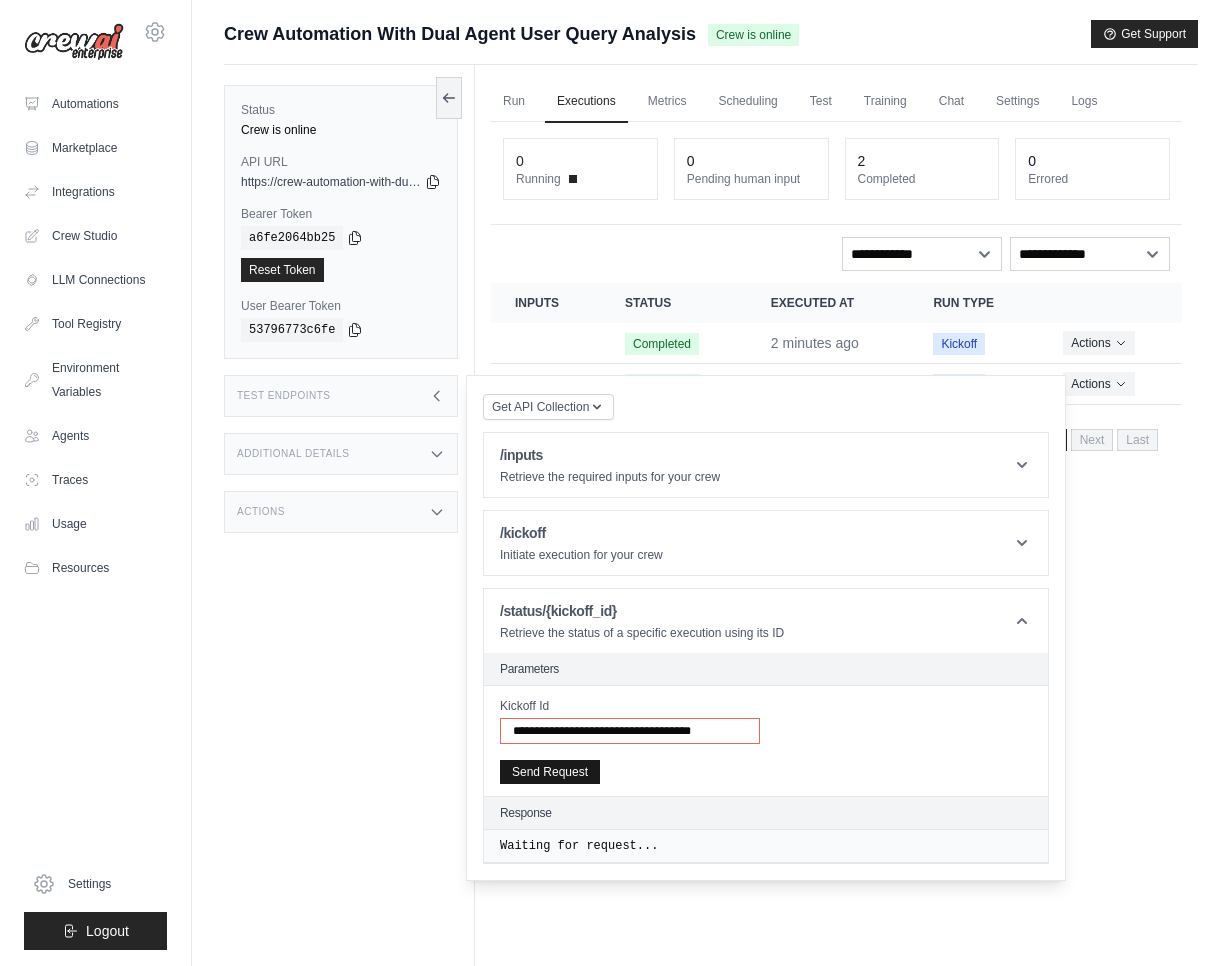 type on "**********" 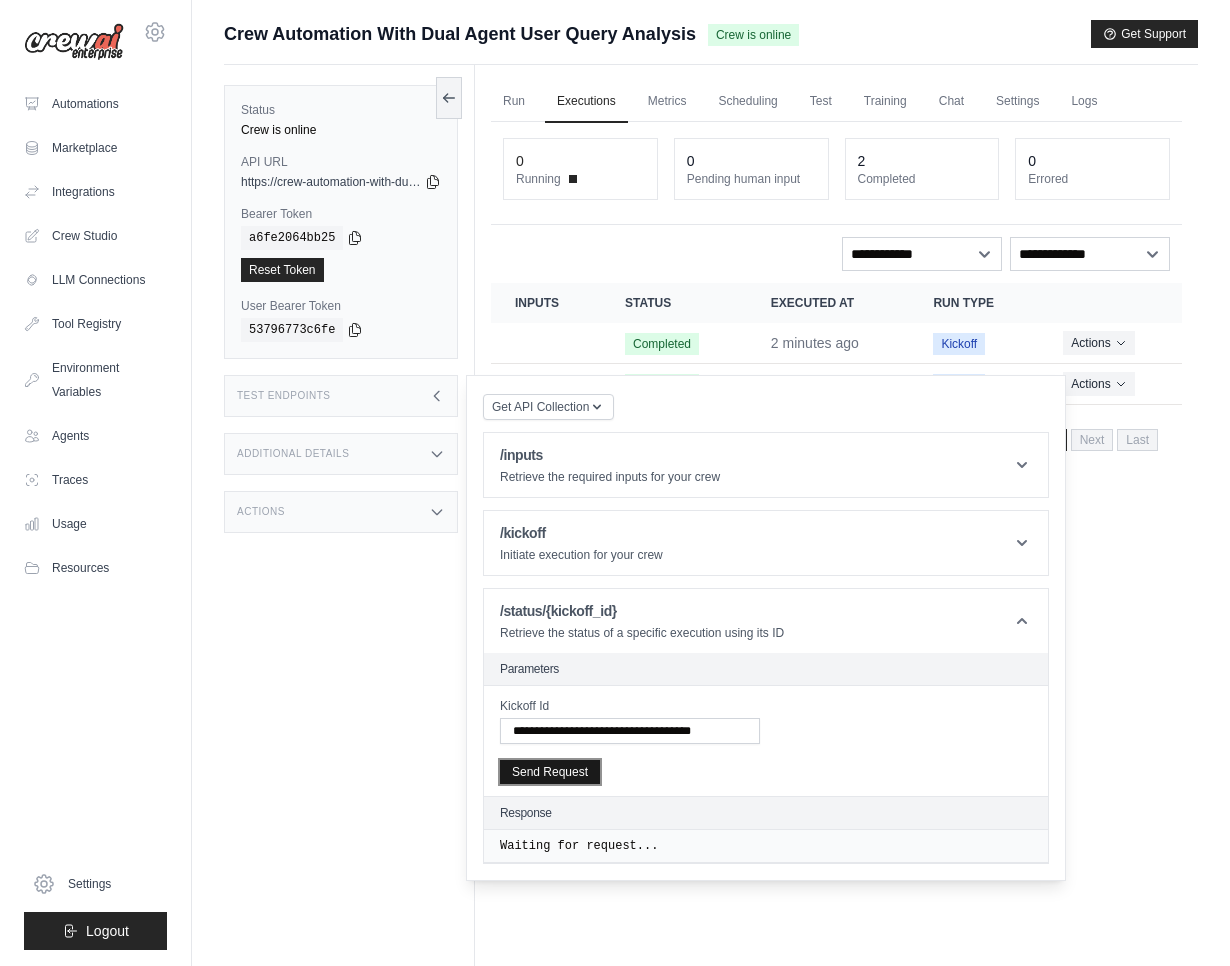 click on "Send Request" at bounding box center [550, 772] 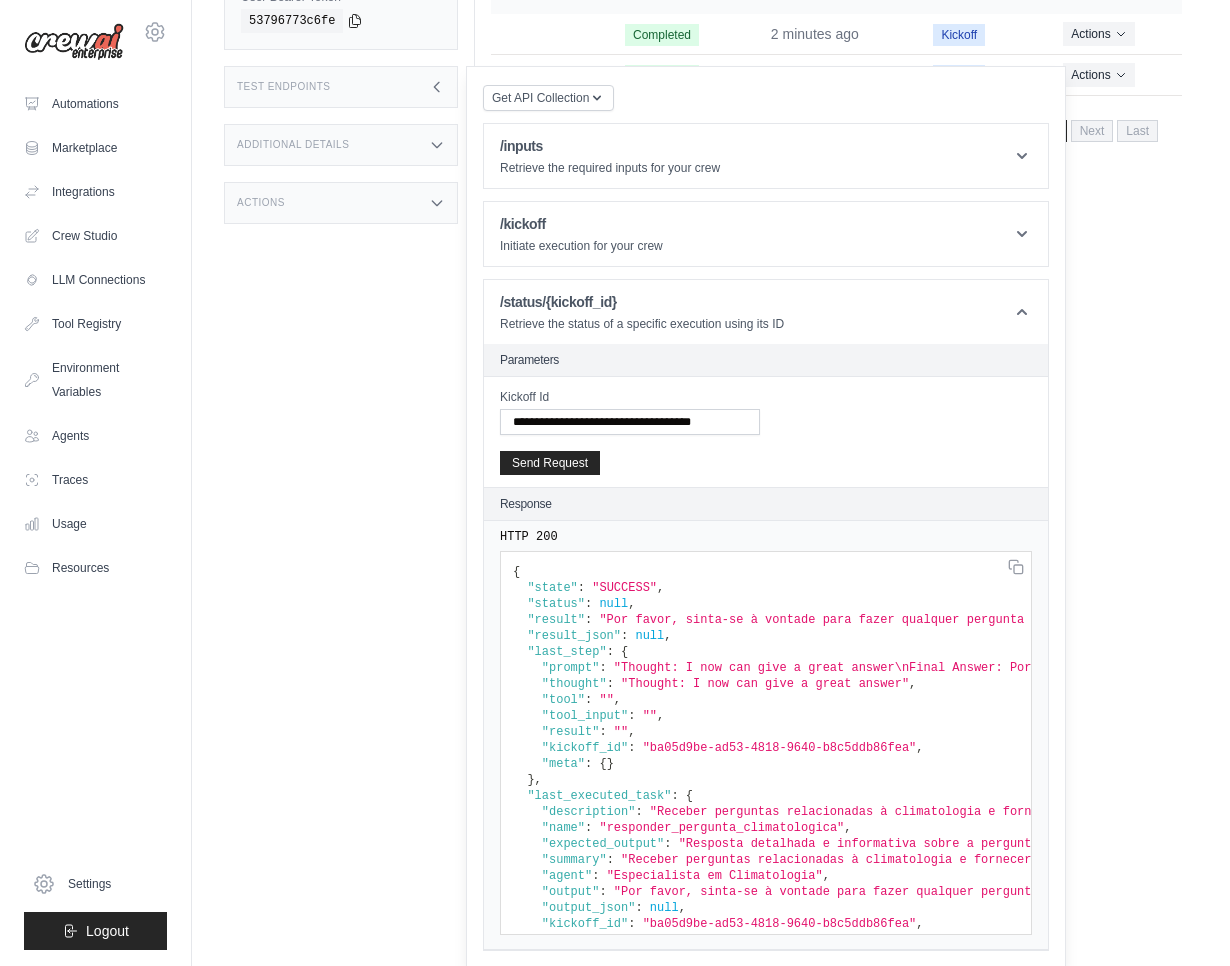 scroll, scrollTop: 311, scrollLeft: 0, axis: vertical 